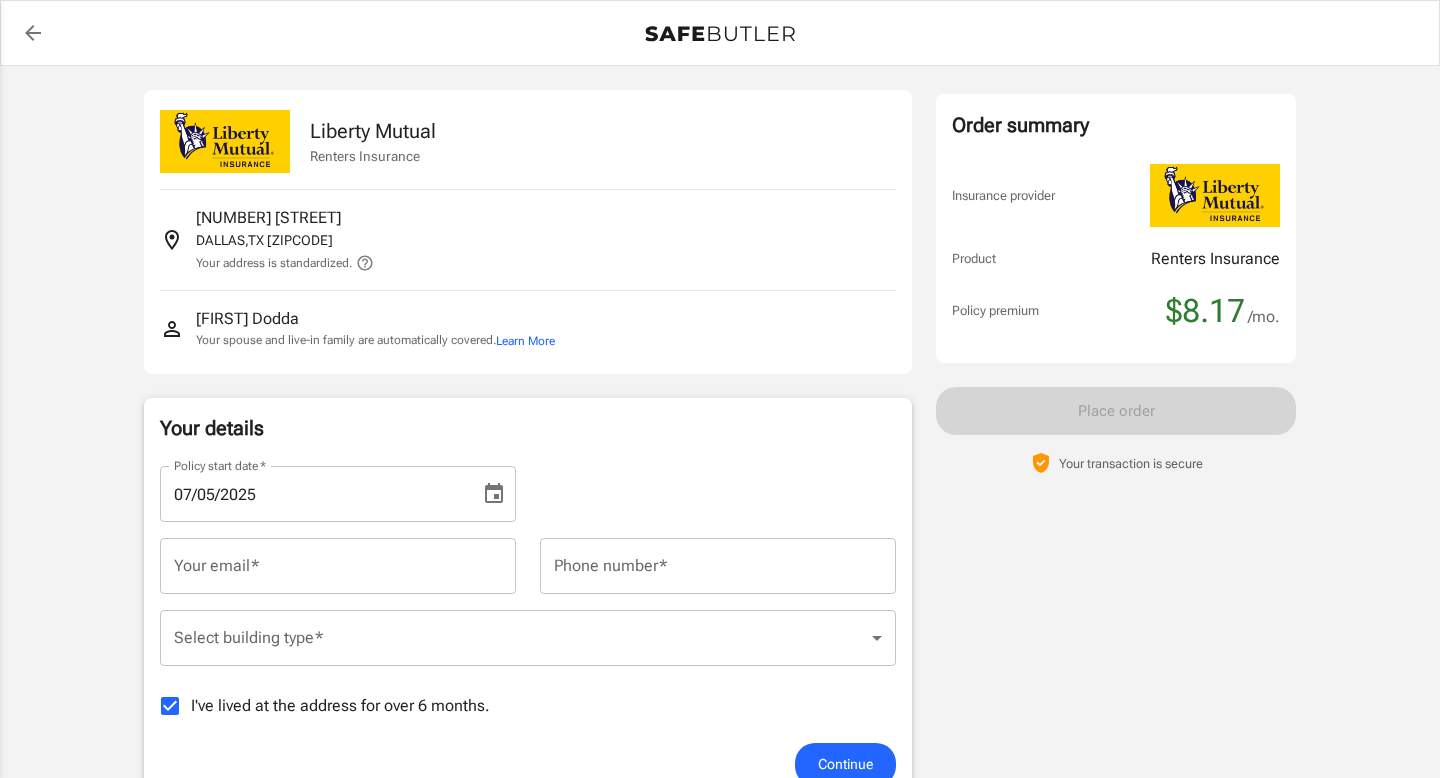 scroll, scrollTop: 169, scrollLeft: 0, axis: vertical 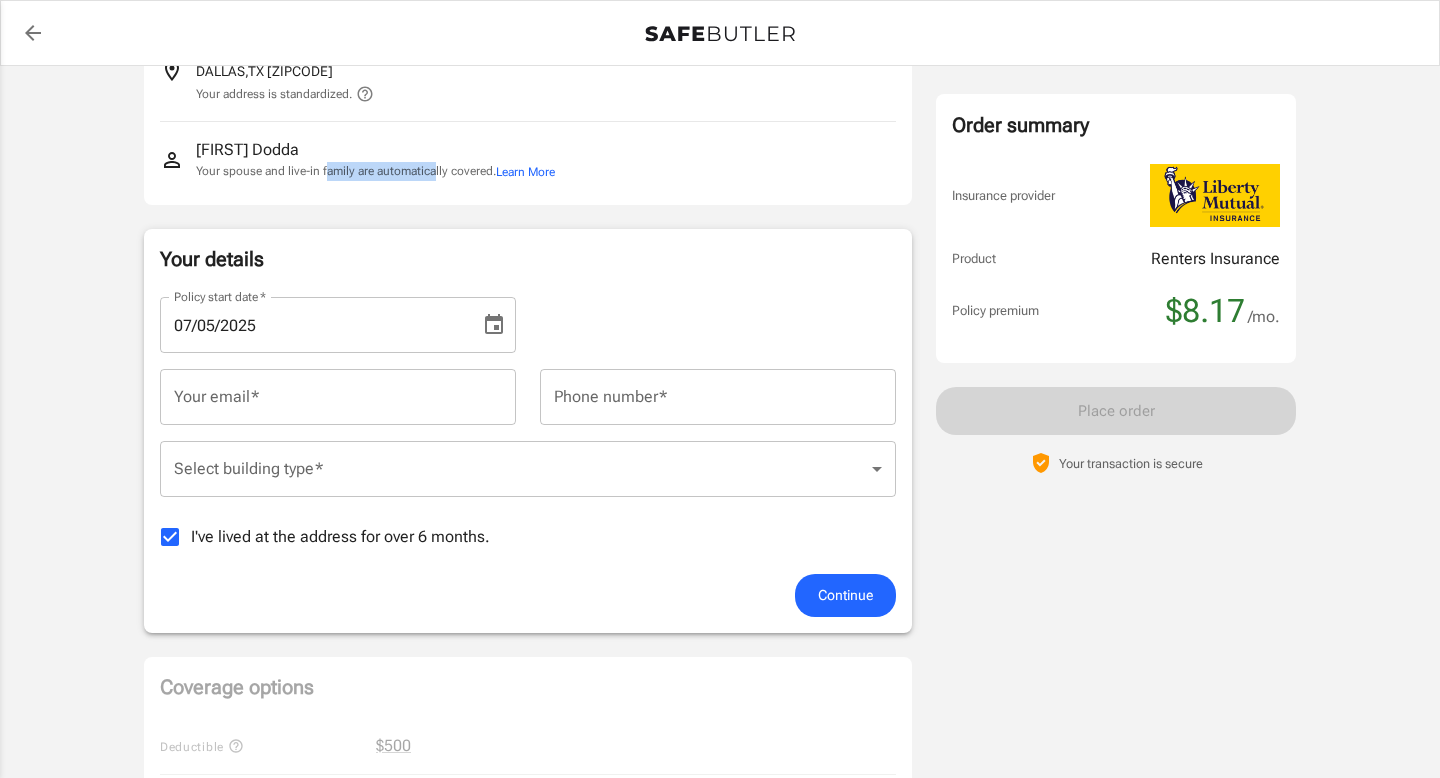 drag, startPoint x: 327, startPoint y: 170, endPoint x: 438, endPoint y: 170, distance: 111 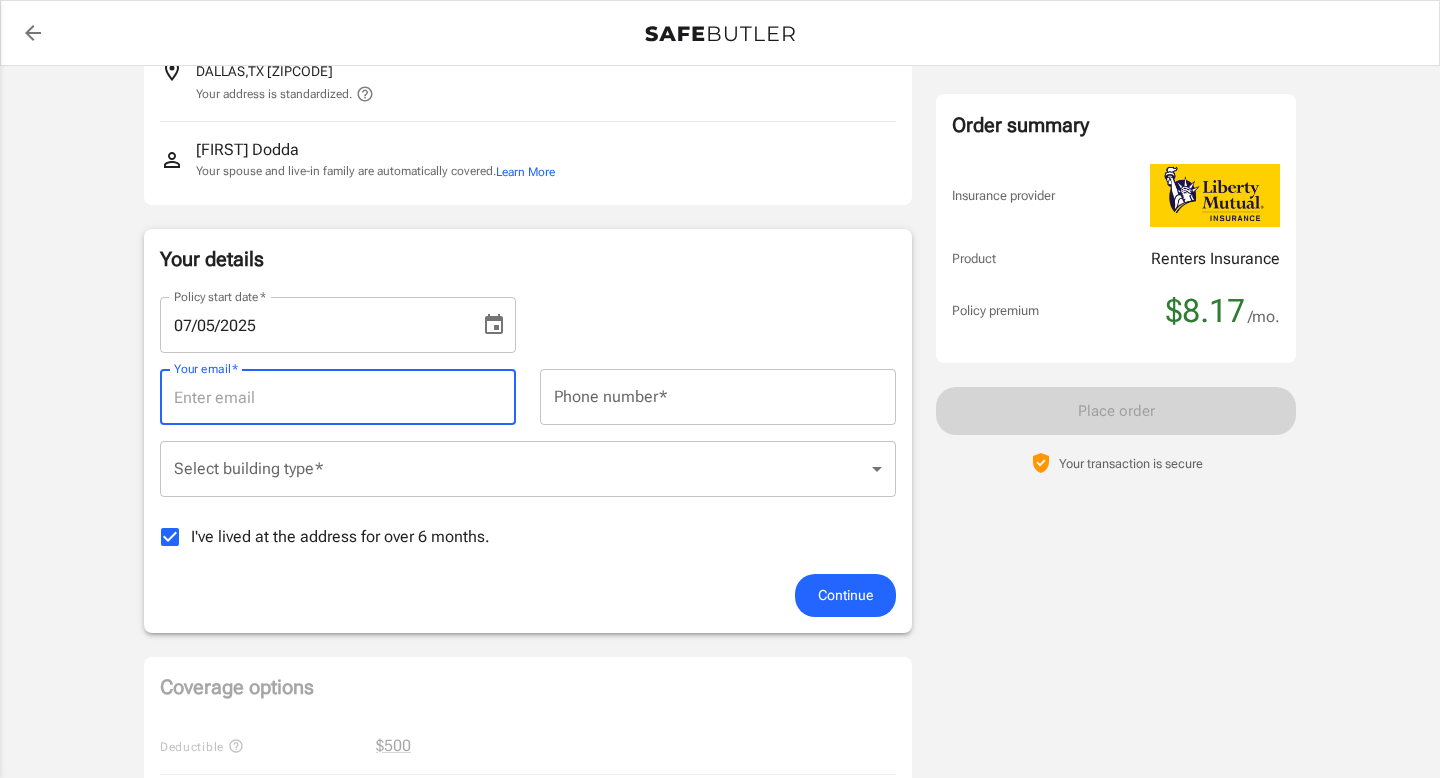 click on "Your email   *" at bounding box center (338, 397) 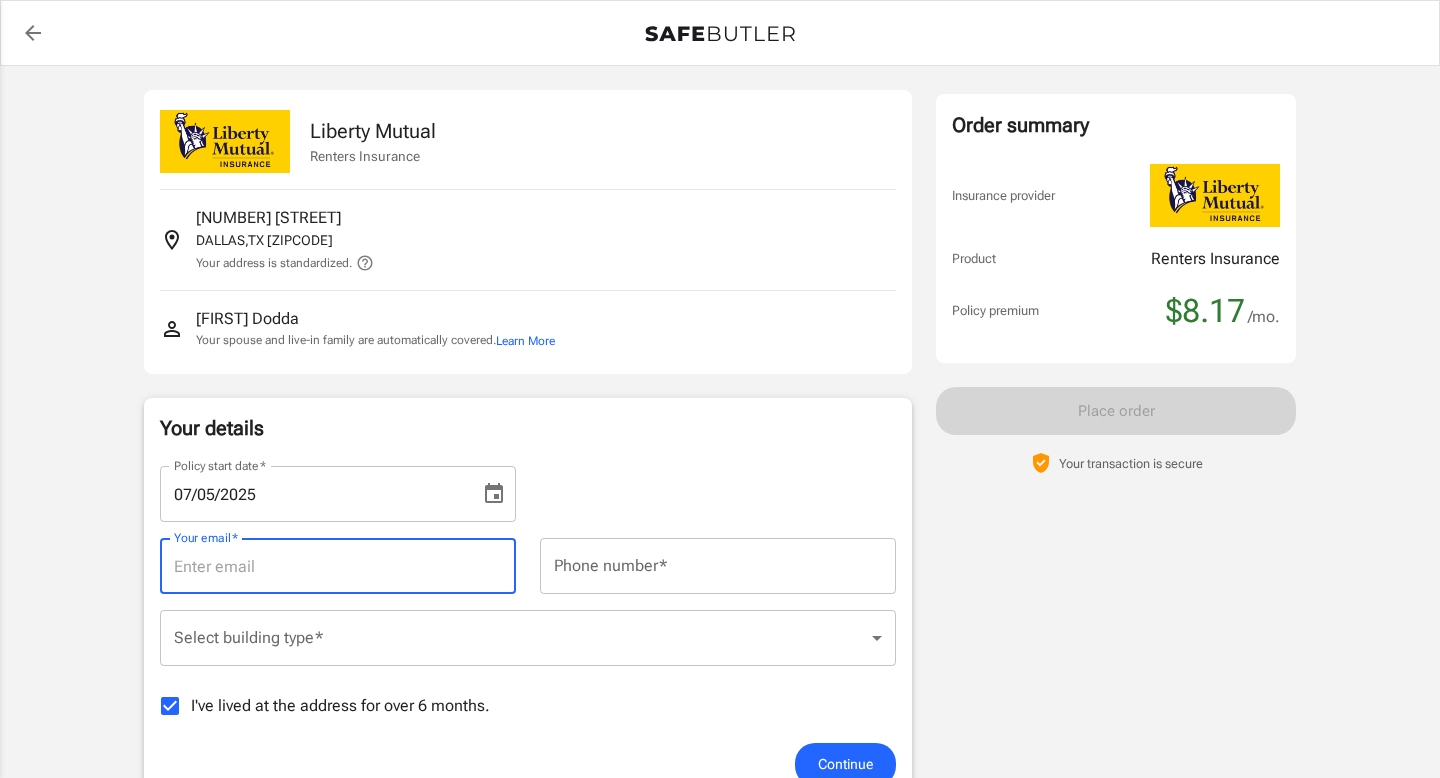 scroll, scrollTop: 360, scrollLeft: 0, axis: vertical 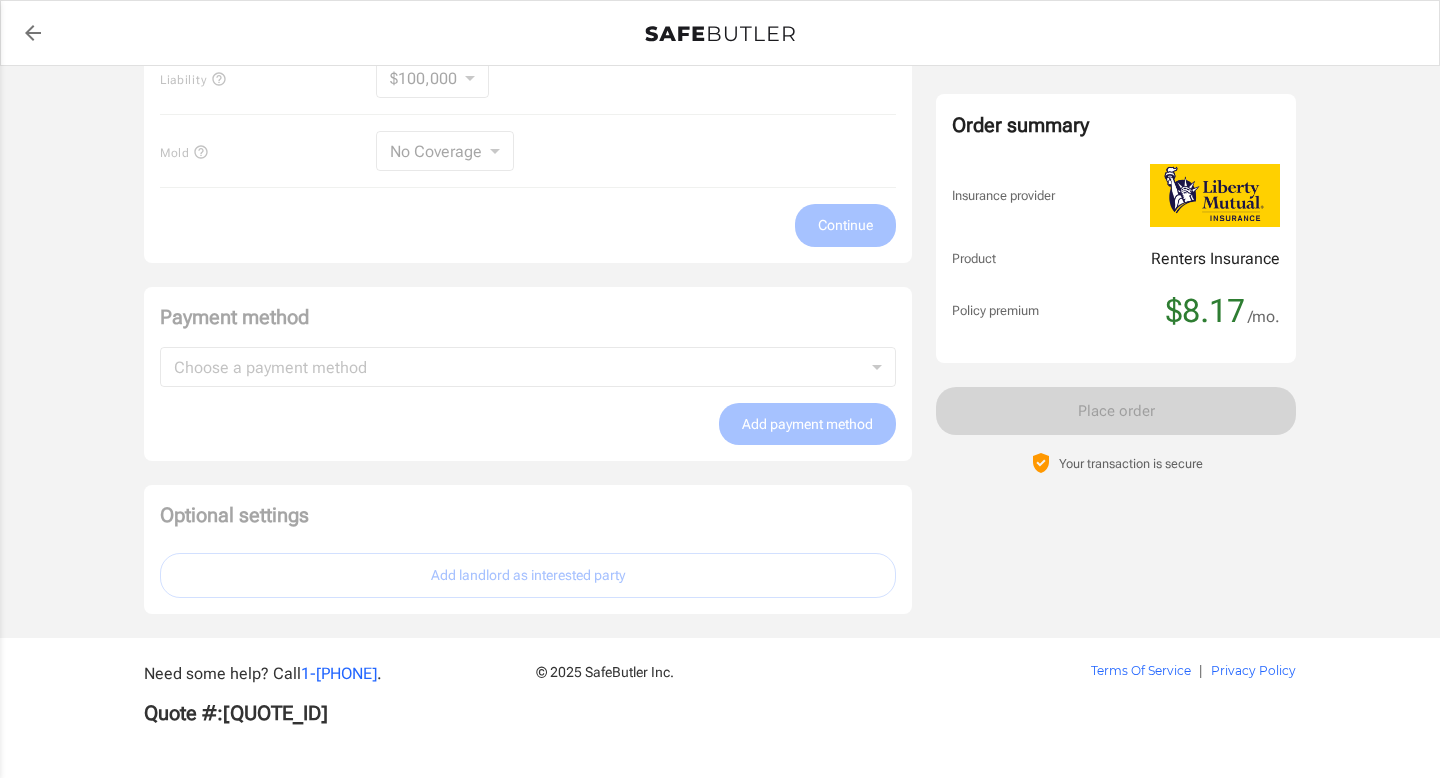 type on "[FULL_NAME]" 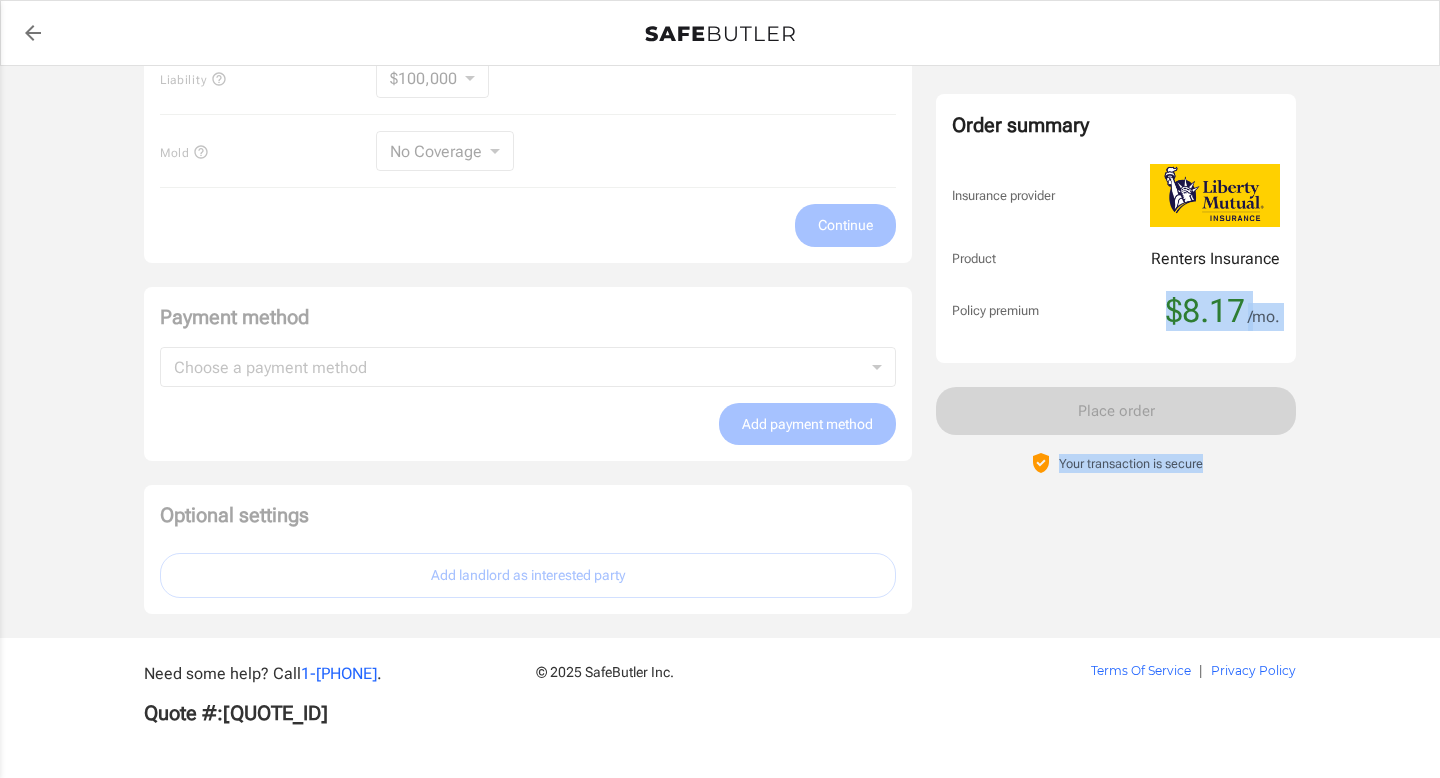 drag, startPoint x: 1162, startPoint y: 309, endPoint x: 1328, endPoint y: 309, distance: 166 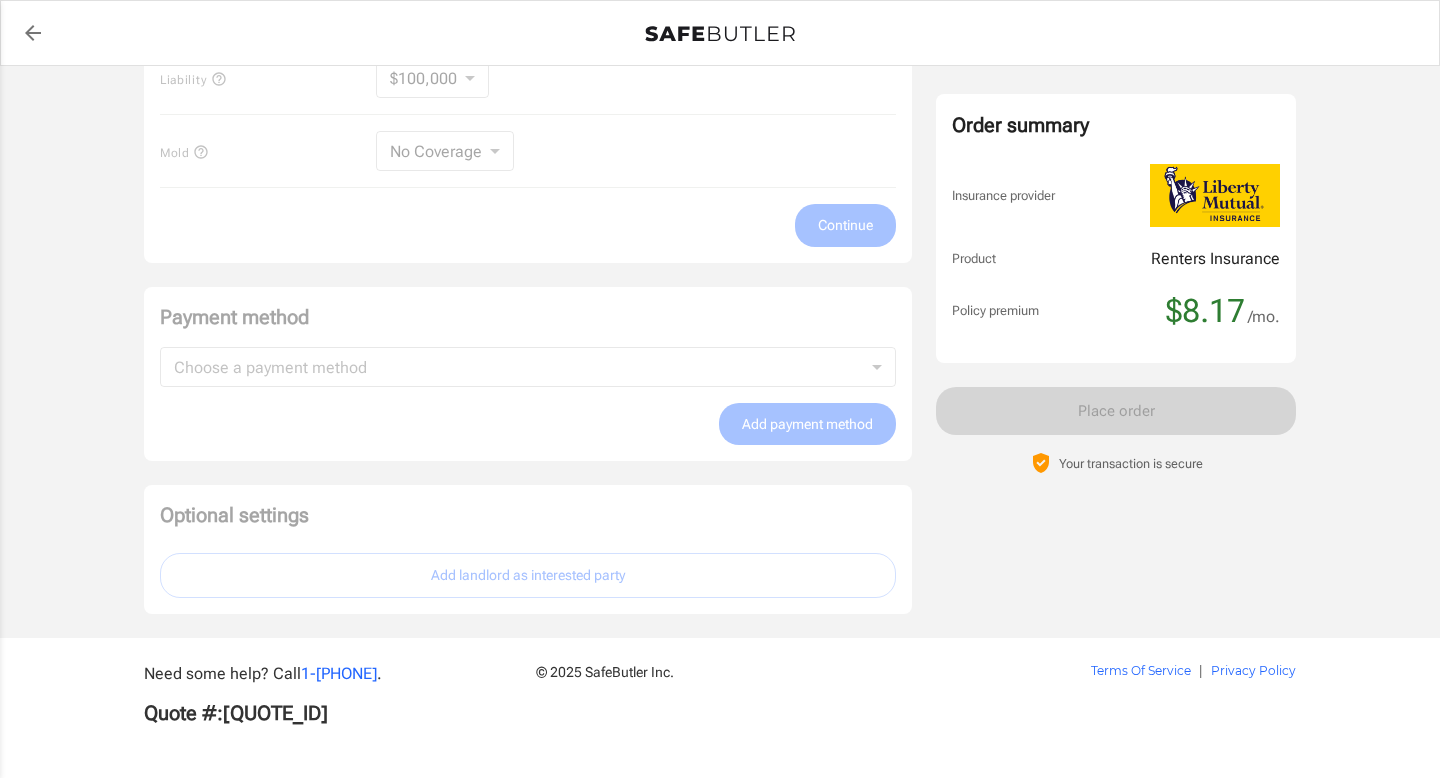 click on "$8.17" at bounding box center [1205, 311] 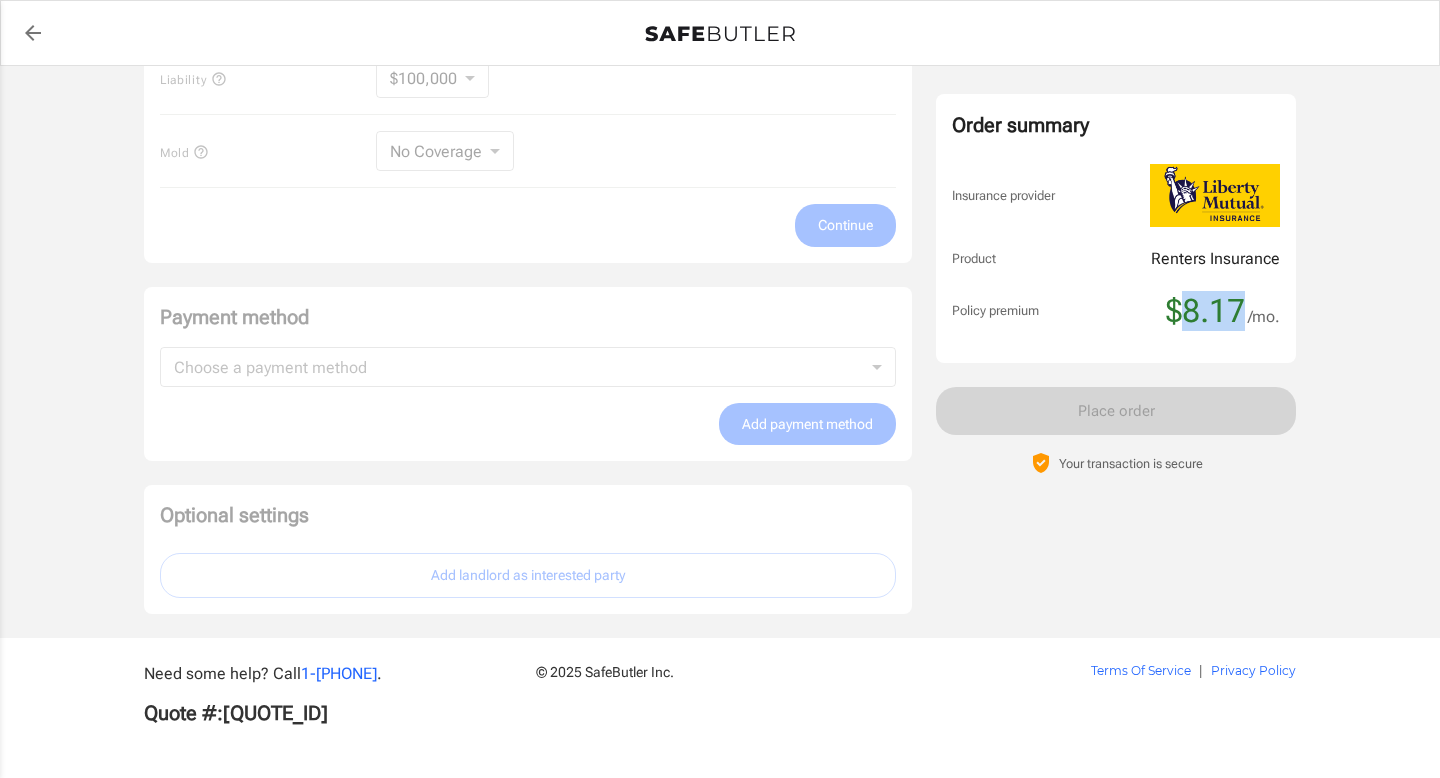click on "$8.17" at bounding box center [1205, 311] 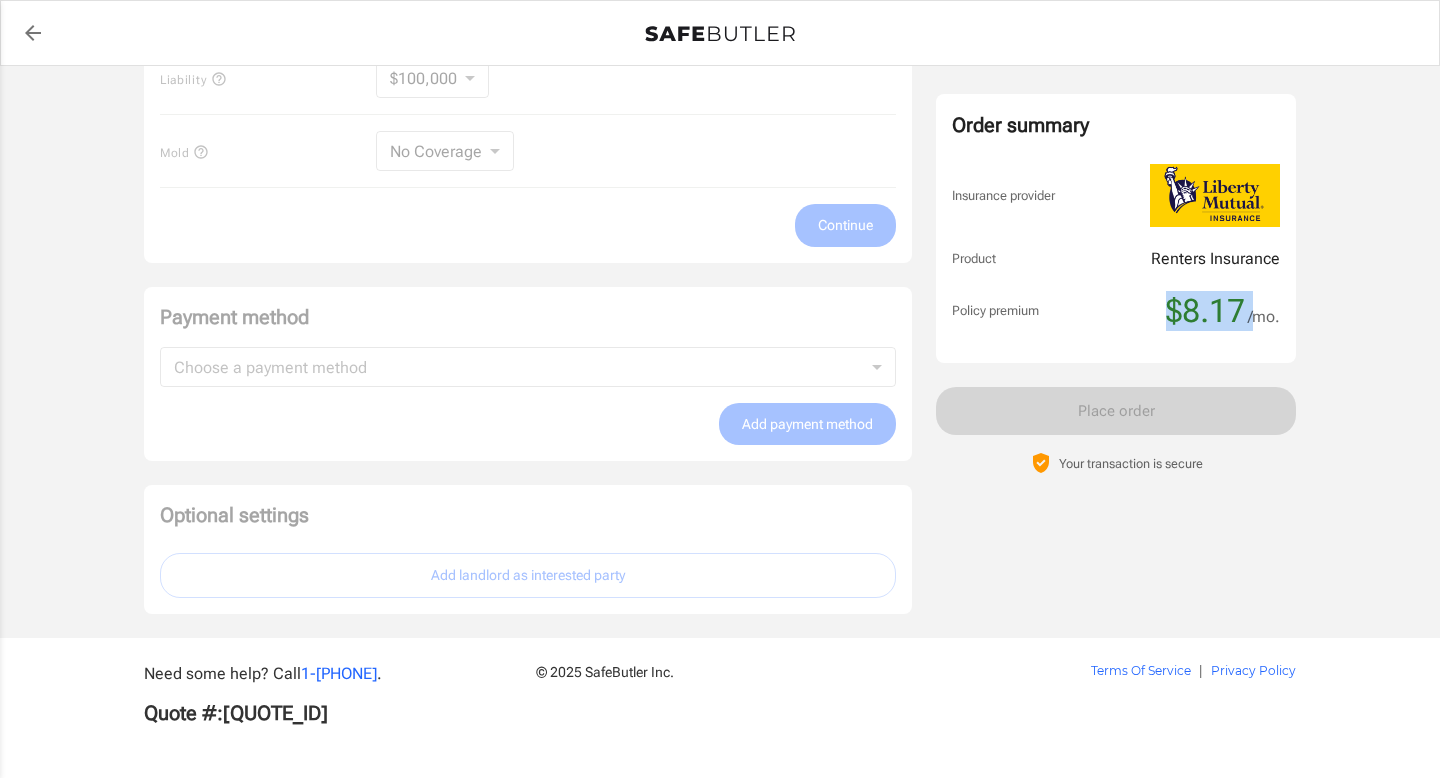 click on "$8.17" at bounding box center [1205, 311] 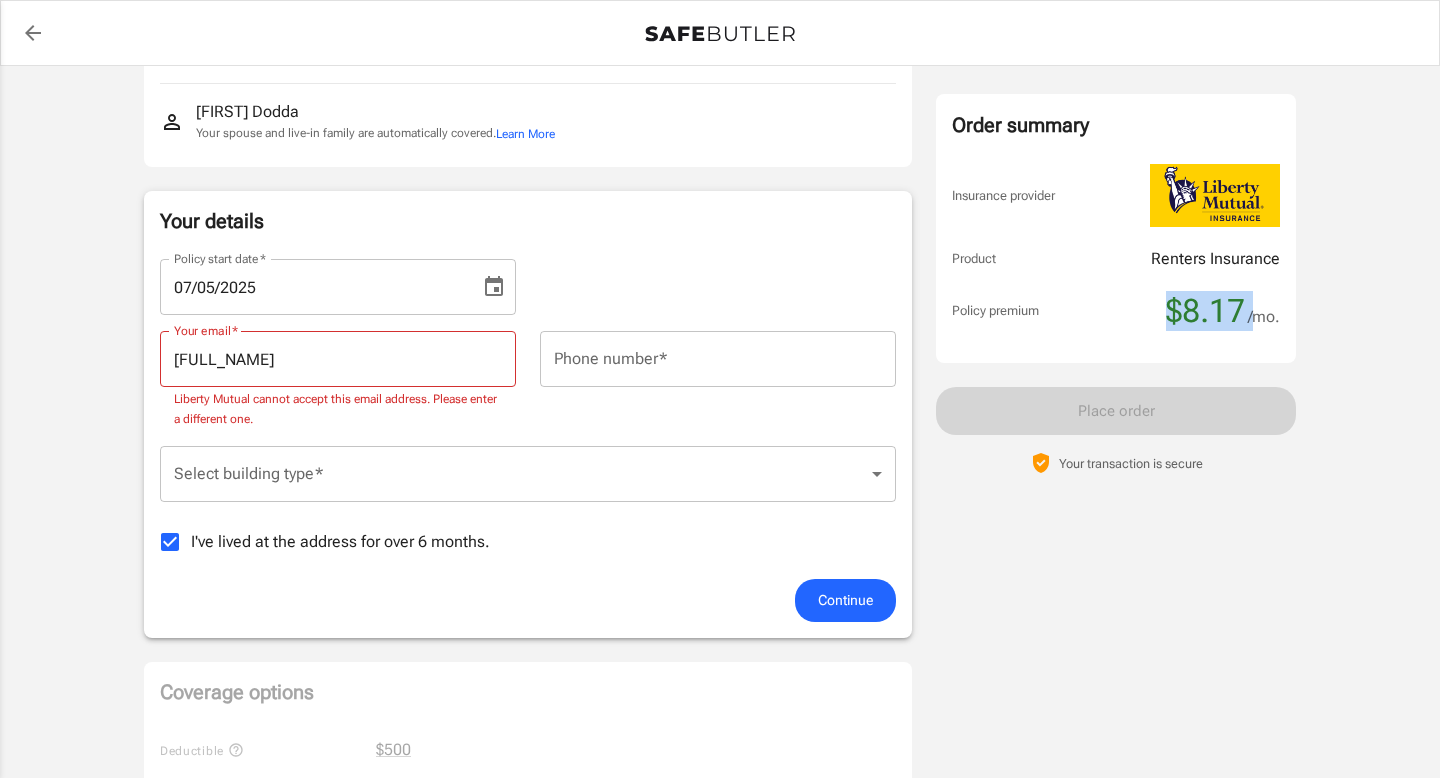 scroll, scrollTop: 0, scrollLeft: 0, axis: both 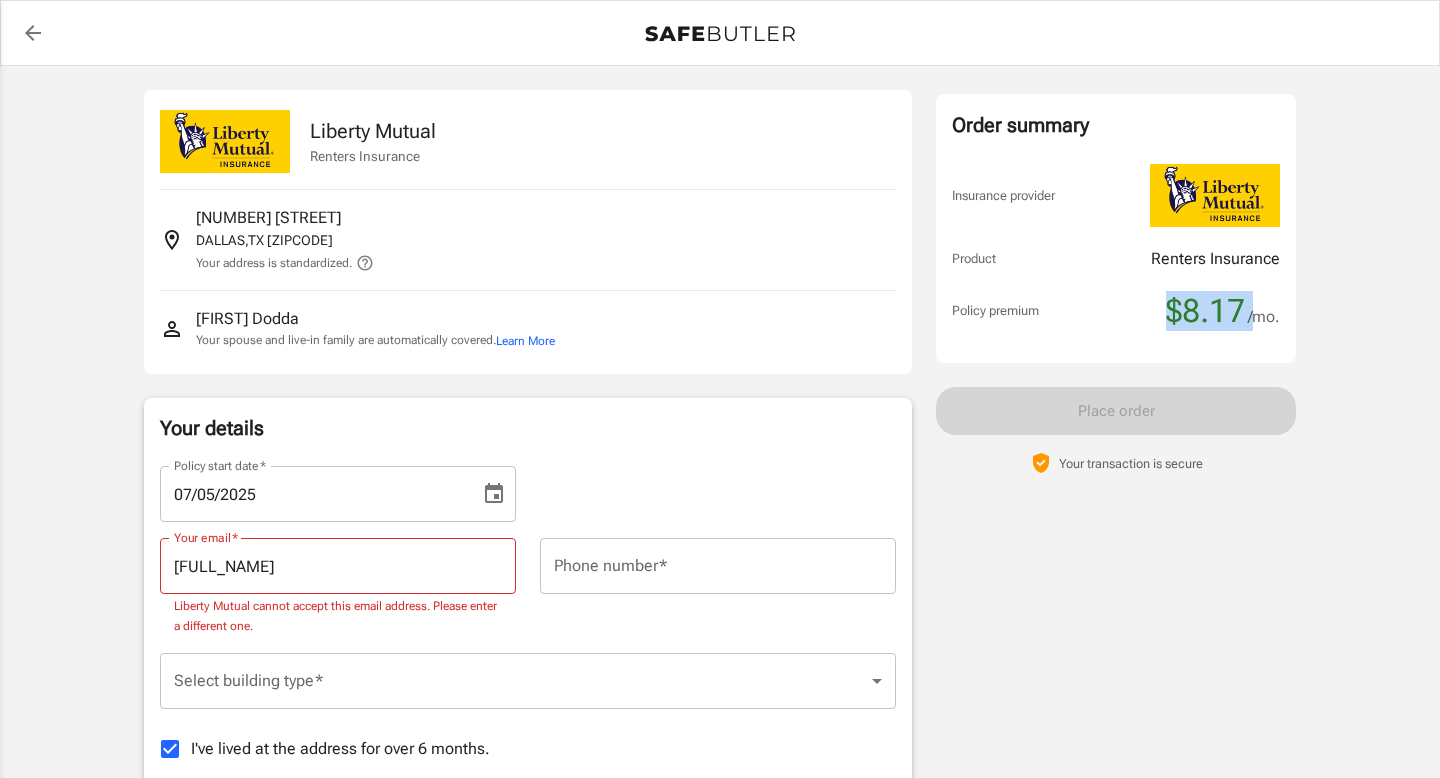 click at bounding box center [33, 33] 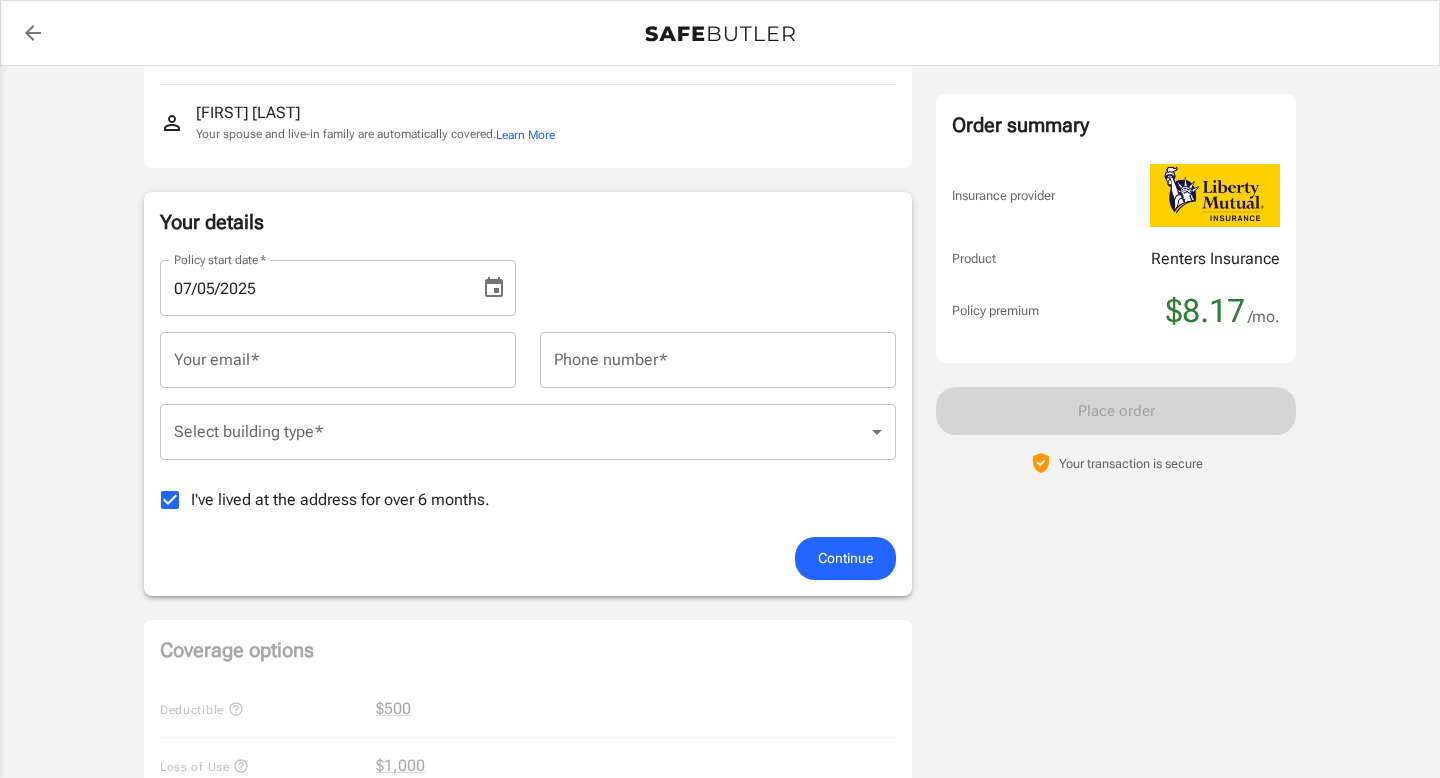 scroll, scrollTop: 204, scrollLeft: 0, axis: vertical 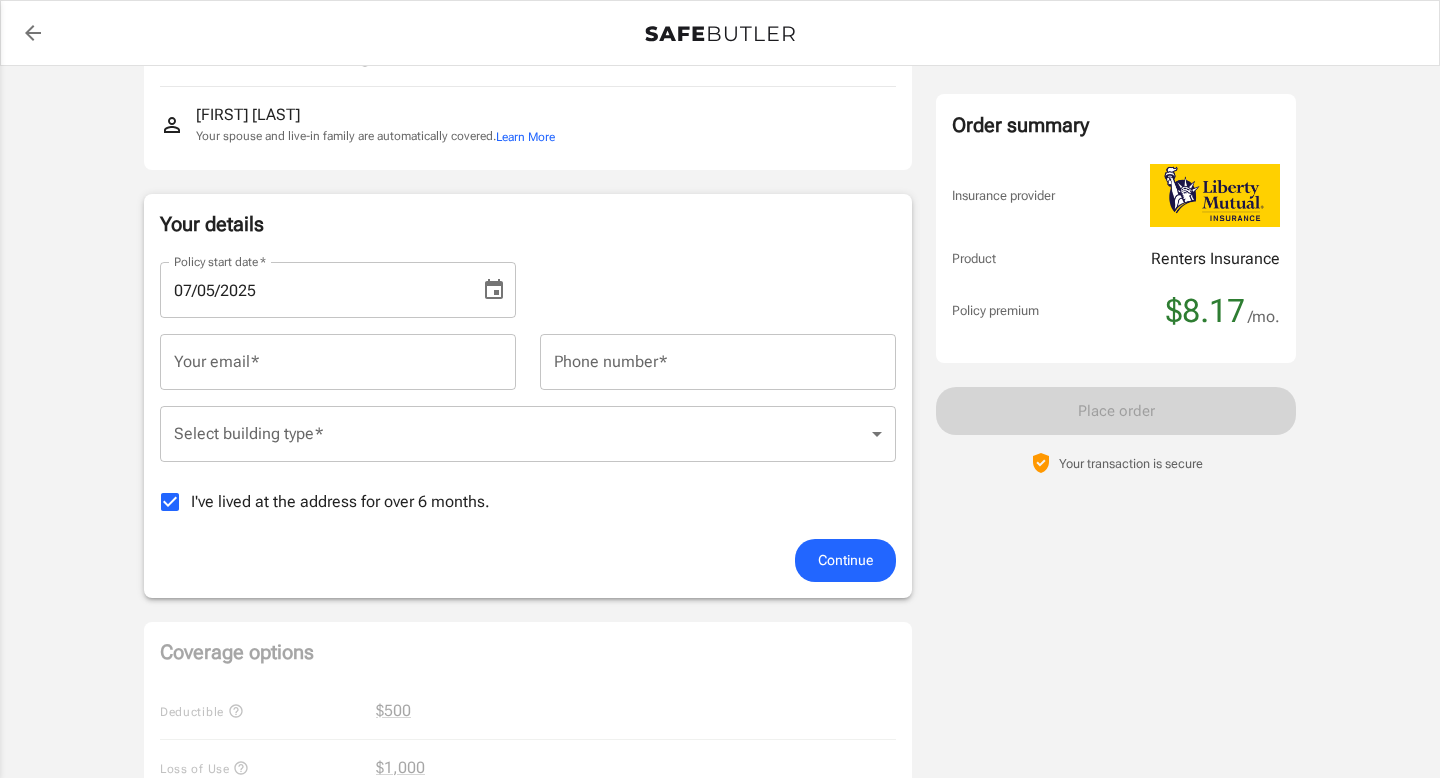 click on "Liberty Mutual Renters Insurance [NUMBER] [STREET] [APT]   [CITY],  [STATE]   [ZIP] Your address is standardized. [FIRST]   [LAST] Your spouse and live-in family are automatically covered.  Learn More Your details Policy start date   * 07/05/2025 Policy start date   * Your email   * Your email   * Phone number   * Phone number   * Select building type   * ​ Select building type   * I've lived at the address for over 6 months. Previous Address     Your Previous Address If you have lived at the insured address for less than 6 months, Liberty Mutual requires your previous address. Street address Street address Apt, suite, etc. (optional) Apt, suite, etc. (optional) City City State Alabama Alaska Arizona Arkansas California Colorado Connecticut Delaware District Of Columbia Florida Georgia Hawaii Idaho Illinois Indiana Iowa Kansas Kentucky Louisiana Maine Maryland Massachusetts Michigan Minnesota Mississippi Missouri Nevada" at bounding box center (720, 778) 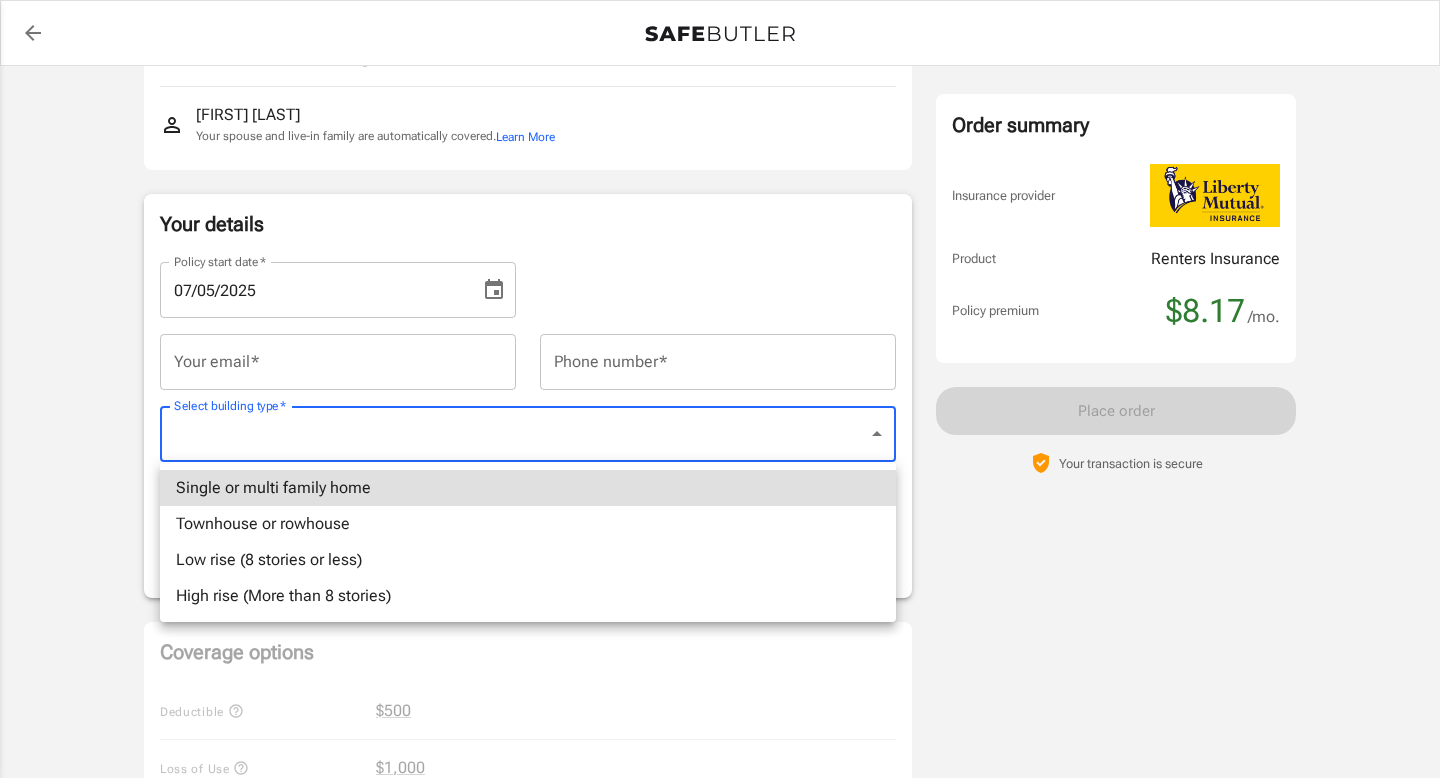 click on "Low rise (8 stories or less)" at bounding box center (528, 560) 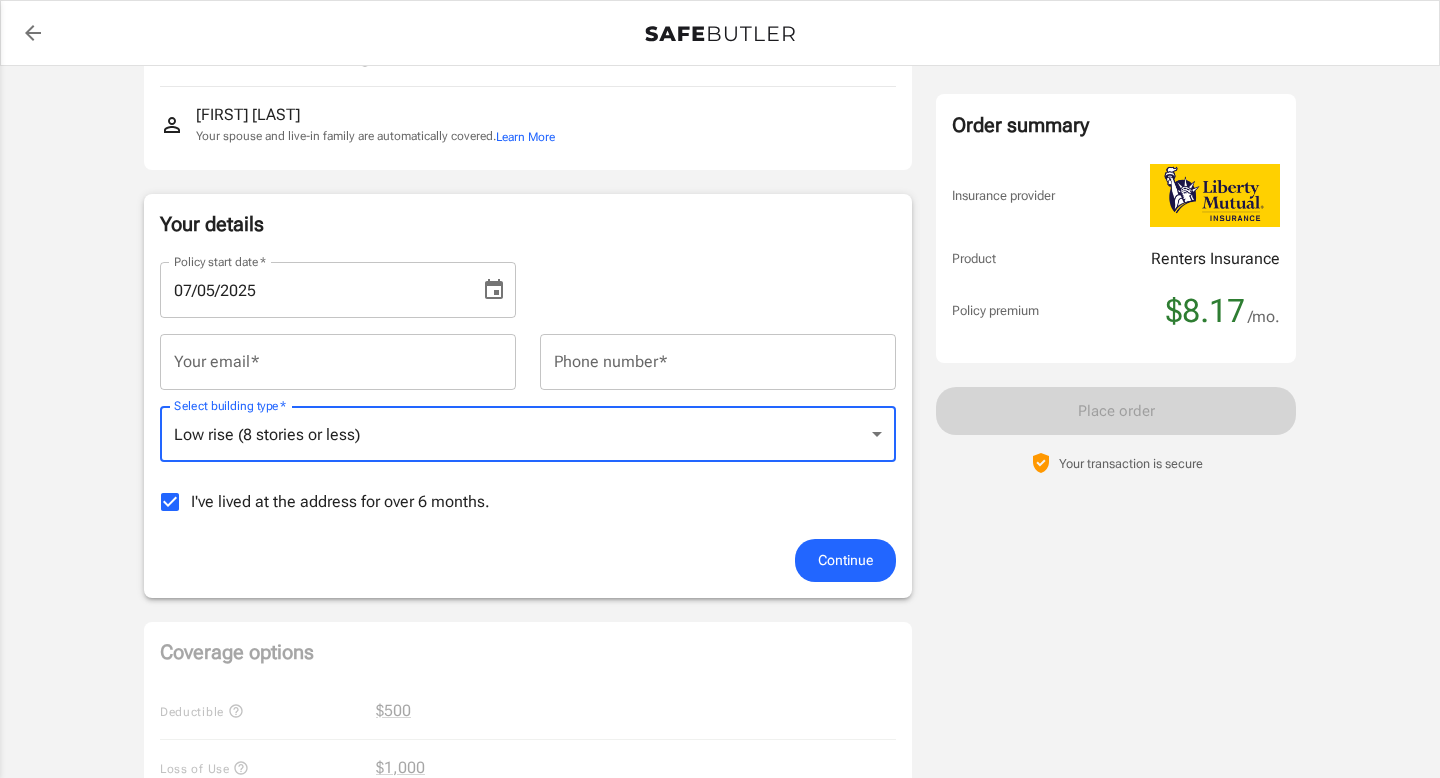 click on "Your email   *" at bounding box center (338, 362) 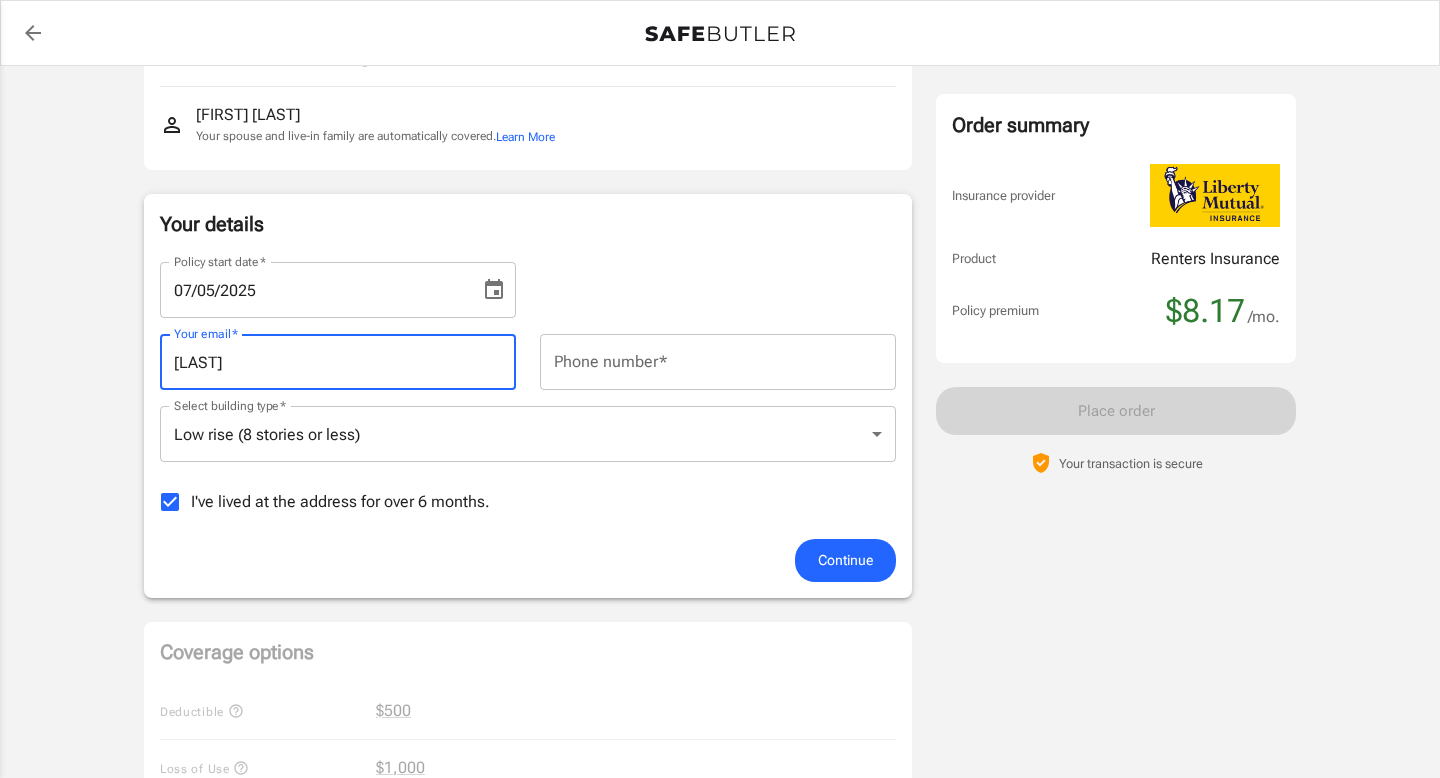 type on "[LAST]" 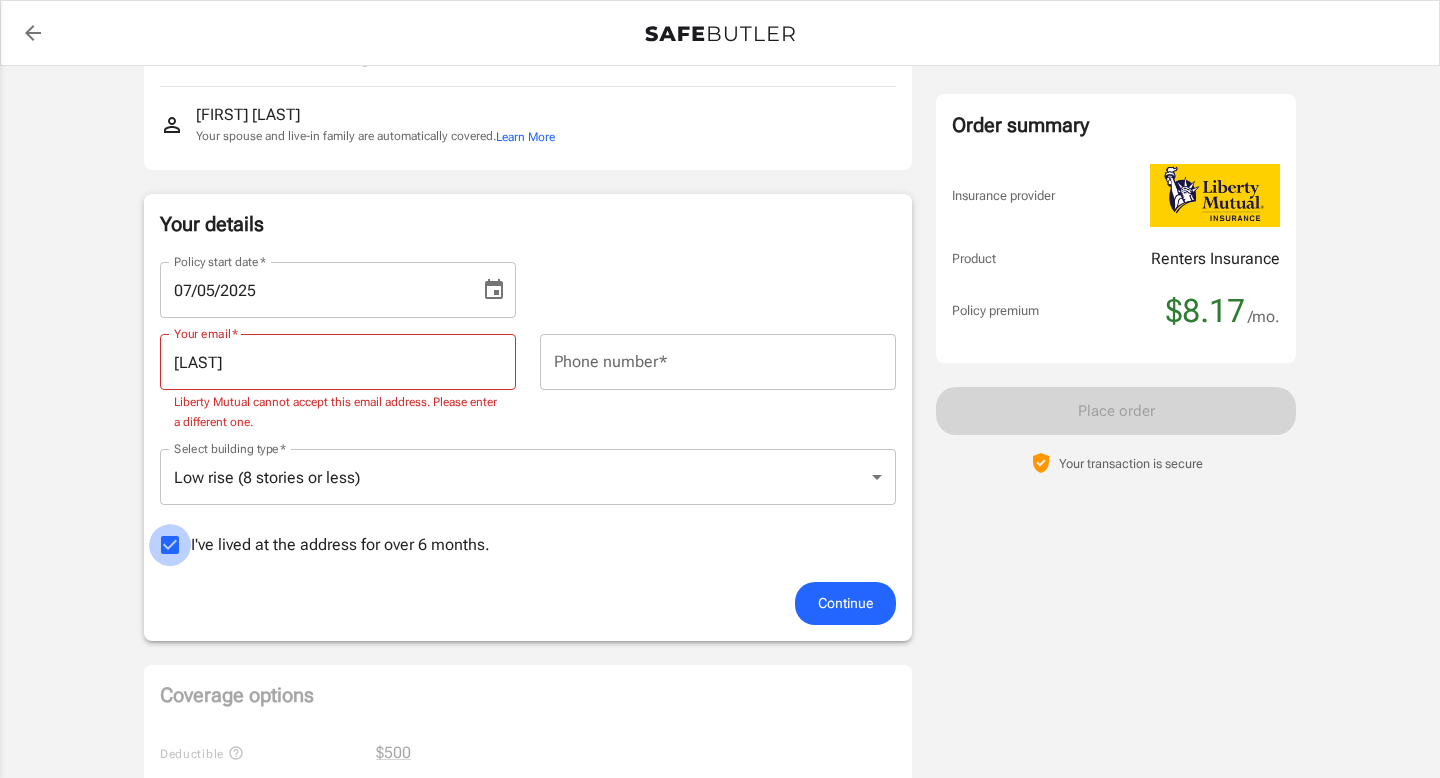 click on "I've lived at the address for over 6 months." at bounding box center (170, 545) 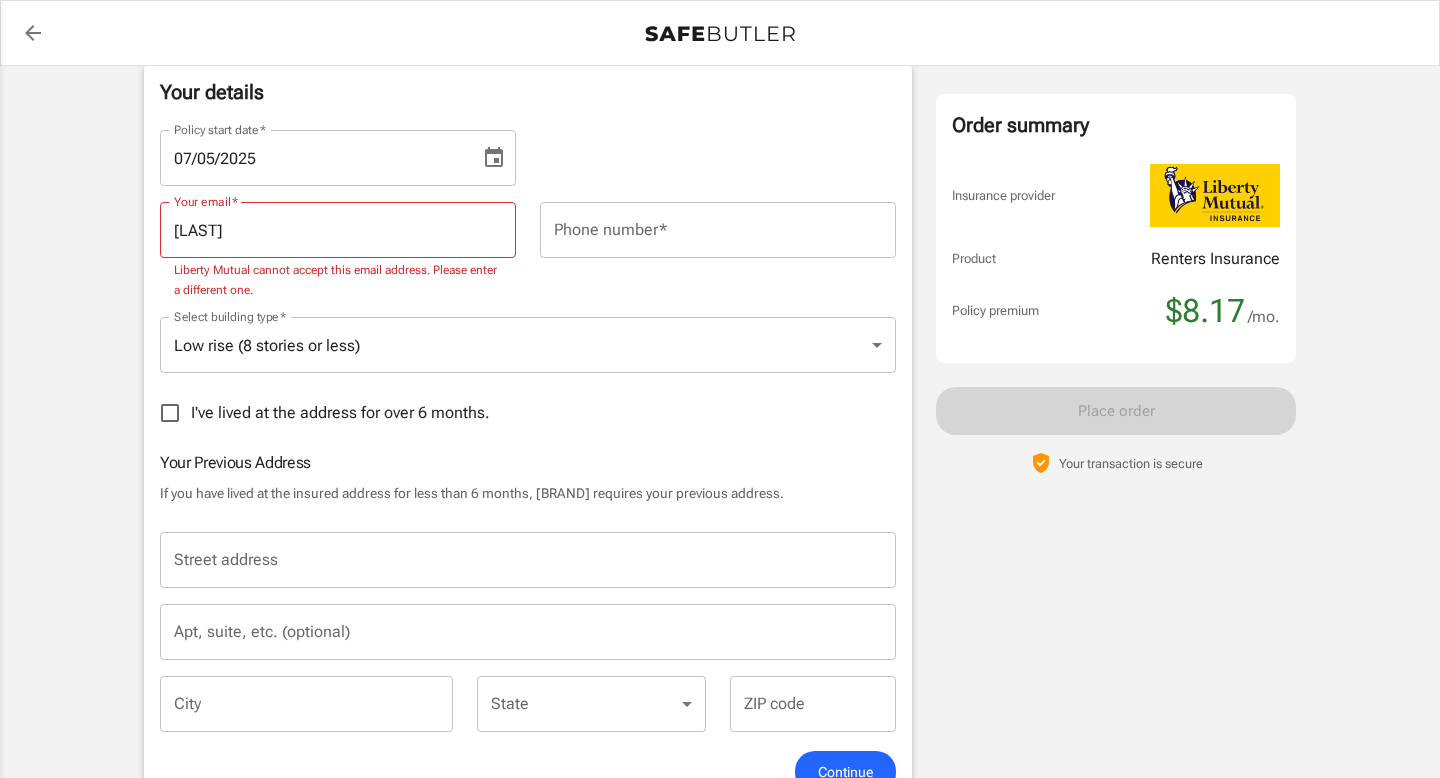 scroll, scrollTop: 352, scrollLeft: 0, axis: vertical 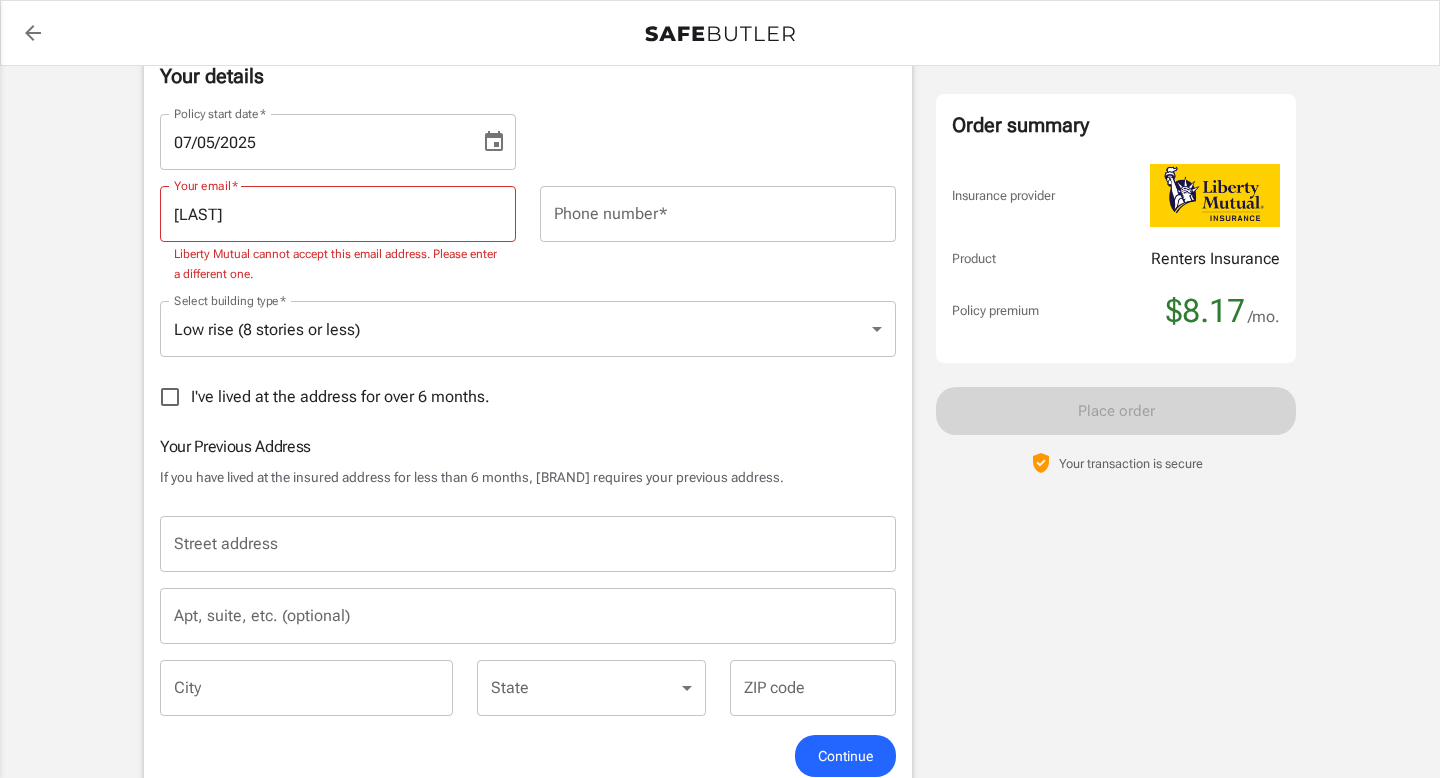 click on "Your Previous Address If you have lived at the insured address for less than 6 months, [BRAND] requires your previous address." at bounding box center [528, 461] 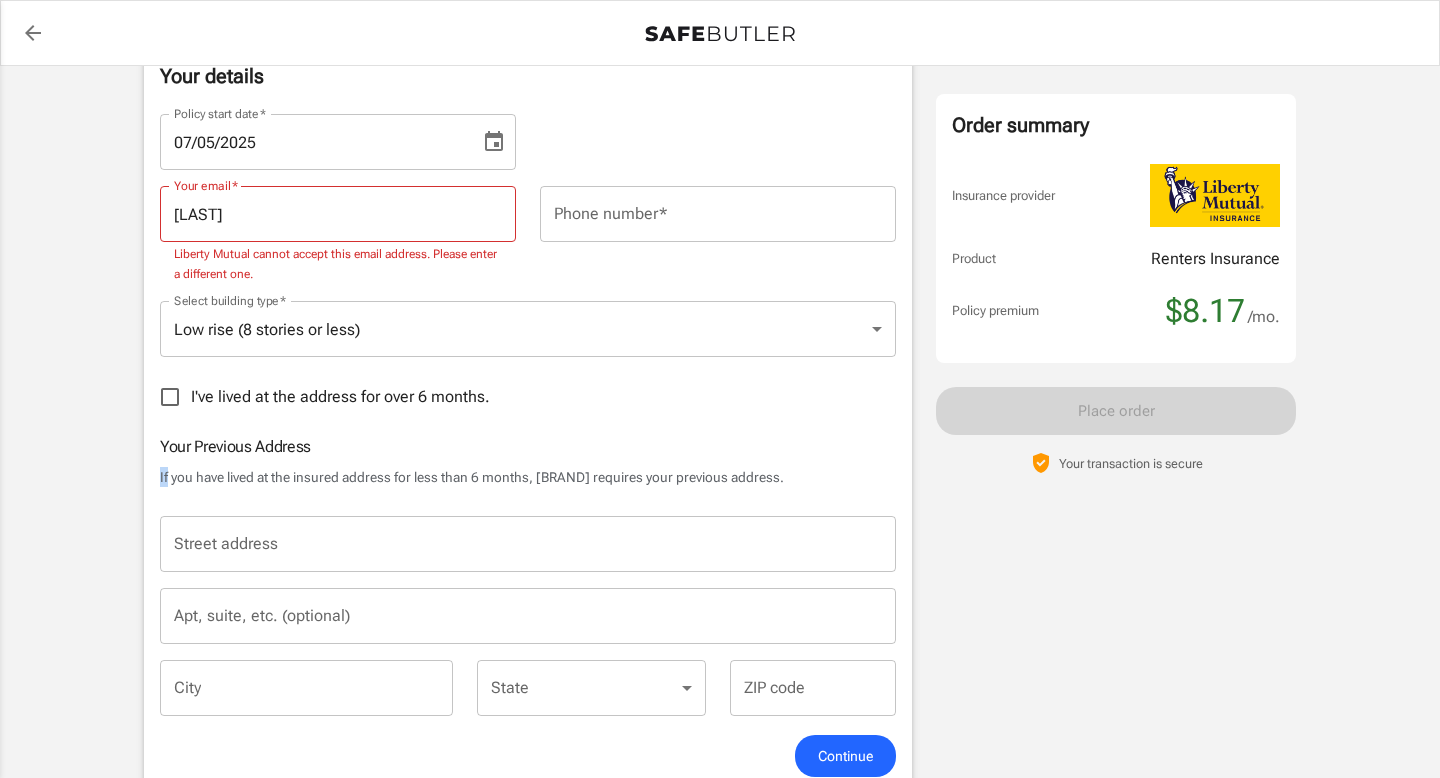 click on "Your Previous Address If you have lived at the insured address for less than 6 months, [BRAND] requires your previous address." at bounding box center (528, 461) 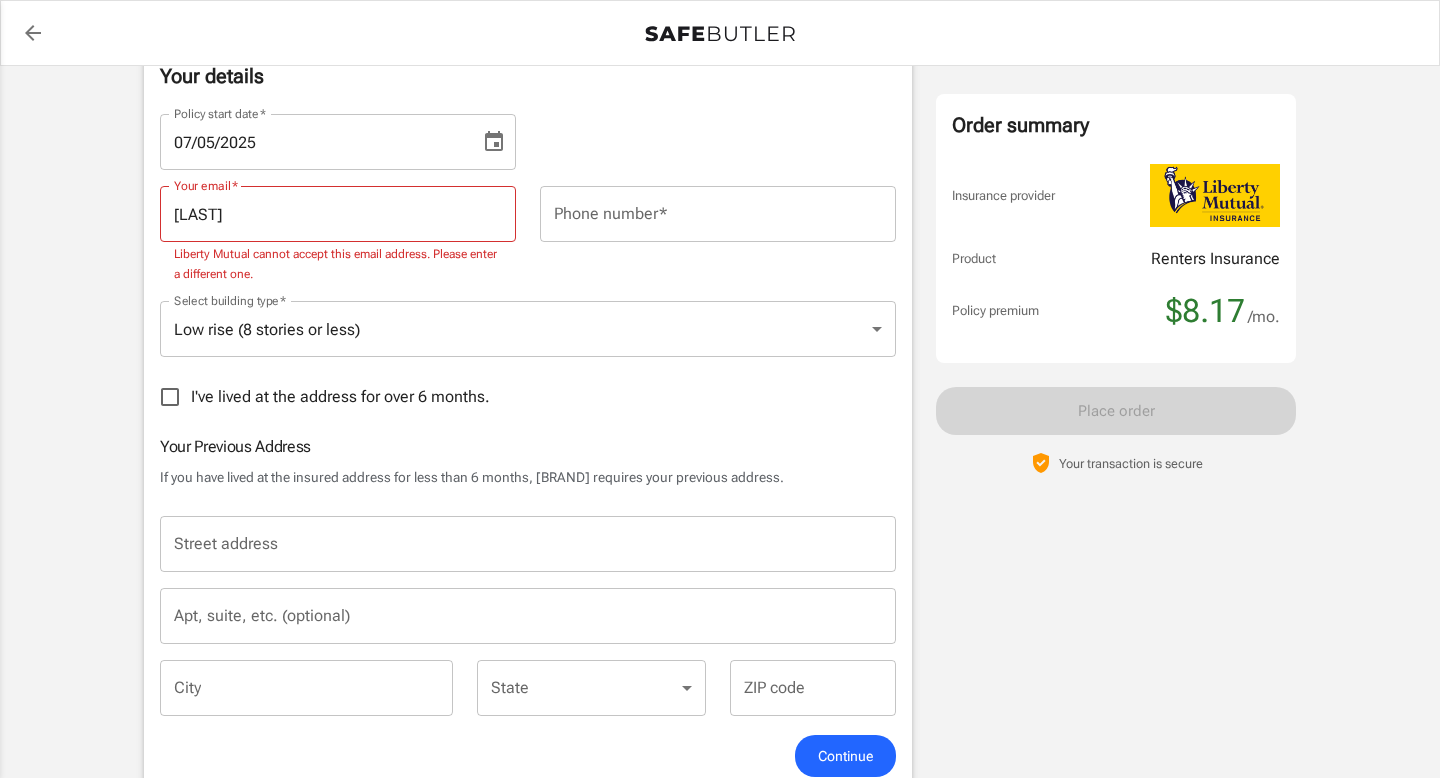 click on "If you have lived at the insured address for less than 6 months, [BRAND] requires your previous address." at bounding box center (528, 477) 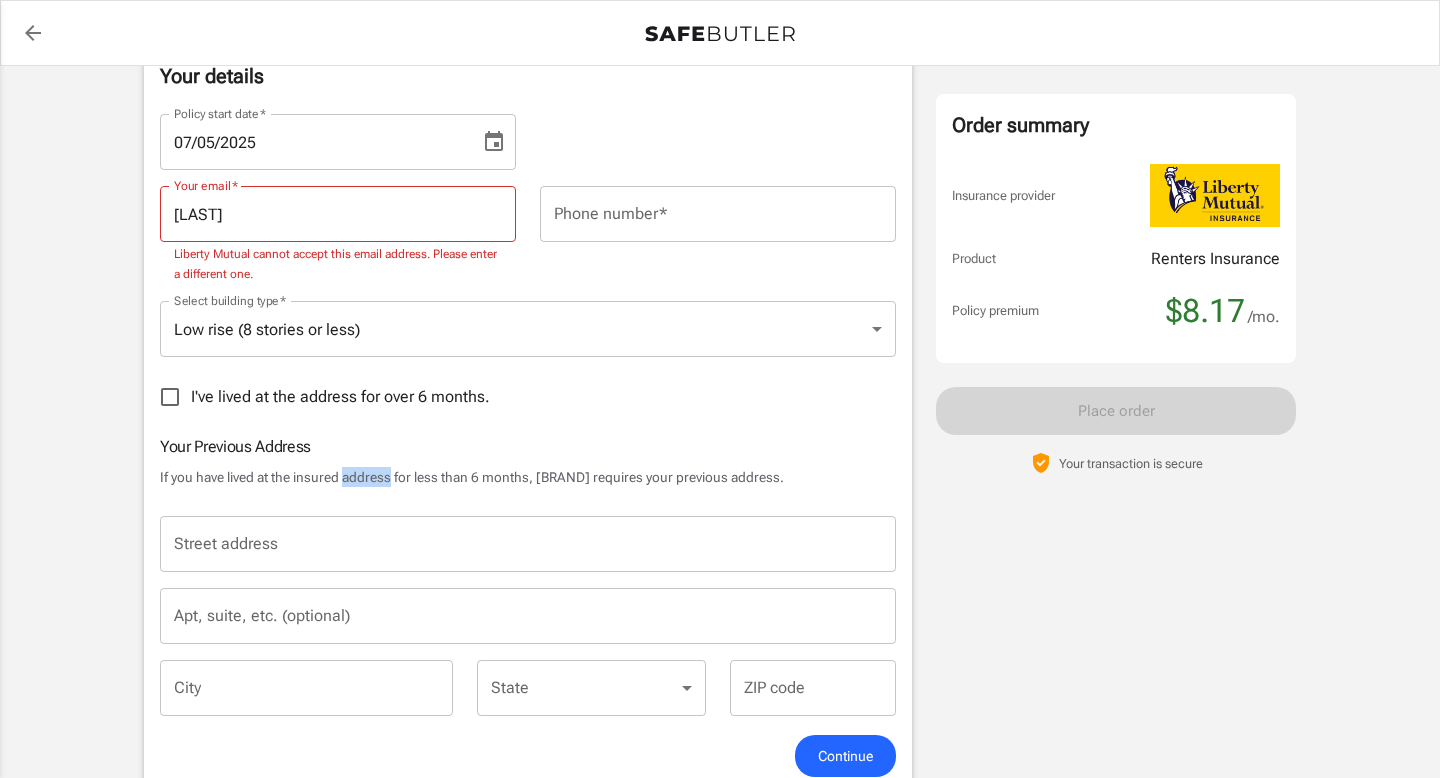 click on "If you have lived at the insured address for less than 6 months, [BRAND] requires your previous address." at bounding box center (528, 477) 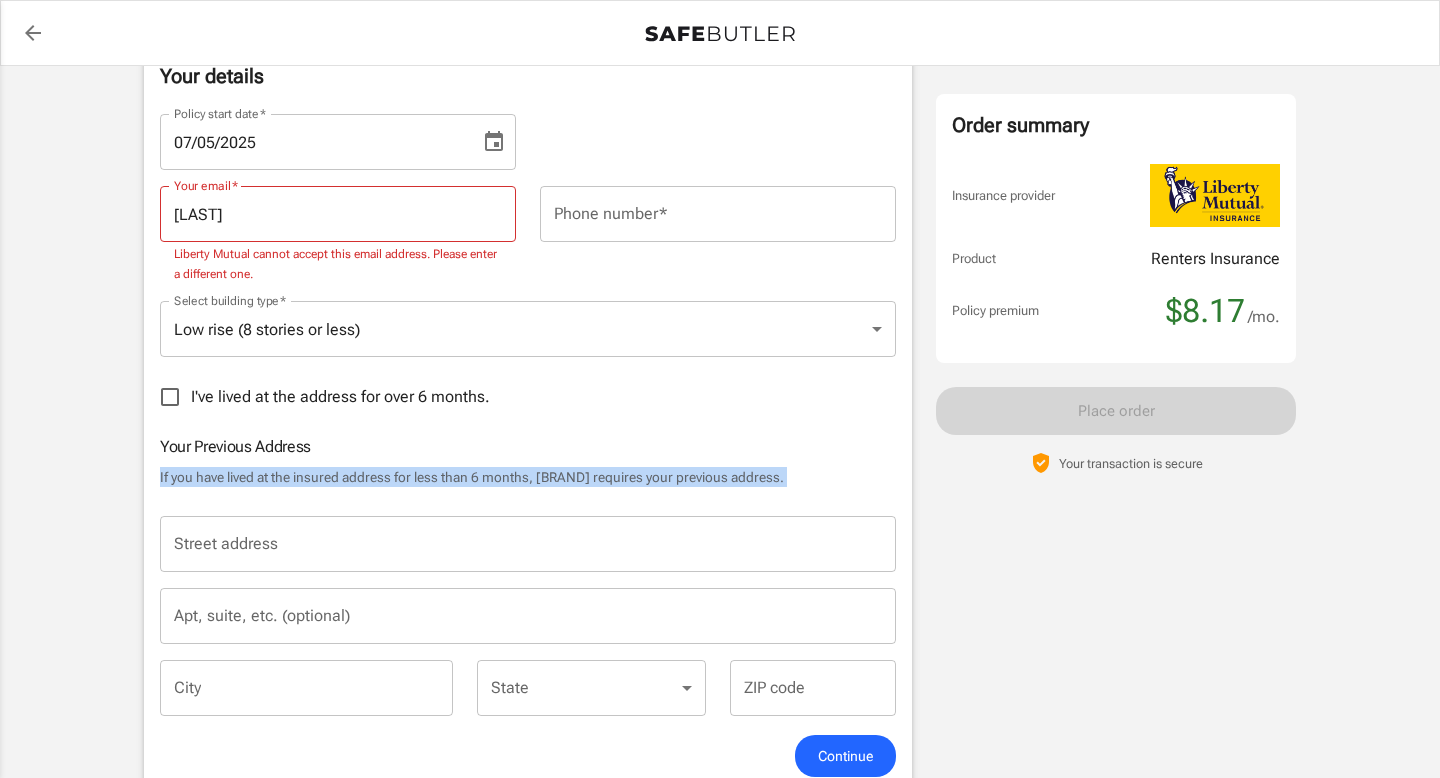 click on "If you have lived at the insured address for less than 6 months, [BRAND] requires your previous address." at bounding box center (528, 477) 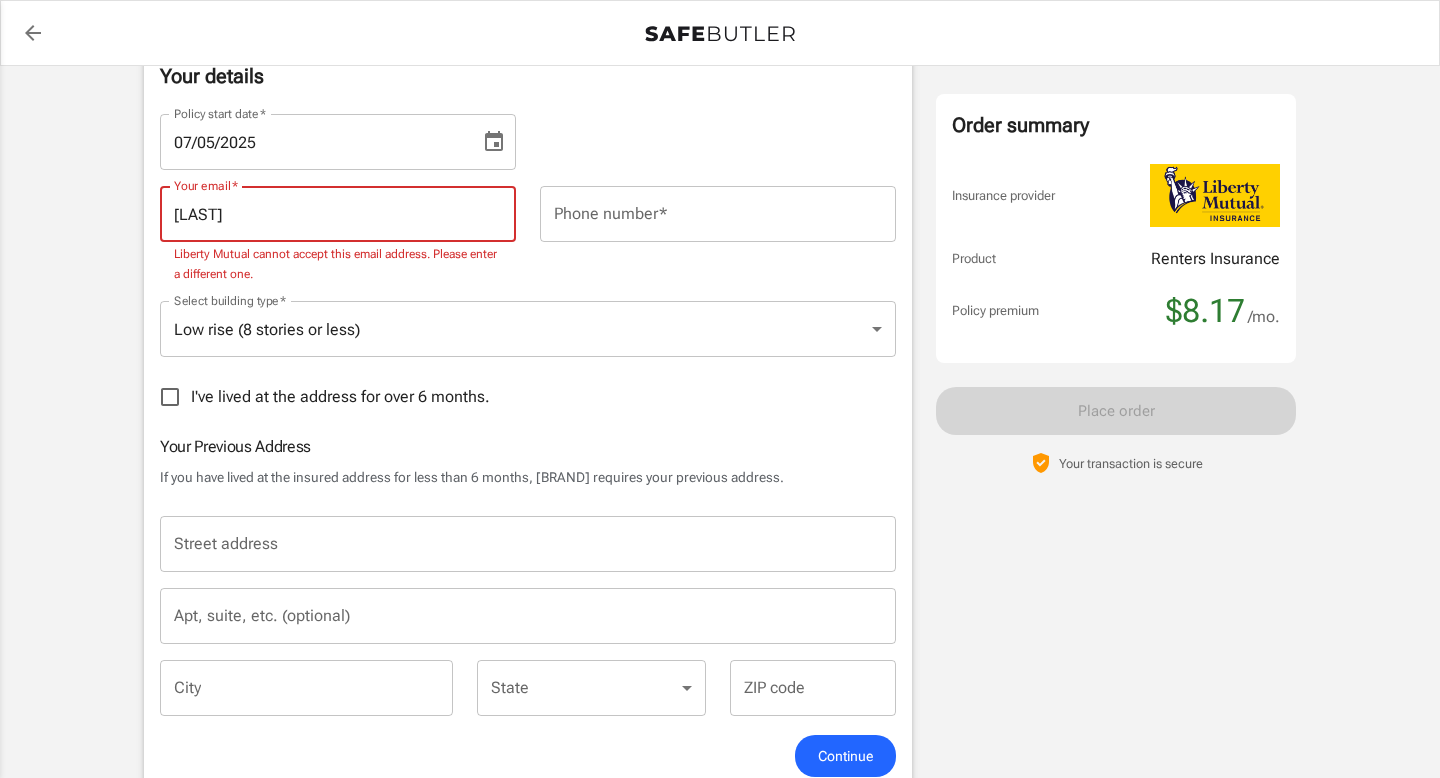 click on "[LAST]" at bounding box center (338, 214) 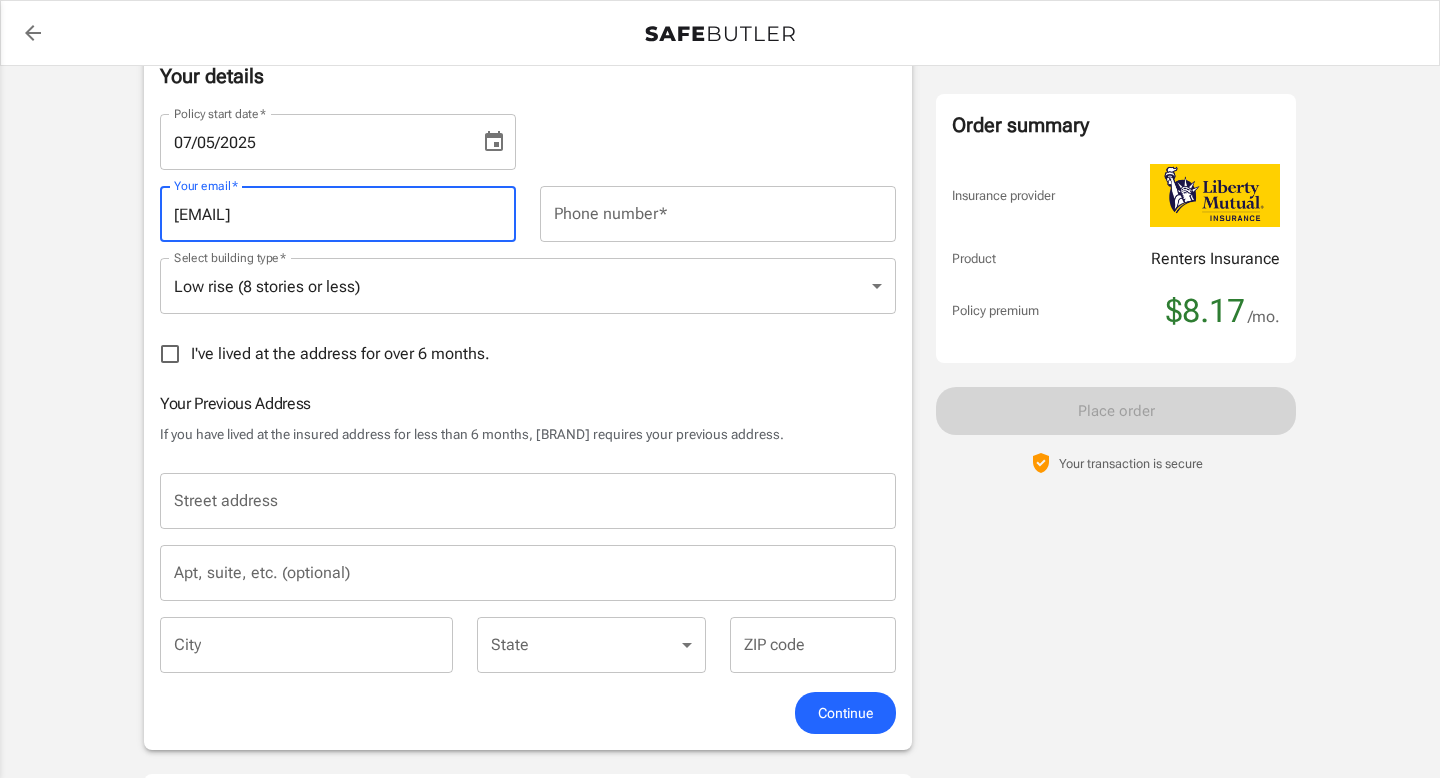 type on "[EMAIL]" 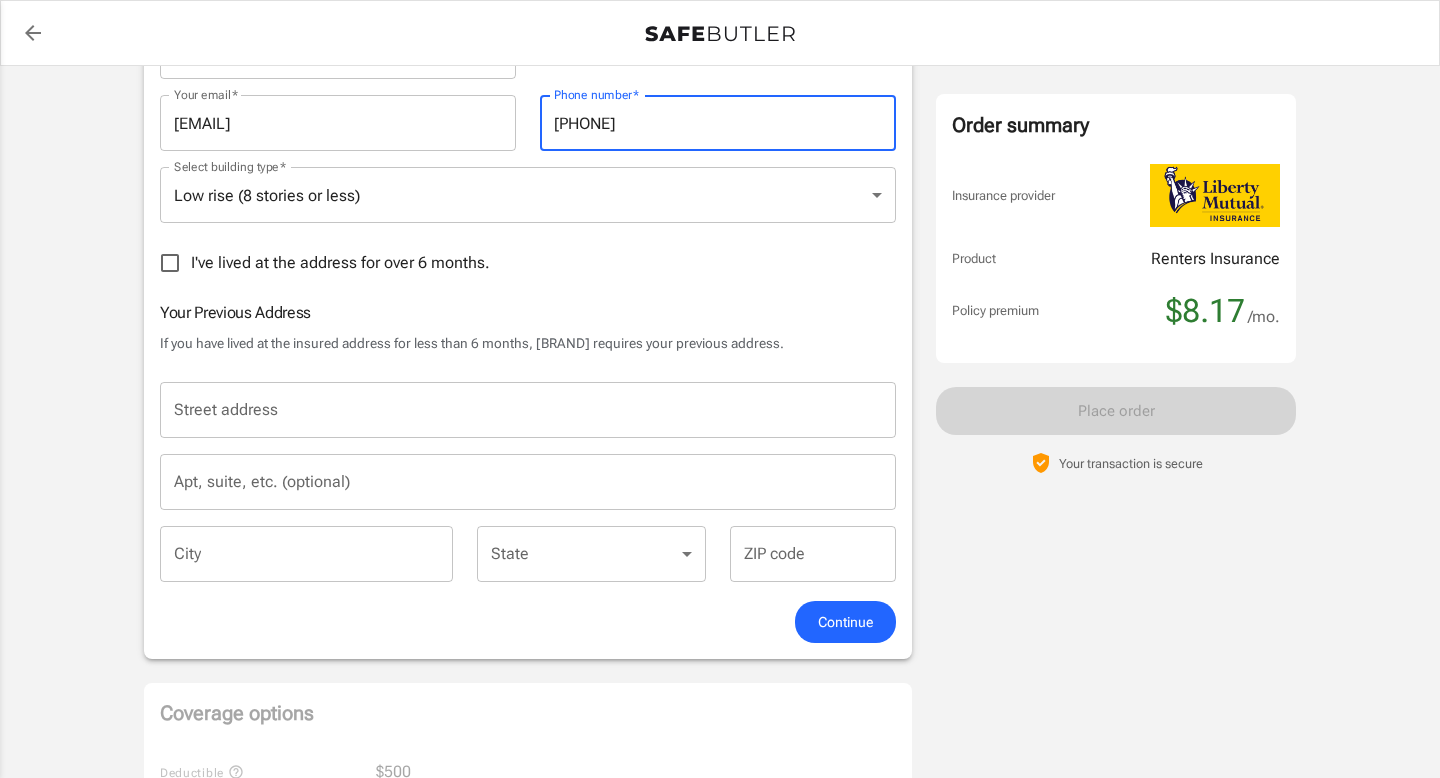 scroll, scrollTop: 450, scrollLeft: 0, axis: vertical 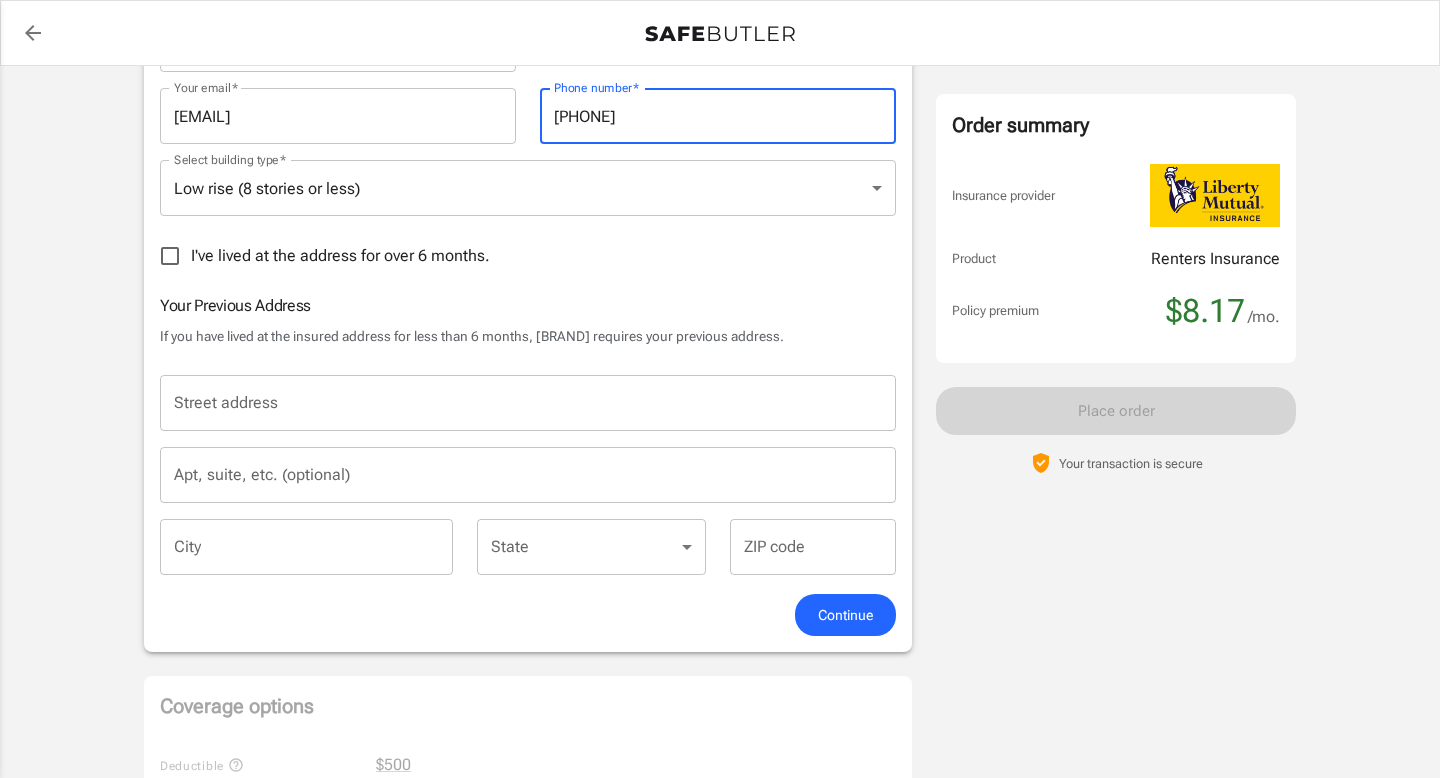 type on "[PHONE]" 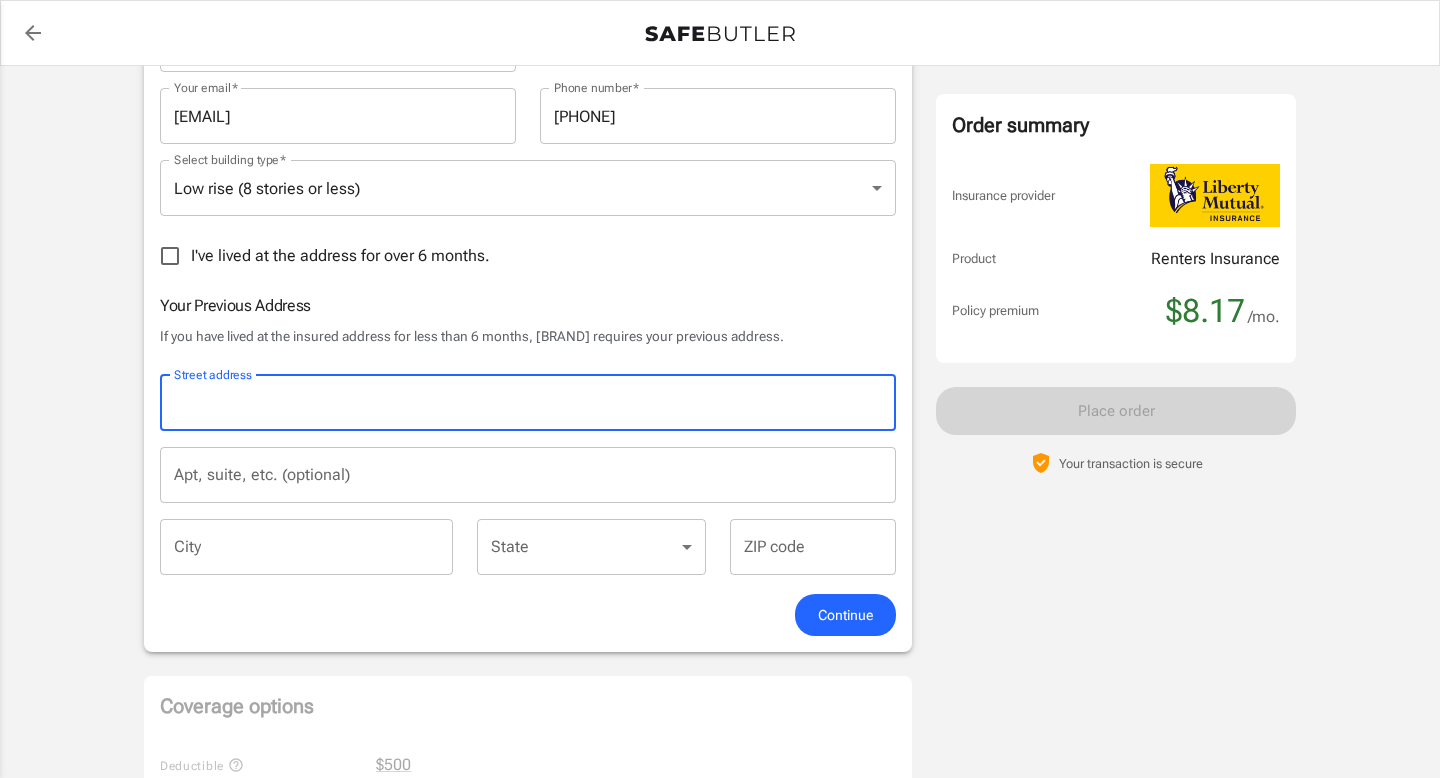 click on "Street address" at bounding box center [528, 403] 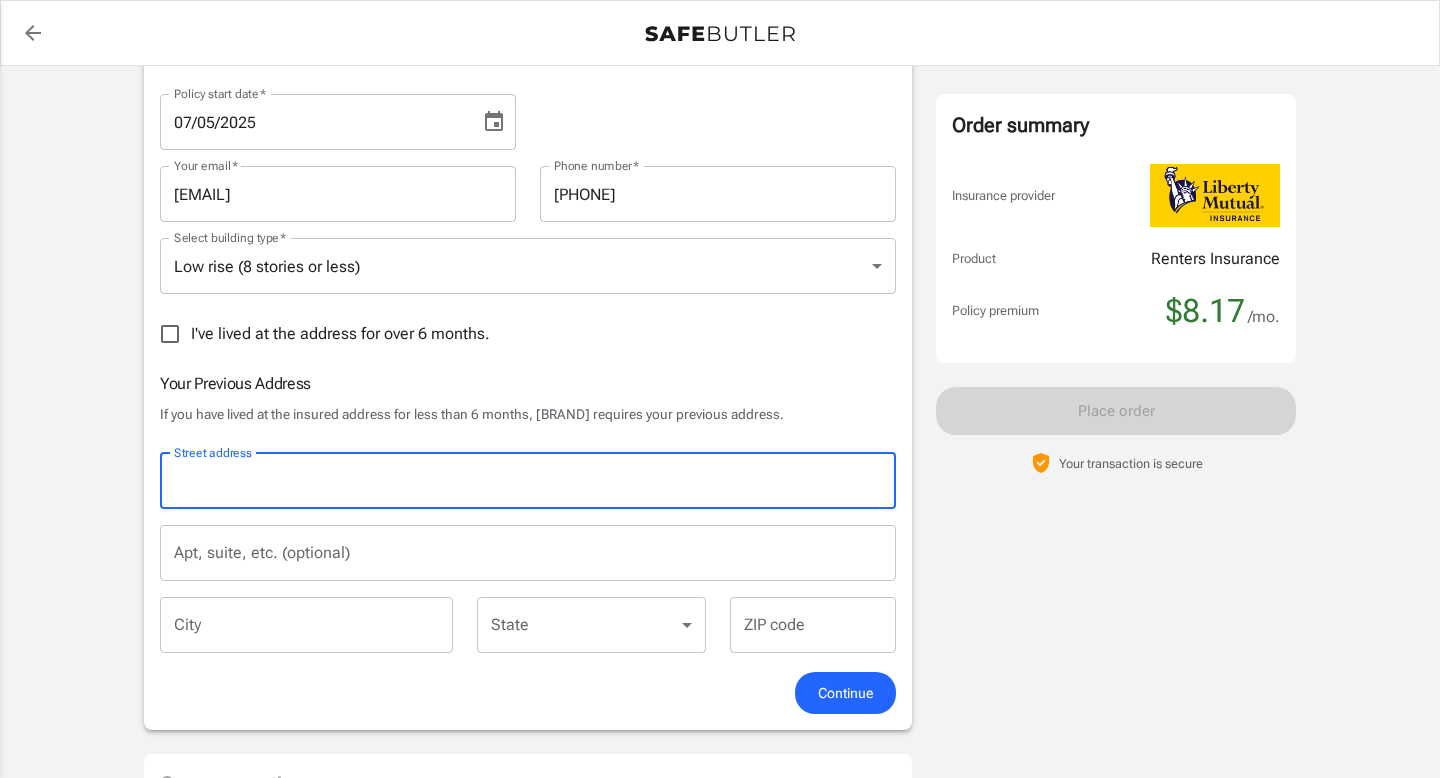 scroll, scrollTop: 360, scrollLeft: 0, axis: vertical 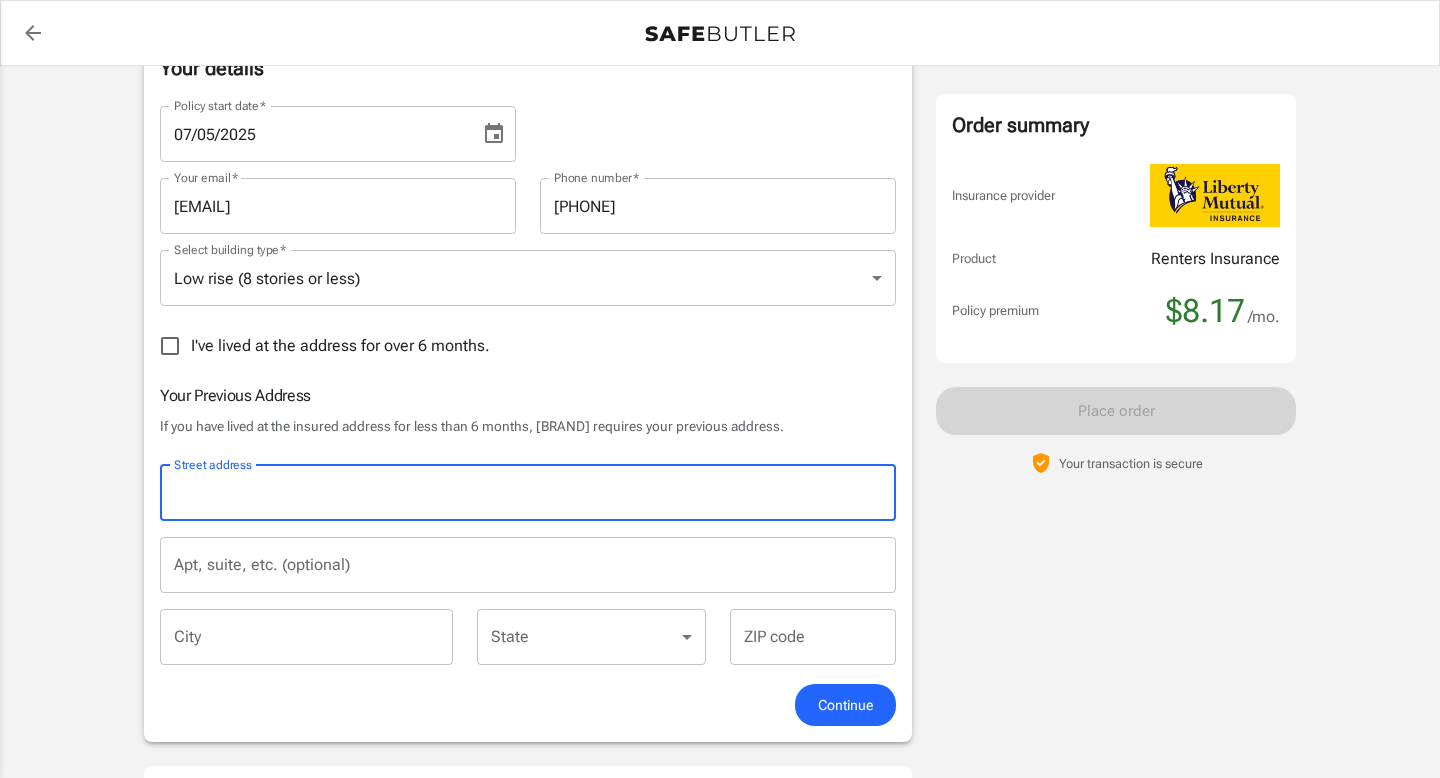 click on "Street address" at bounding box center (528, 493) 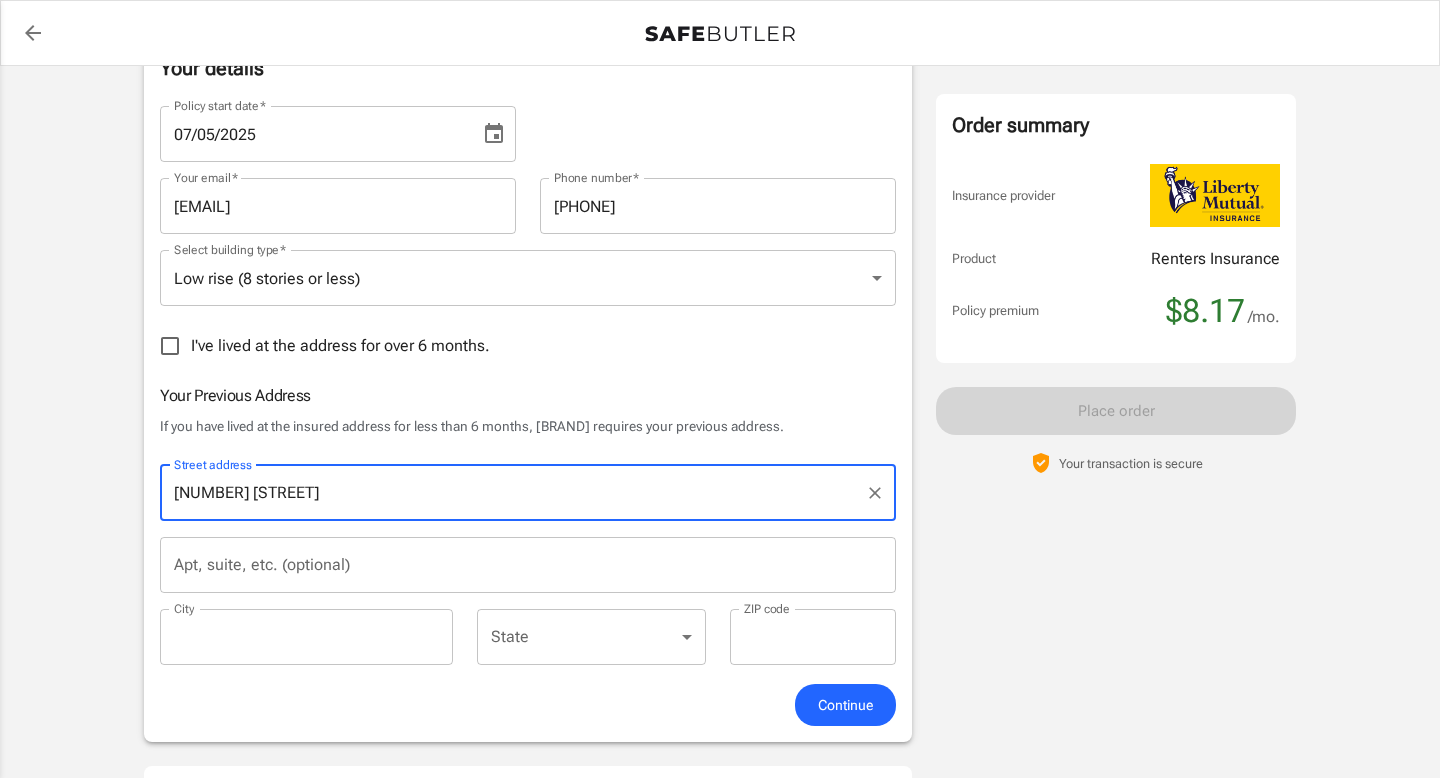 type on "[NUMBER] [STREET]" 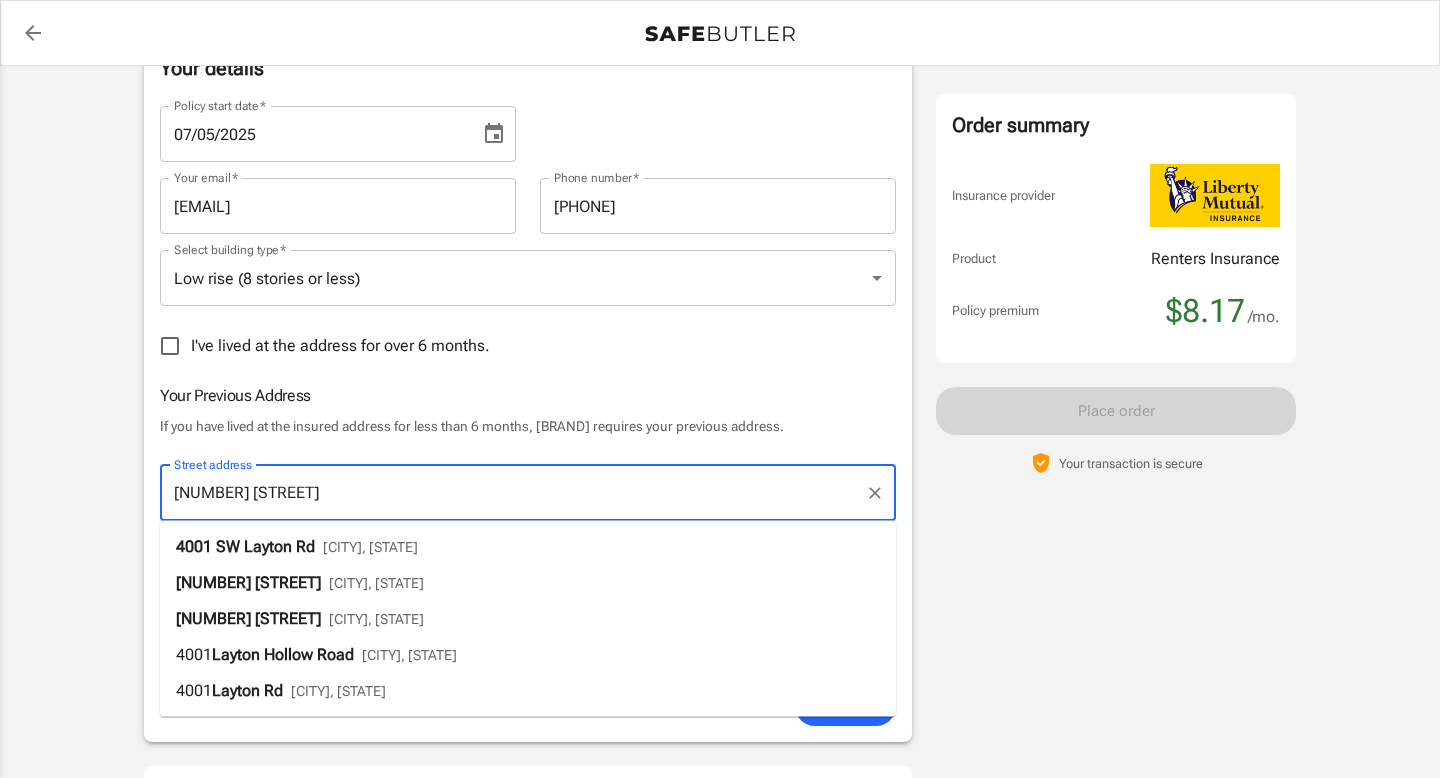 click on "[NUMBER] [STREET] [CITY], [STATE]" at bounding box center (528, 547) 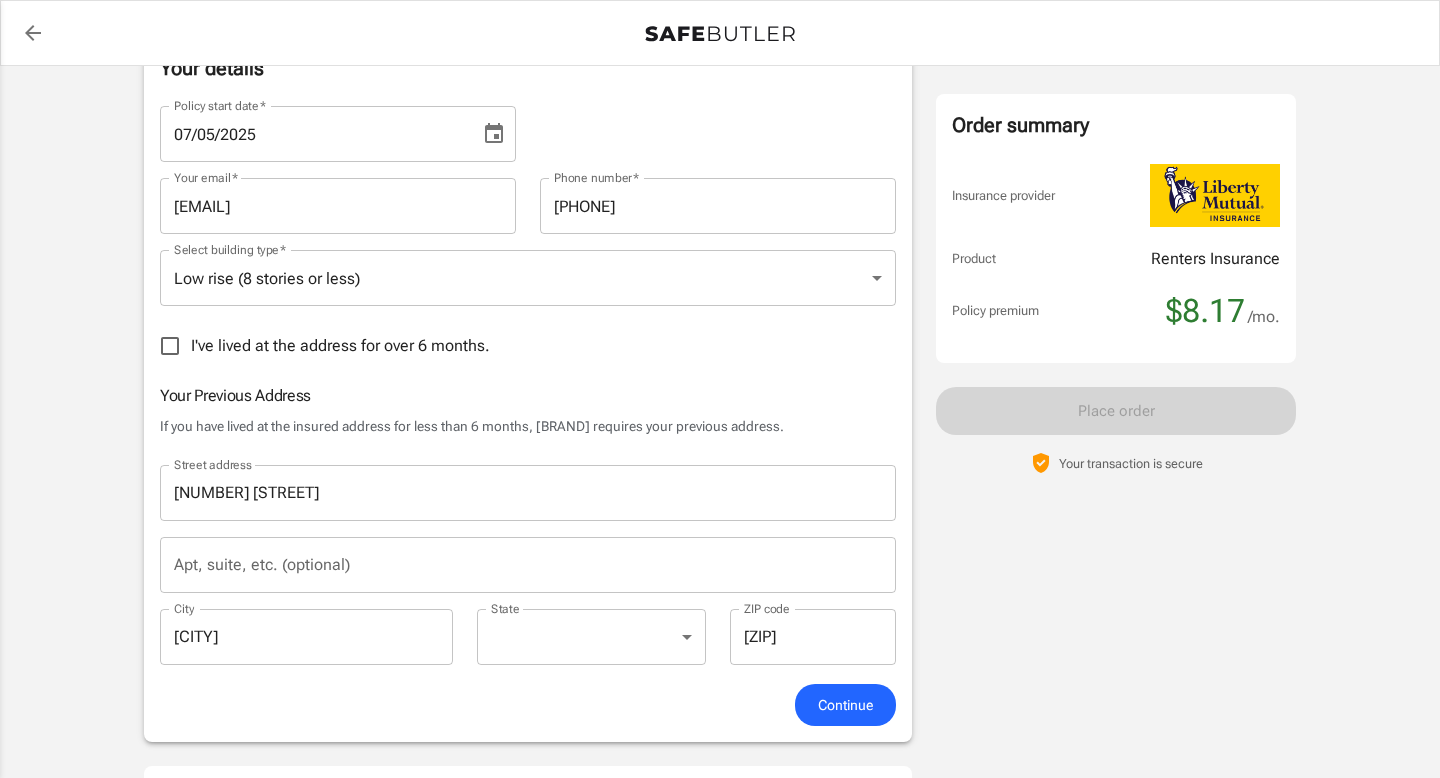 scroll, scrollTop: 472, scrollLeft: 0, axis: vertical 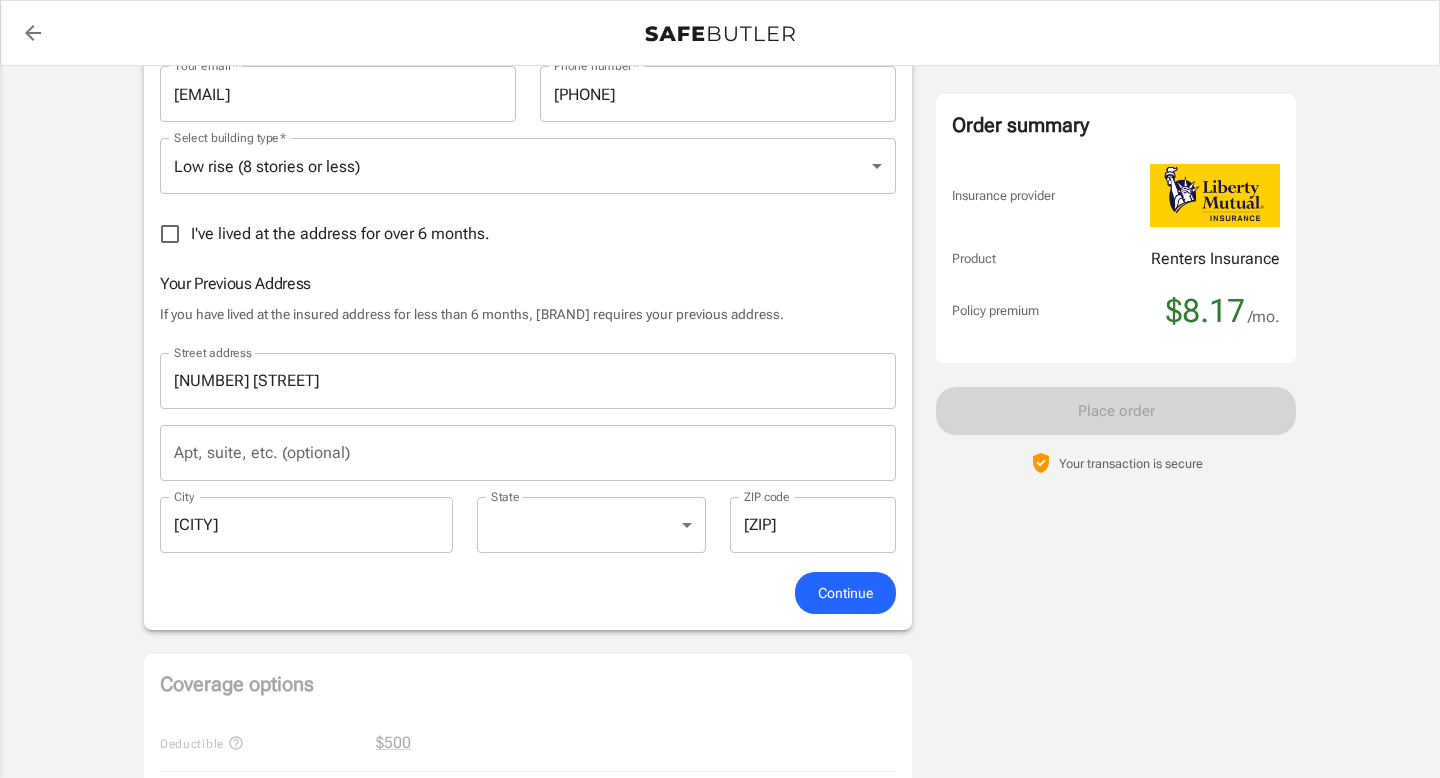 click on "[ZIP]" at bounding box center (813, 525) 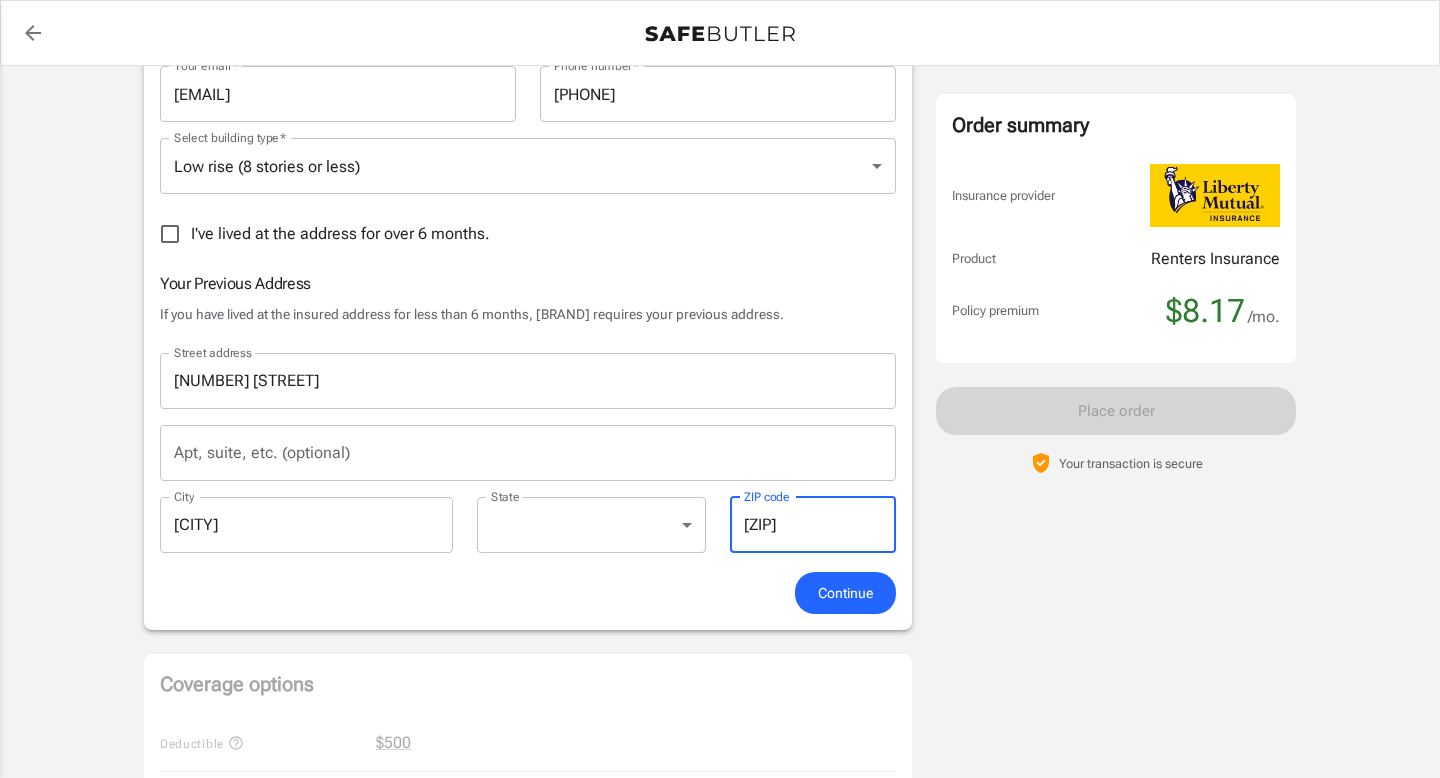 type on "[ZIP]" 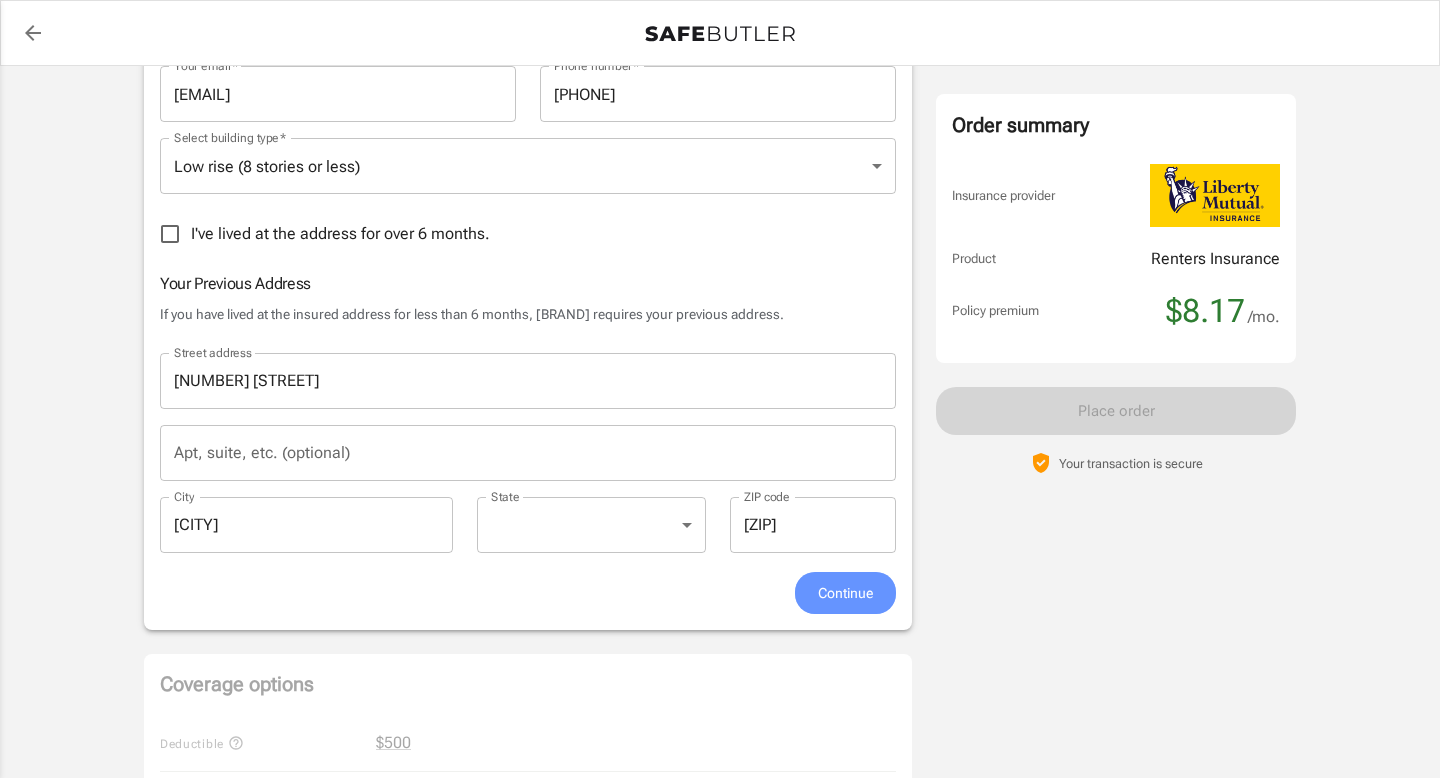 click on "Continue" at bounding box center [845, 593] 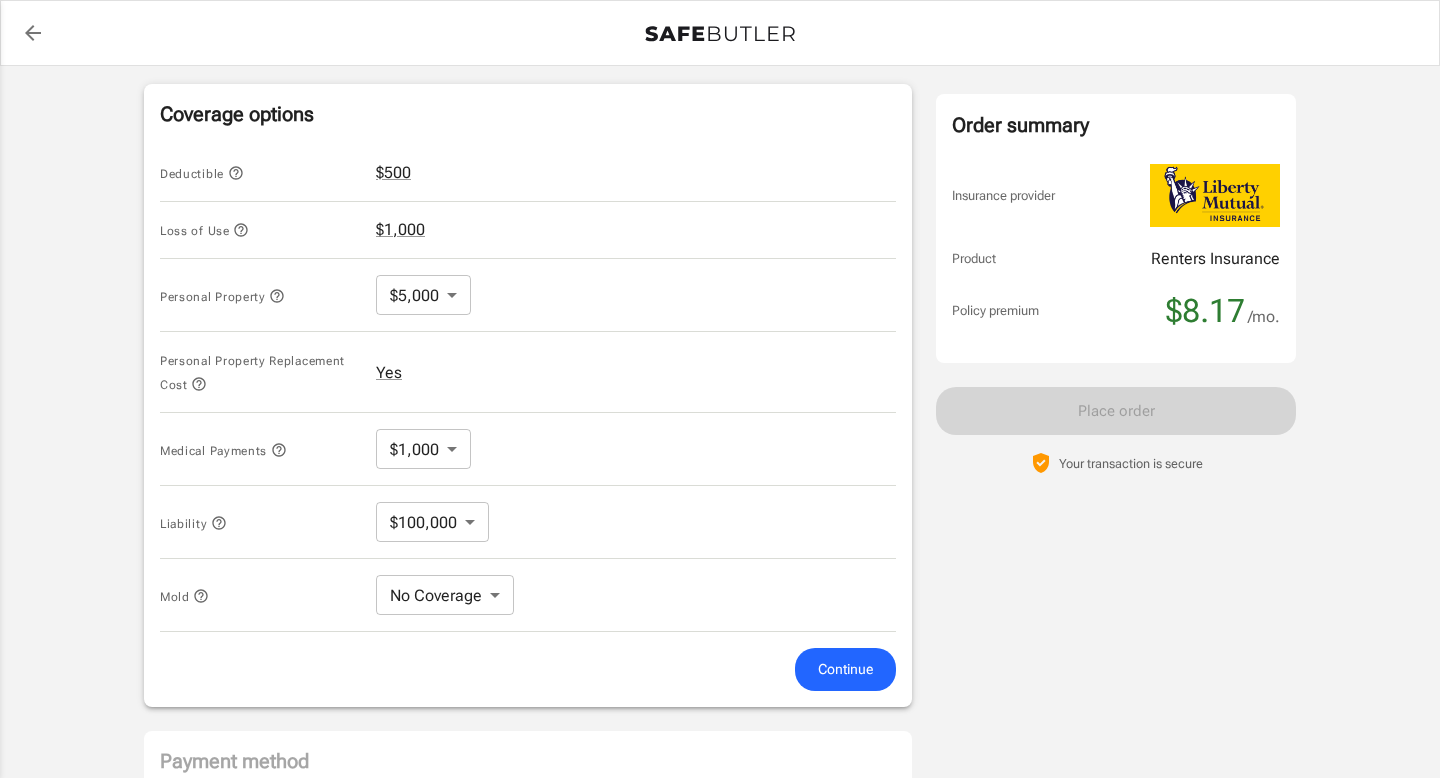 scroll, scrollTop: 824, scrollLeft: 0, axis: vertical 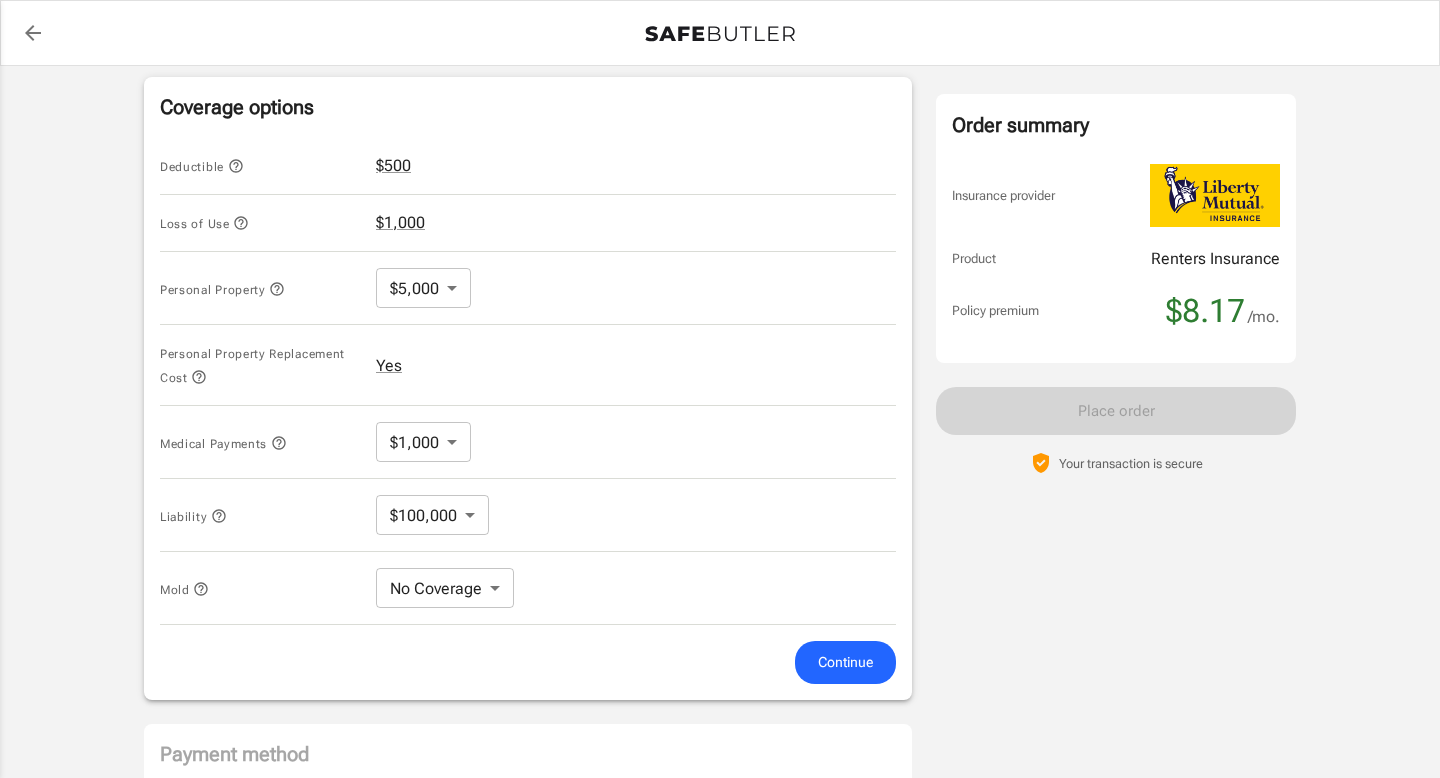 click at bounding box center (236, 166) 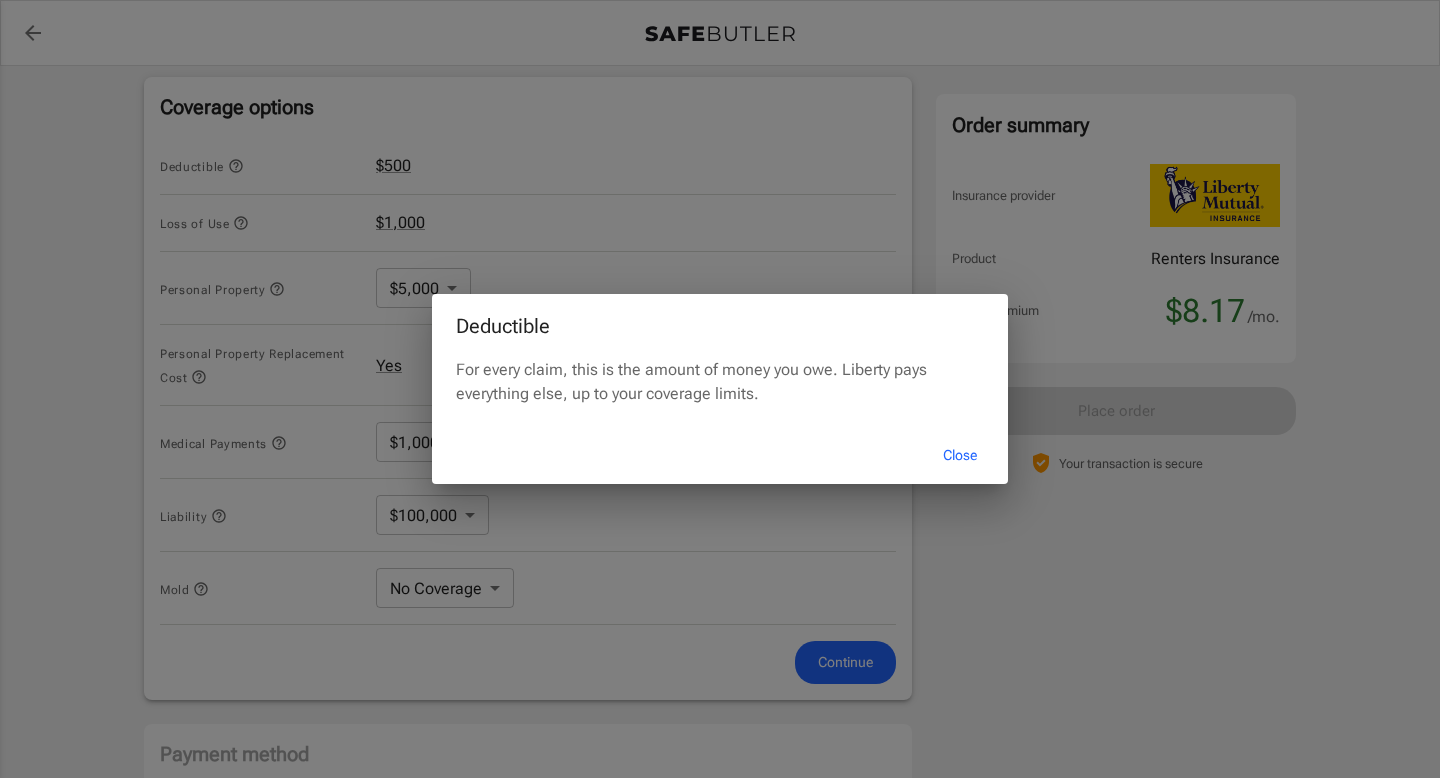click on "For every claim, this is the amount of money you owe. Liberty pays everything else, up to your coverage limits." at bounding box center (720, 382) 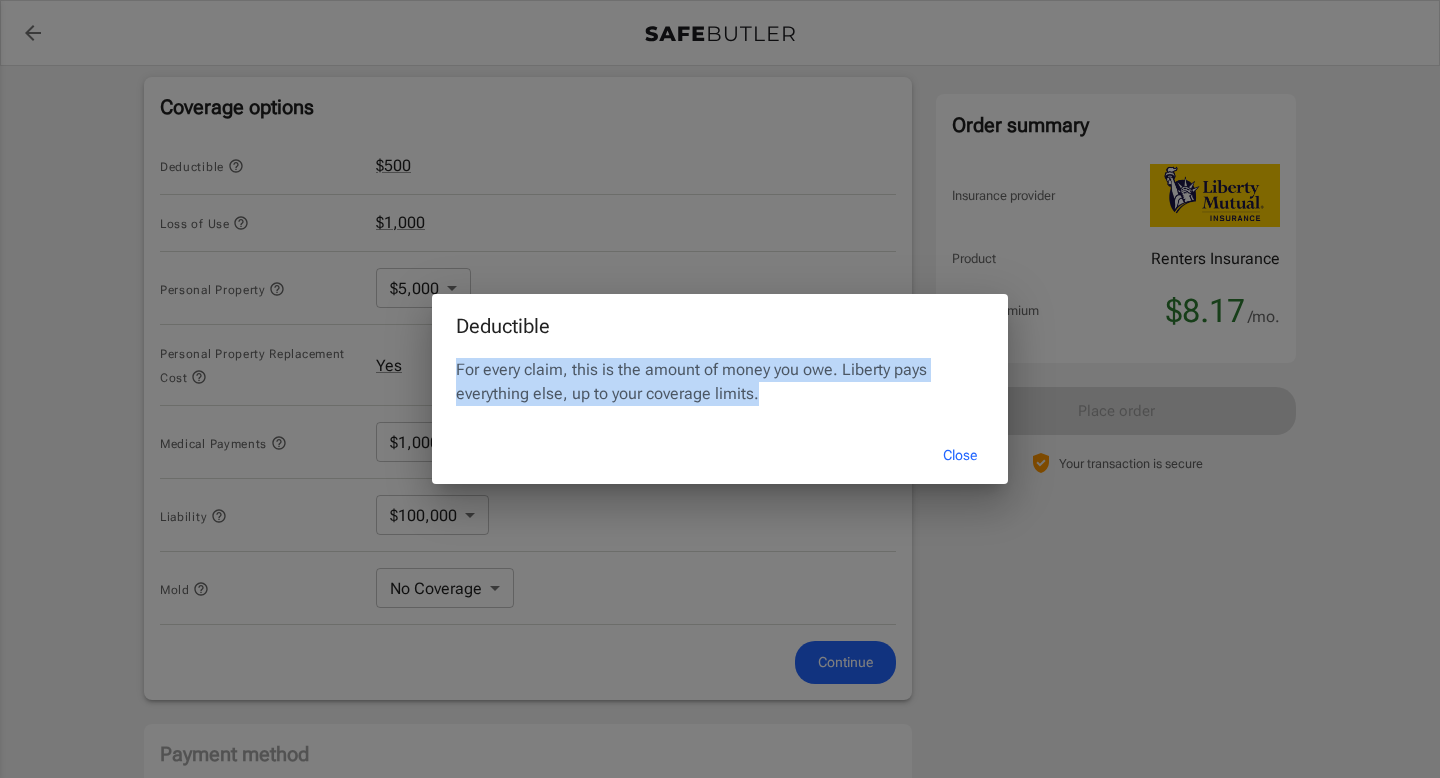 click on "For every claim, this is the amount of money you owe. Liberty pays everything else, up to your coverage limits." at bounding box center [720, 382] 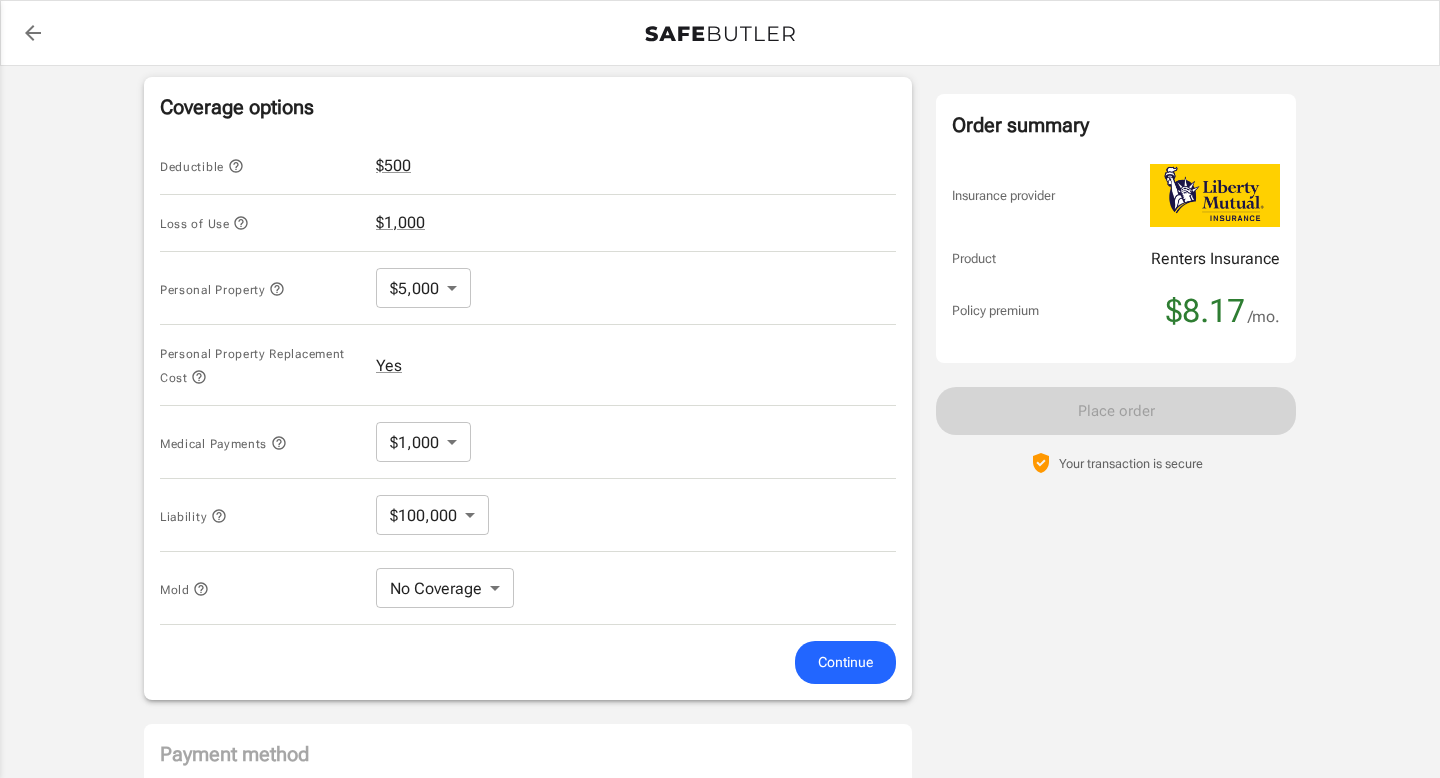 click at bounding box center (235, 165) 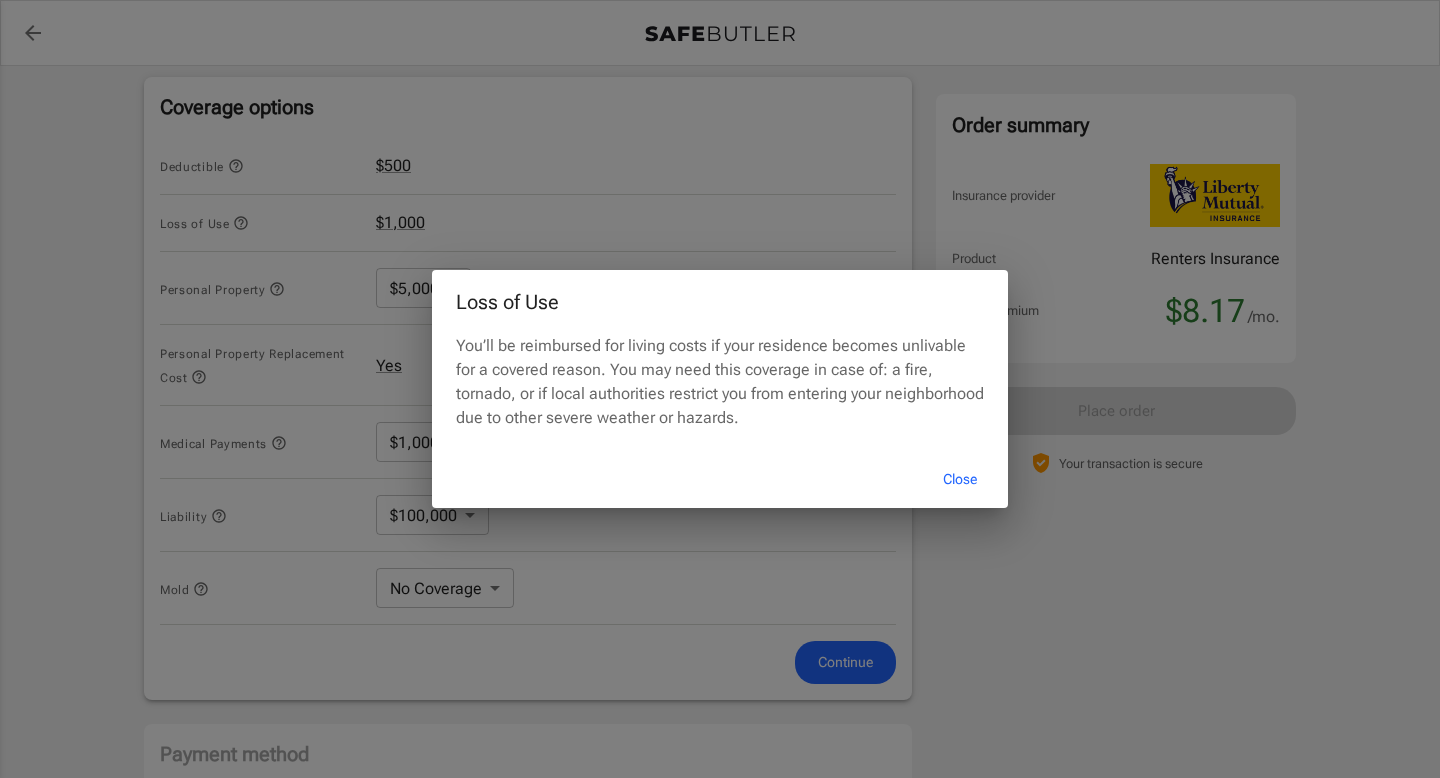 click on "You’ll be reimbursed for living costs if your residence becomes unlivable for a covered reason. You may need this coverage in case of: a fire, tornado, or if local authorities restrict you from entering your neighborhood due to other severe weather or hazards." at bounding box center [720, 382] 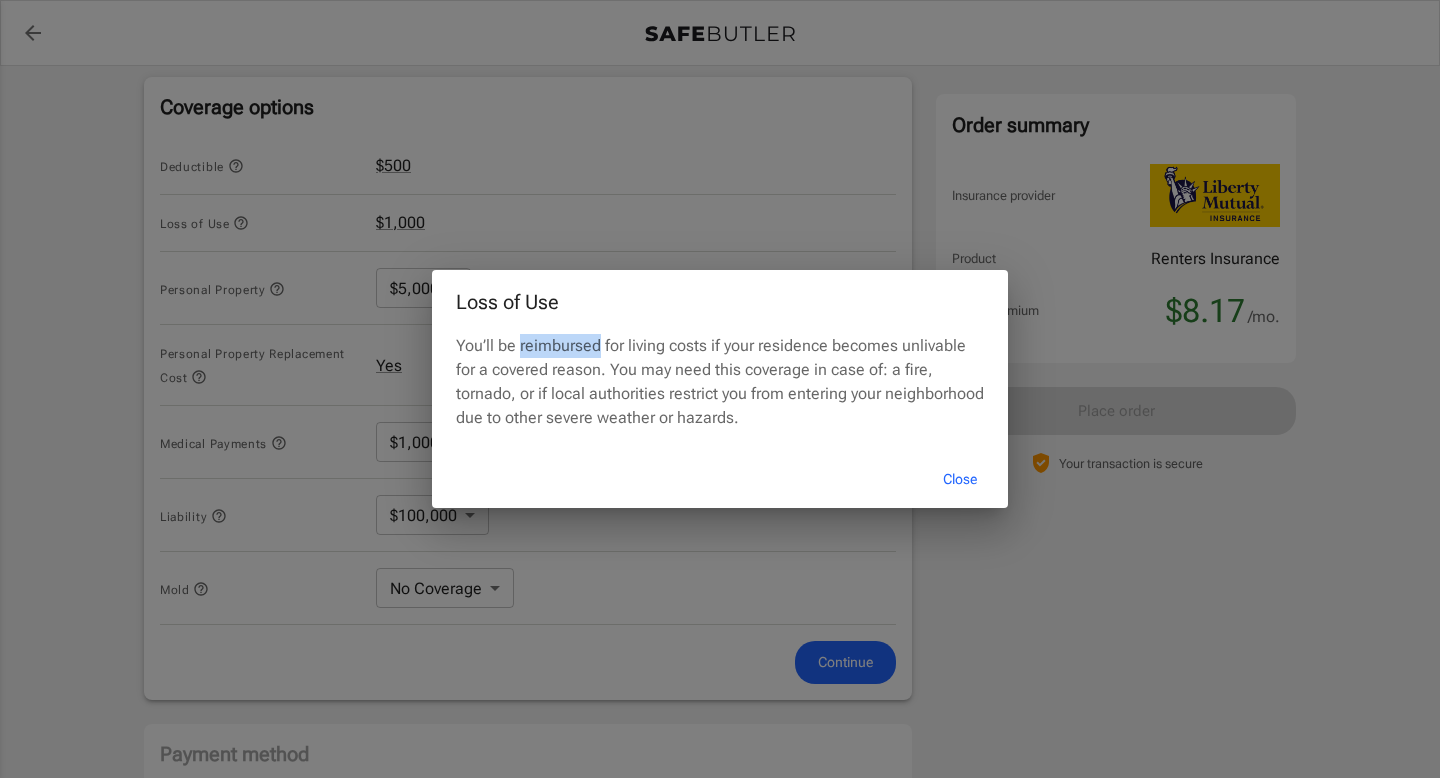 click on "You’ll be reimbursed for living costs if your residence becomes unlivable for a covered reason. You may need this coverage in case of: a fire, tornado, or if local authorities restrict you from entering your neighborhood due to other severe weather or hazards." at bounding box center (720, 382) 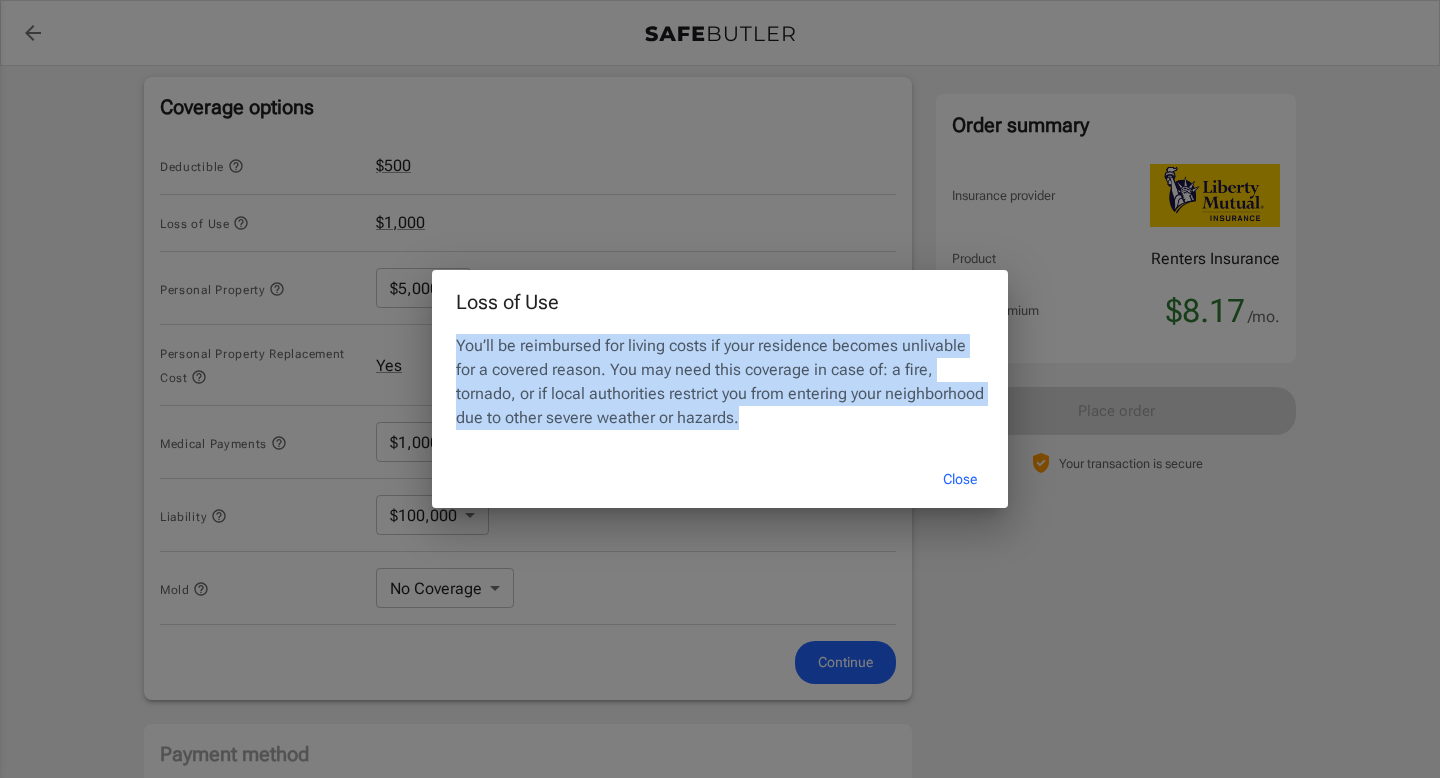 click on "You’ll be reimbursed for living costs if your residence becomes unlivable for a covered reason. You may need this coverage in case of: a fire, tornado, or if local authorities restrict you from entering your neighborhood due to other severe weather or hazards." at bounding box center [720, 382] 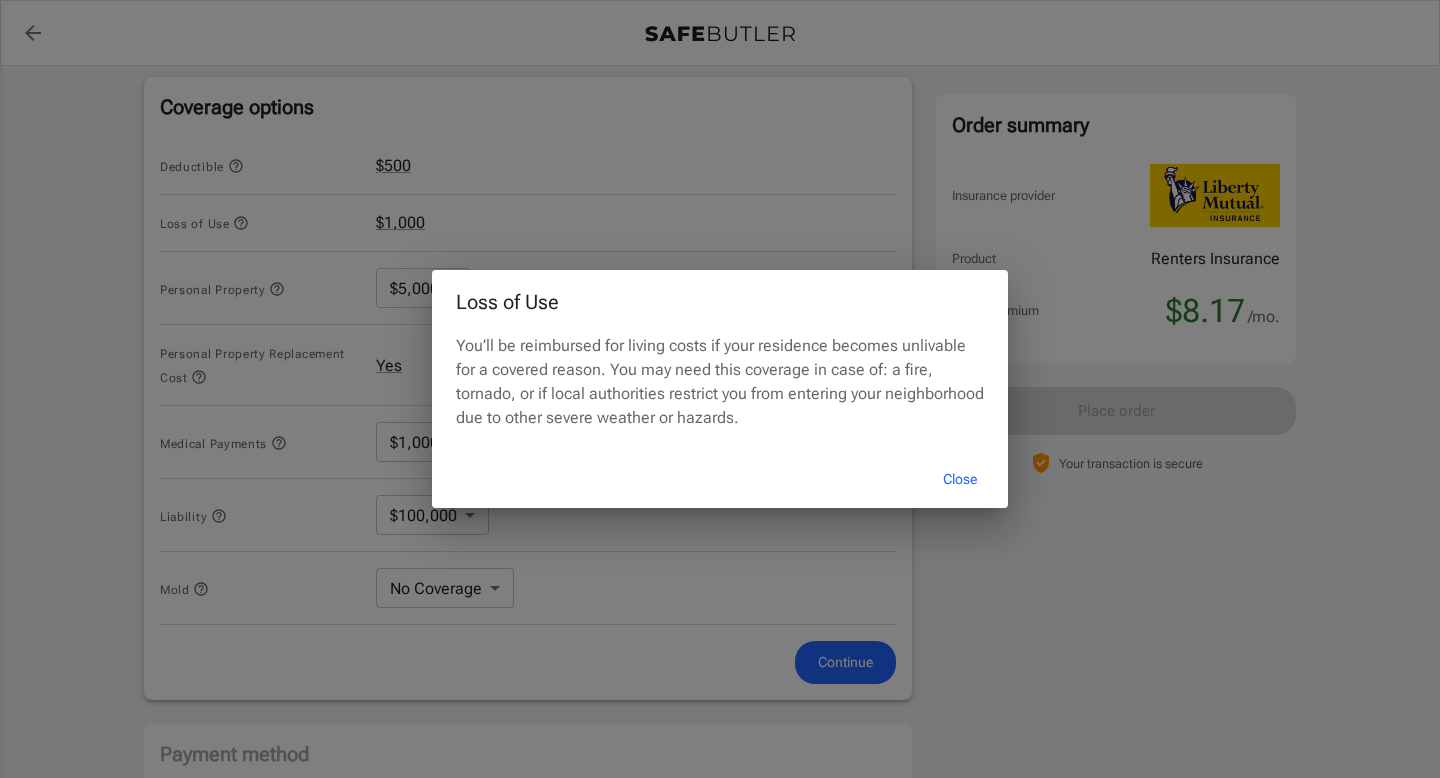 click on "Loss of Use You’ll be reimbursed for living costs if your residence becomes unlivable for a covered reason. You may need this coverage in case of: a fire, tornado, or if local authorities restrict you from entering your neighborhood due to other severe weather or hazards. Close" at bounding box center (720, 389) 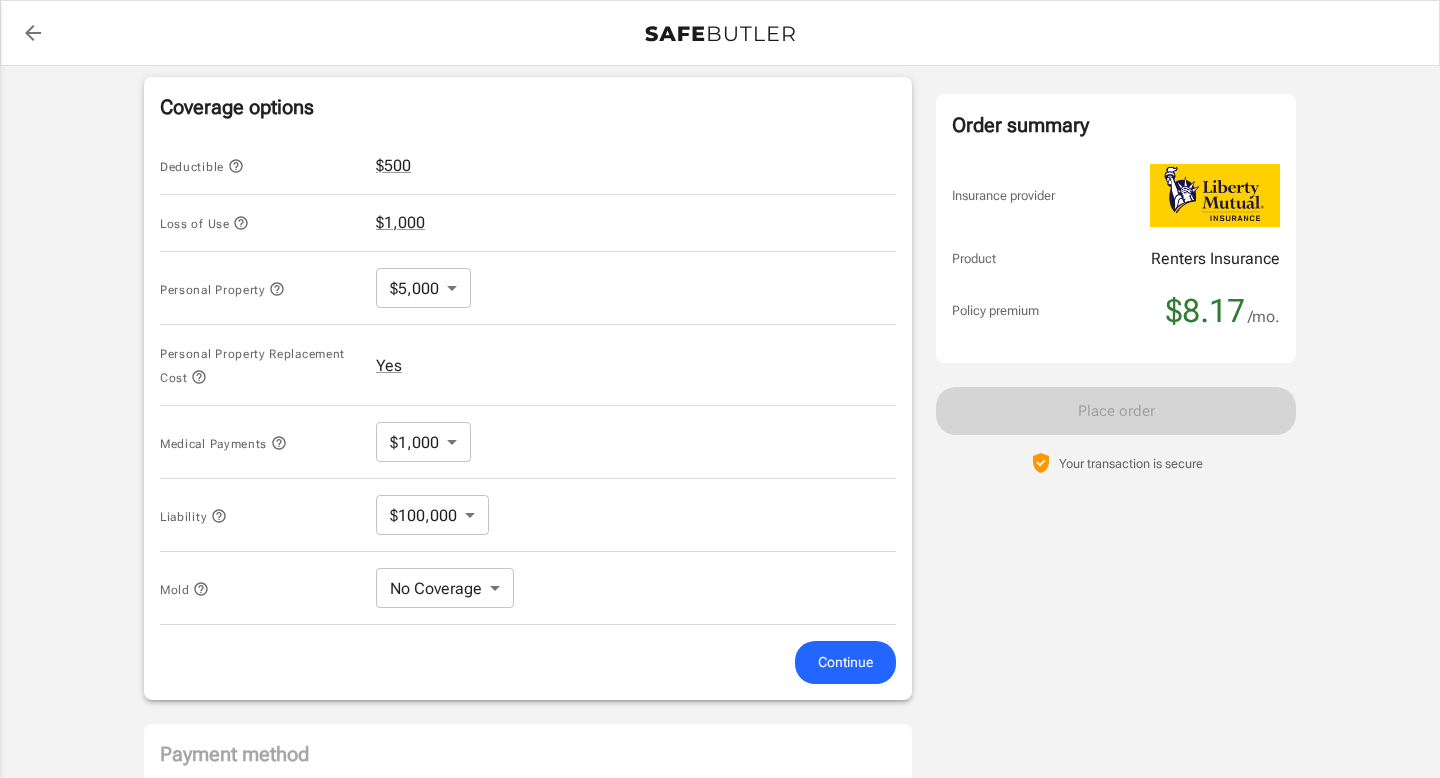 click at bounding box center (235, 165) 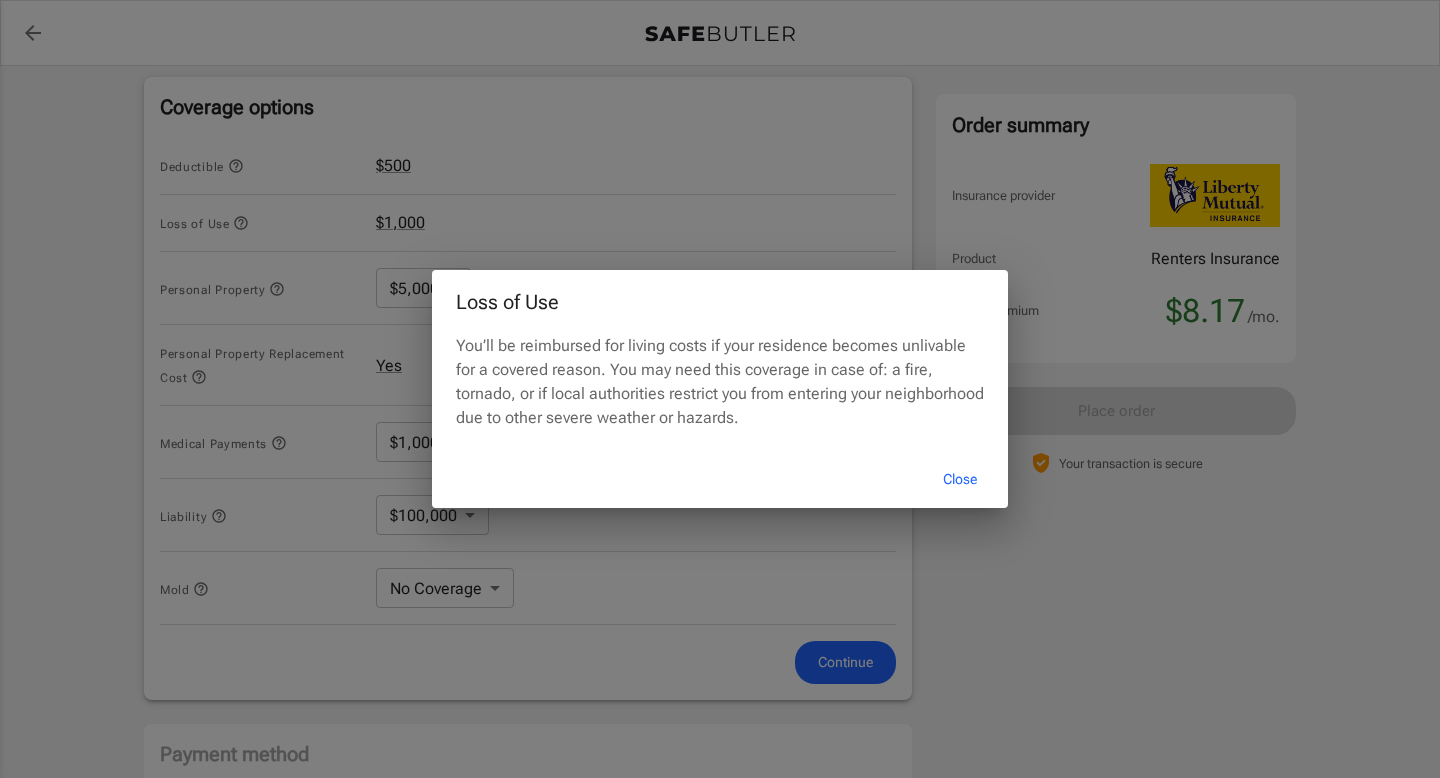 click on "You’ll be reimbursed for living costs if your residence becomes unlivable for a covered reason. You may need this coverage in case of: a fire, tornado, or if local authorities restrict you from entering your neighborhood due to other severe weather or hazards." at bounding box center [720, 382] 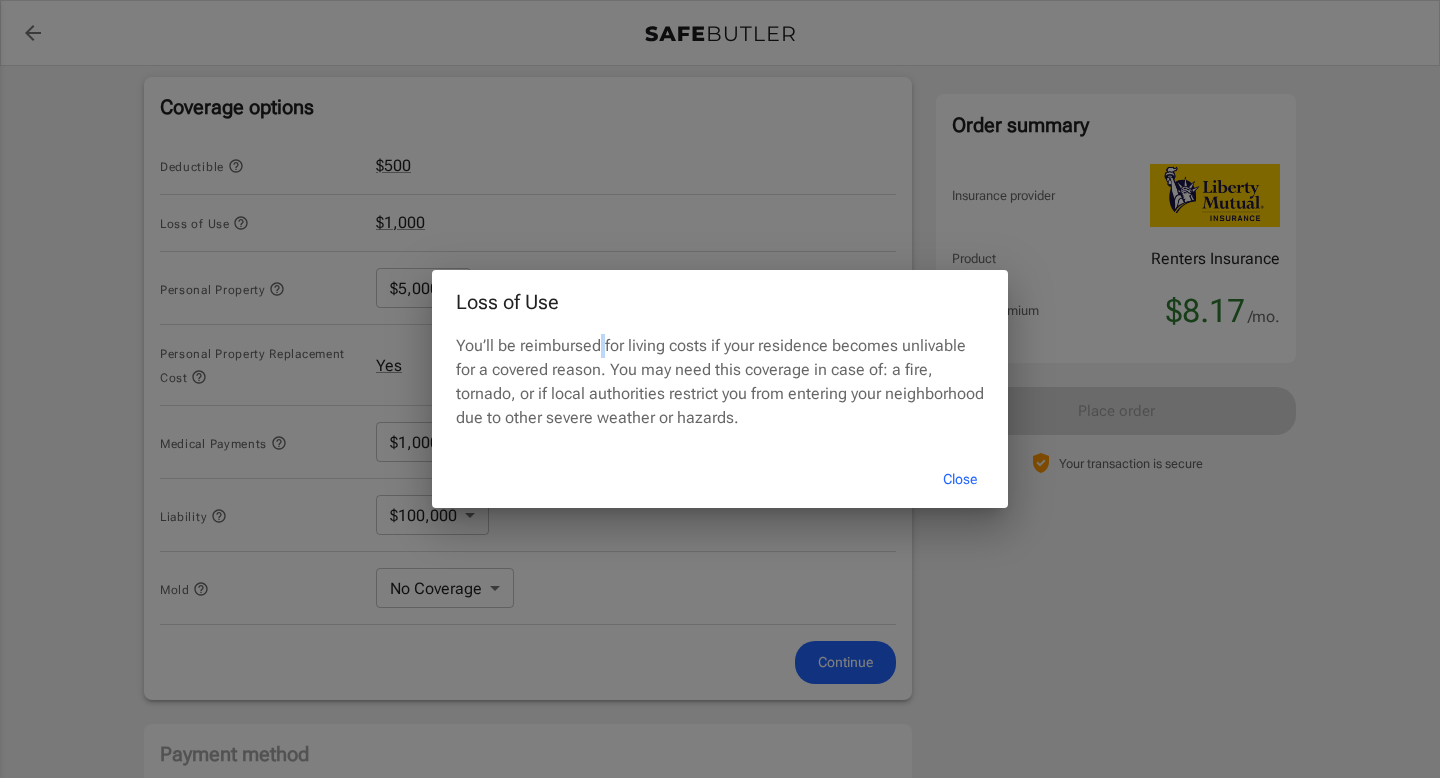 click on "You’ll be reimbursed for living costs if your residence becomes unlivable for a covered reason. You may need this coverage in case of: a fire, tornado, or if local authorities restrict you from entering your neighborhood due to other severe weather or hazards." at bounding box center [720, 382] 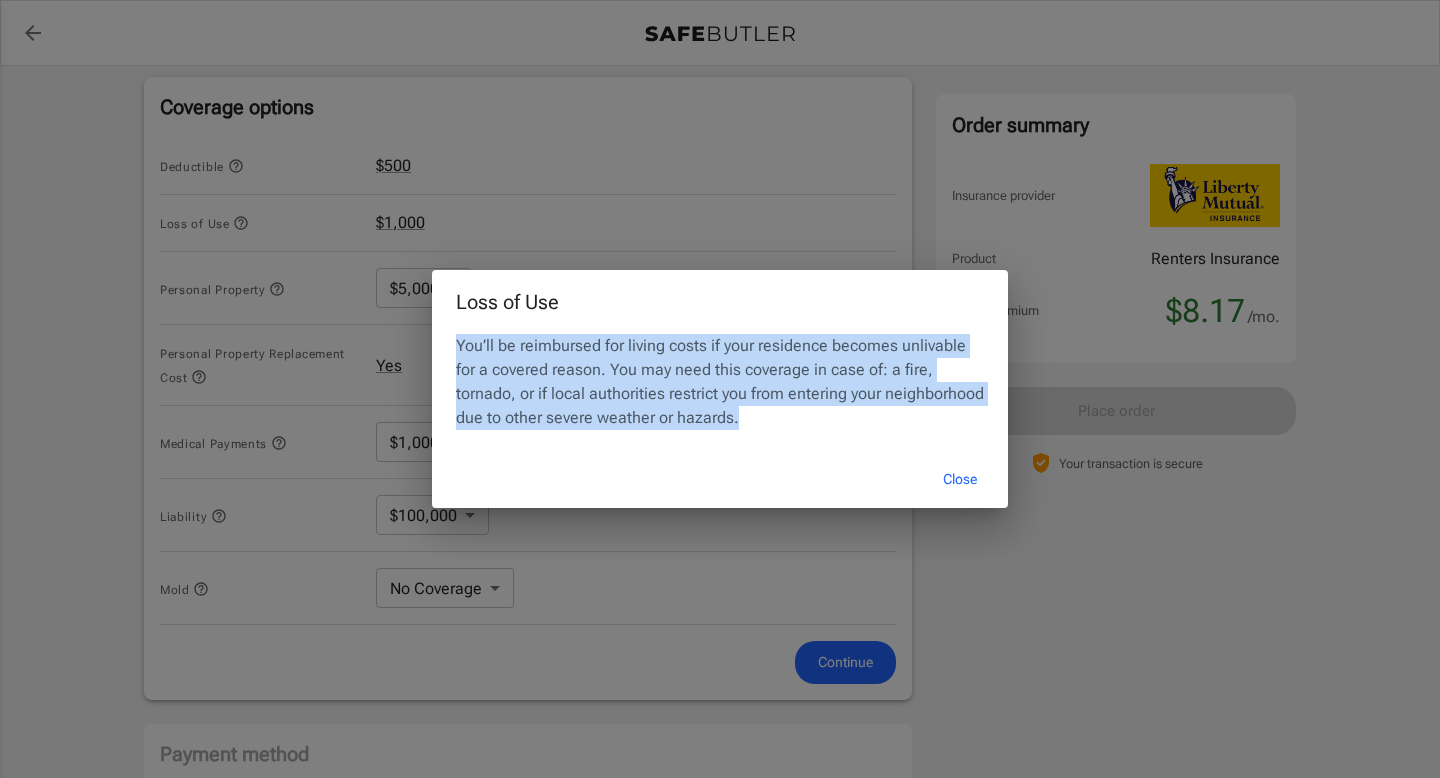 click on "You’ll be reimbursed for living costs if your residence becomes unlivable for a covered reason. You may need this coverage in case of: a fire, tornado, or if local authorities restrict you from entering your neighborhood due to other severe weather or hazards." at bounding box center (720, 382) 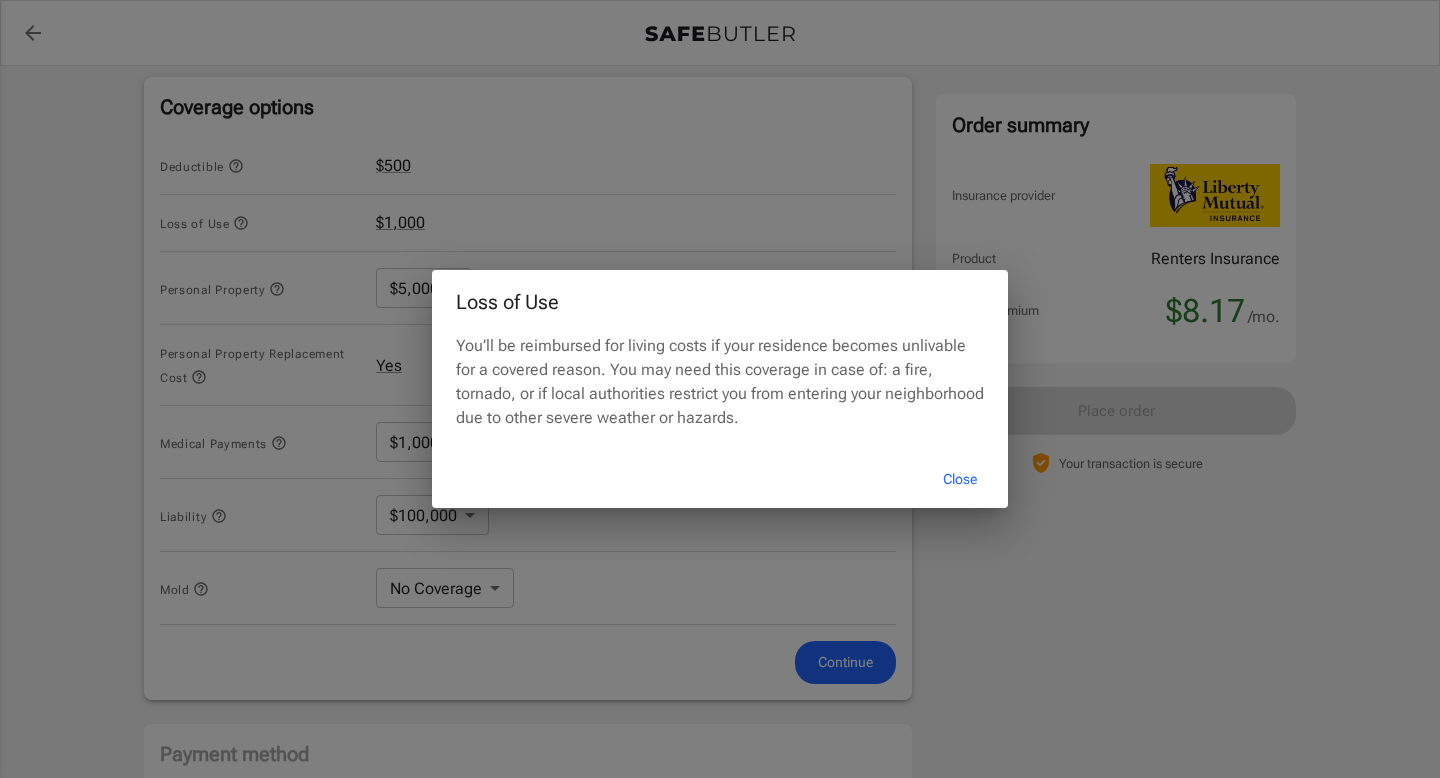 click on "Loss of Use You’ll be reimbursed for living costs if your residence becomes unlivable for a covered reason. You may need this coverage in case of: a fire, tornado, or if local authorities restrict you from entering your neighborhood due to other severe weather or hazards. Close" at bounding box center (720, 389) 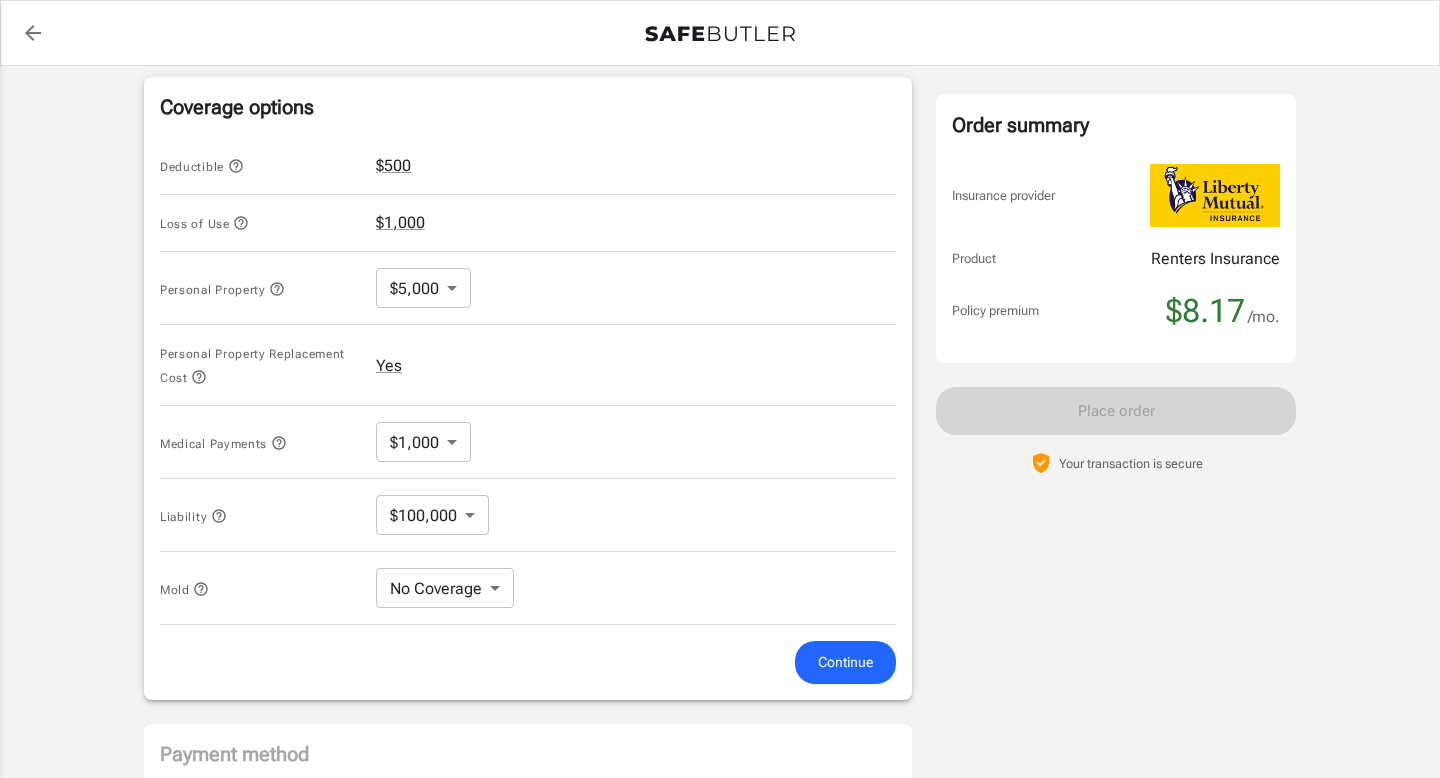 click at bounding box center [236, 166] 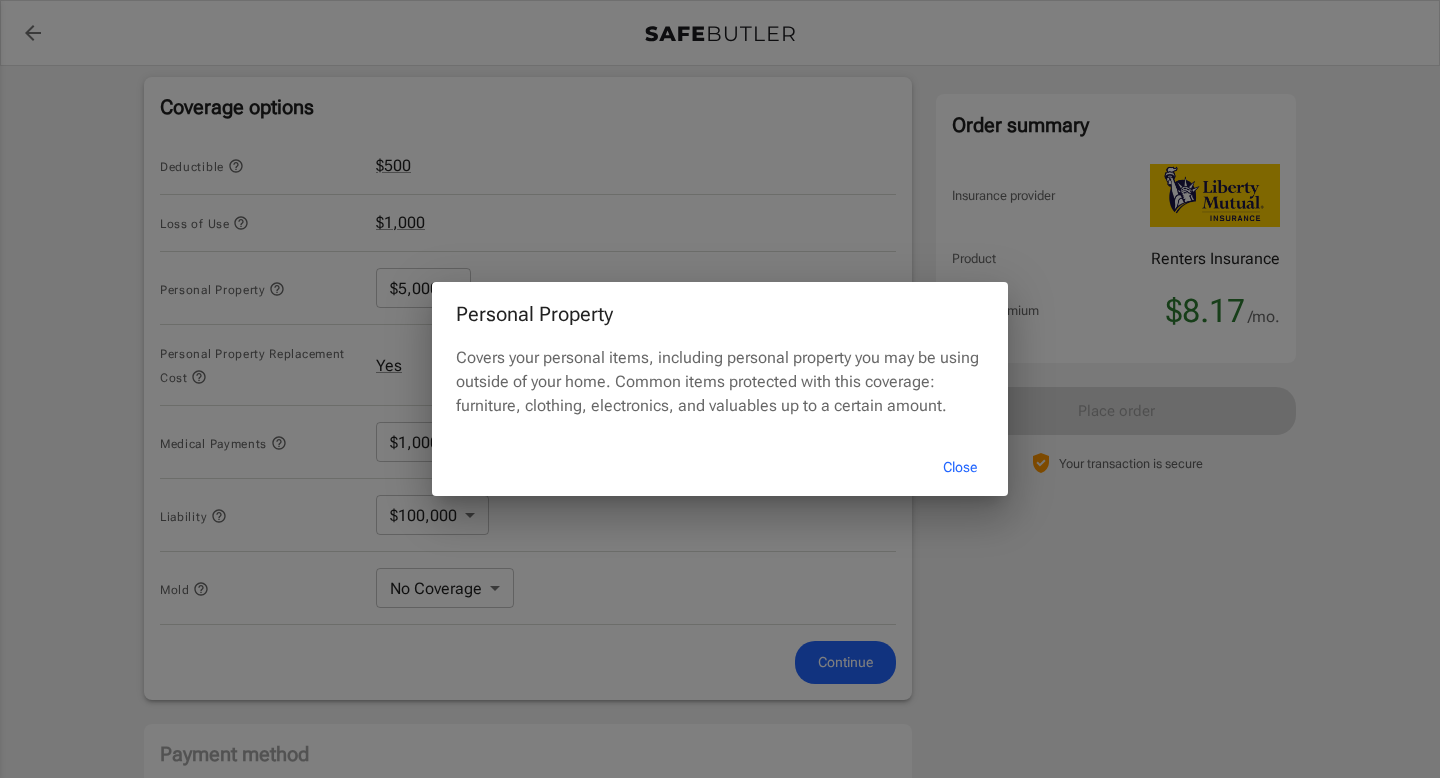 click on "Personal Property Covers your personal items, including personal property you may be using outside of your home. Common items protected with this coverage: furniture, clothing, electronics, and valuables up to a certain amount. Close" at bounding box center [720, 389] 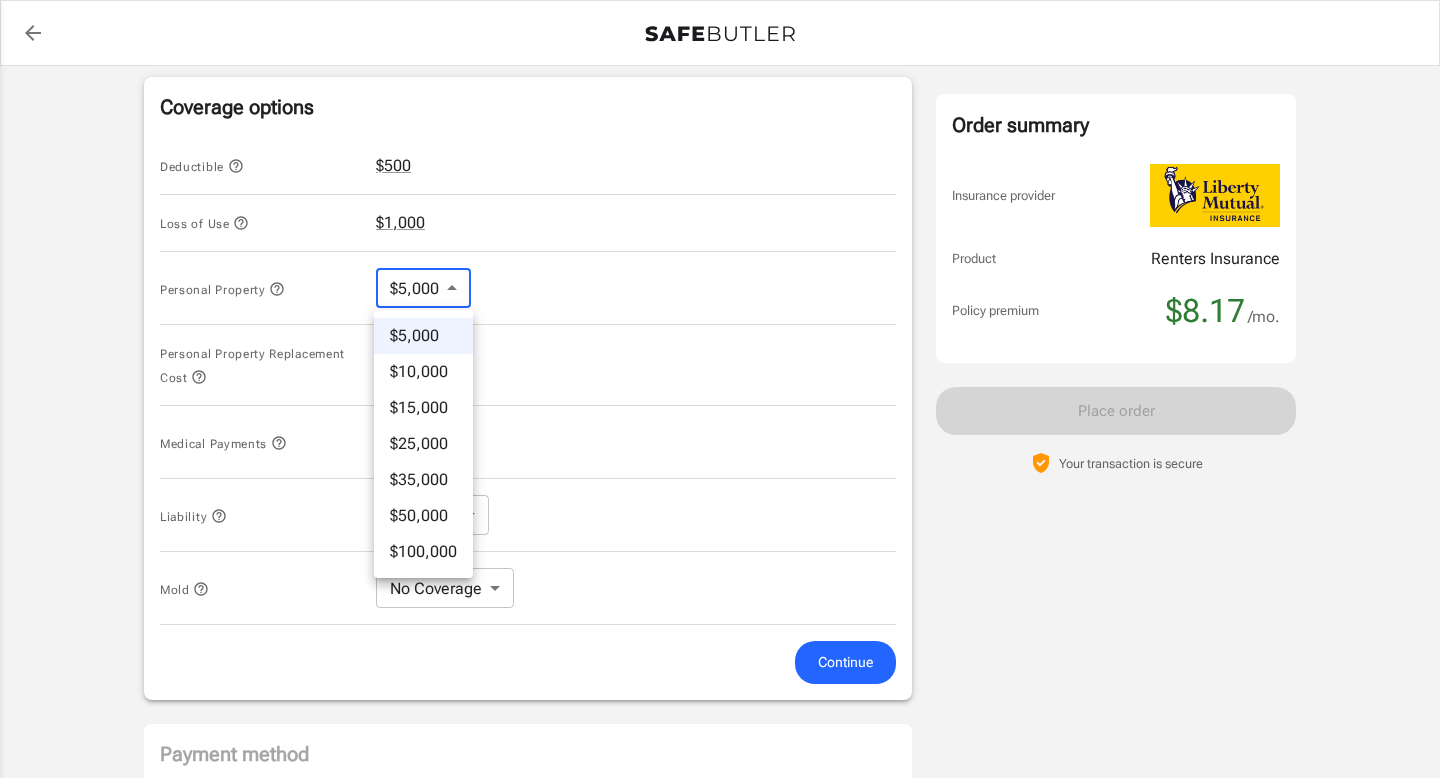 click on "Policy premium $ 8.17 /mo [BRAND] Renters Insurance 2006 BOLL ST APT 3084   DALLAS ,  TX   75204 Your address is standardized. [FIRST]   [LAST] Your spouse and live-in family are automatically covered.  Learn More Your details Policy start date [DATE] Email [EMAIL] Phone [PHONE] Building type Low rise (8 stories or less) Lived for over 6 months No Previous Address [NUMBER] [STREET] [CITY] [STATE] [ZIP] Change Coverage options Deductible   $500 Loss of Use   $1,000 Personal Property   $5,000 5000 ​ Personal Property Replacement Cost   Yes Medical Payments   $1,000 1000 ​ Liability   $100,000 100000 ​ Mold   No Coverage No Coverage ​ Continue Payment method Choose a payment method ​ Choose a payment method Add payment method Optional settings Add landlord as interested party Order summary Insurance provider Product Renters Insurance Policy premium $8.17 /mo. Online purchase discount applied. Payment frequency $8.17" at bounding box center [720, 195] 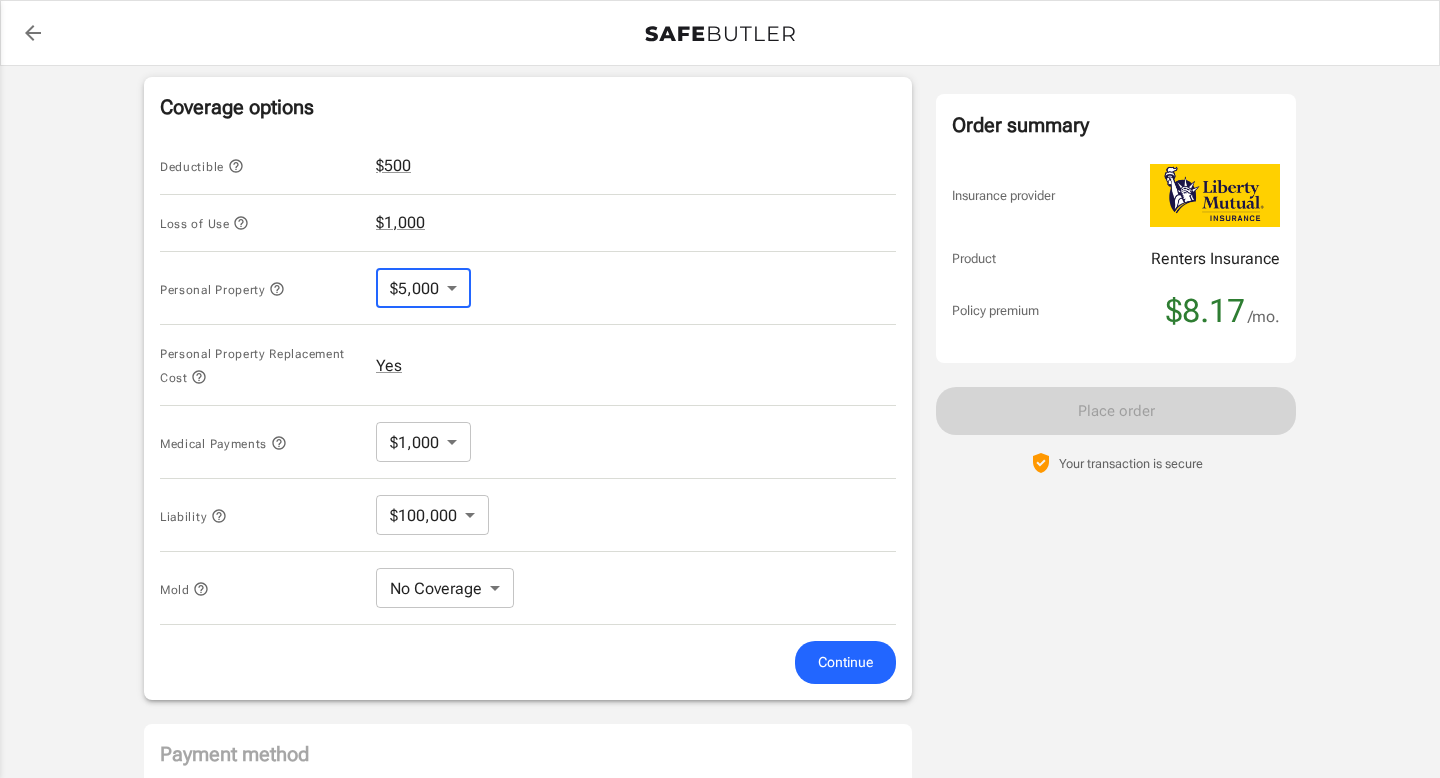 click on "Policy premium $ 8.17 /mo [BRAND] Renters Insurance 2006 BOLL ST APT 3084   DALLAS ,  TX   75204 Your address is standardized. [FIRST]   [LAST] Your spouse and live-in family are automatically covered.  Learn More Your details Policy start date [DATE] Email [EMAIL] Phone [PHONE] Building type Low rise (8 stories or less) Lived for over 6 months No Previous Address [NUMBER] [STREET] [CITY] [STATE] [ZIP] Change Coverage options Deductible   $500 Loss of Use   $1,000 Personal Property   $5,000 5000 ​ Personal Property Replacement Cost   Yes Medical Payments   $1,000 1000 ​ Liability   $100,000 100000 ​ Mold   No Coverage No Coverage ​ Continue Payment method Choose a payment method ​ Choose a payment method Add payment method Optional settings Add landlord as interested party Order summary Insurance provider Product Renters Insurance Policy premium $8.17 /mo. Online purchase discount applied. Payment frequency $8.17" at bounding box center [720, 195] 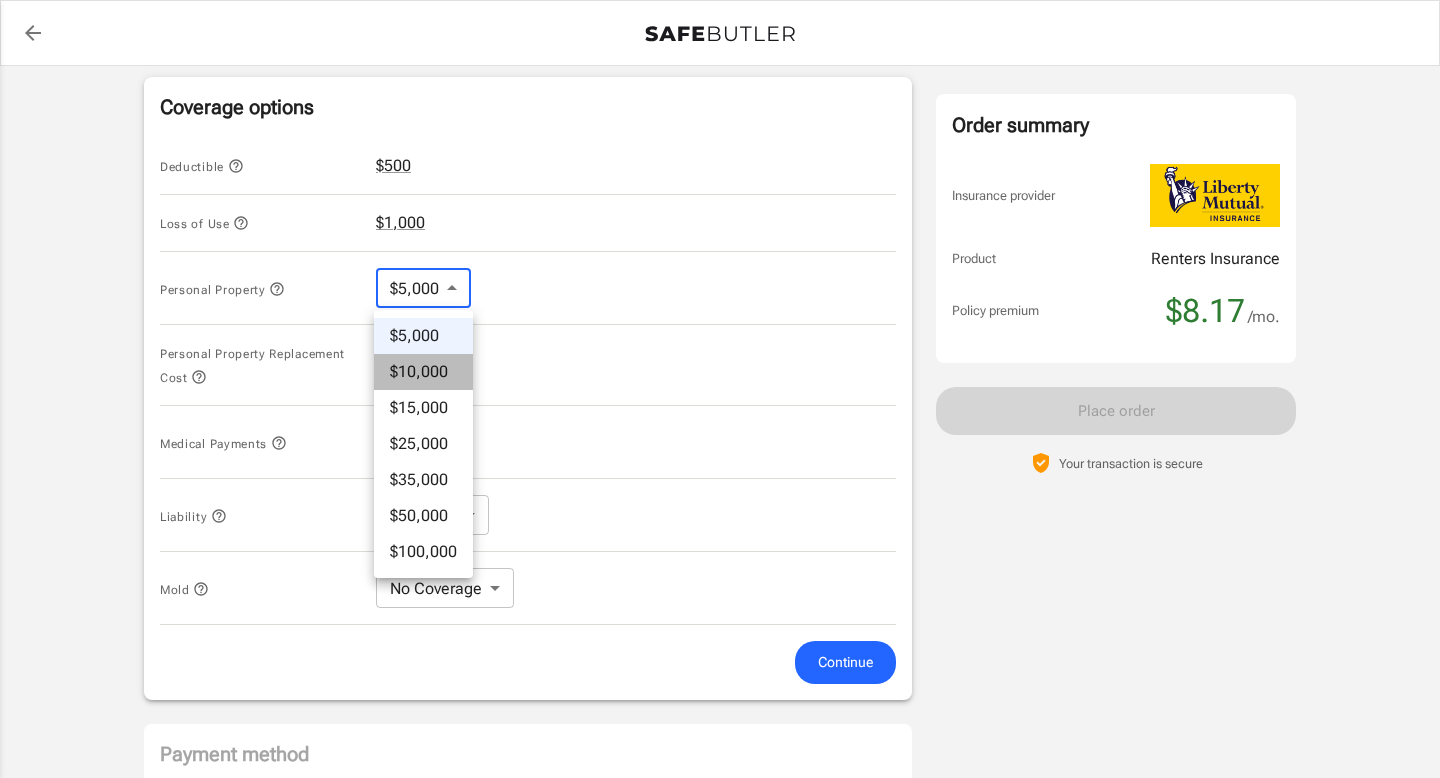 click on "$10,000" at bounding box center (423, 372) 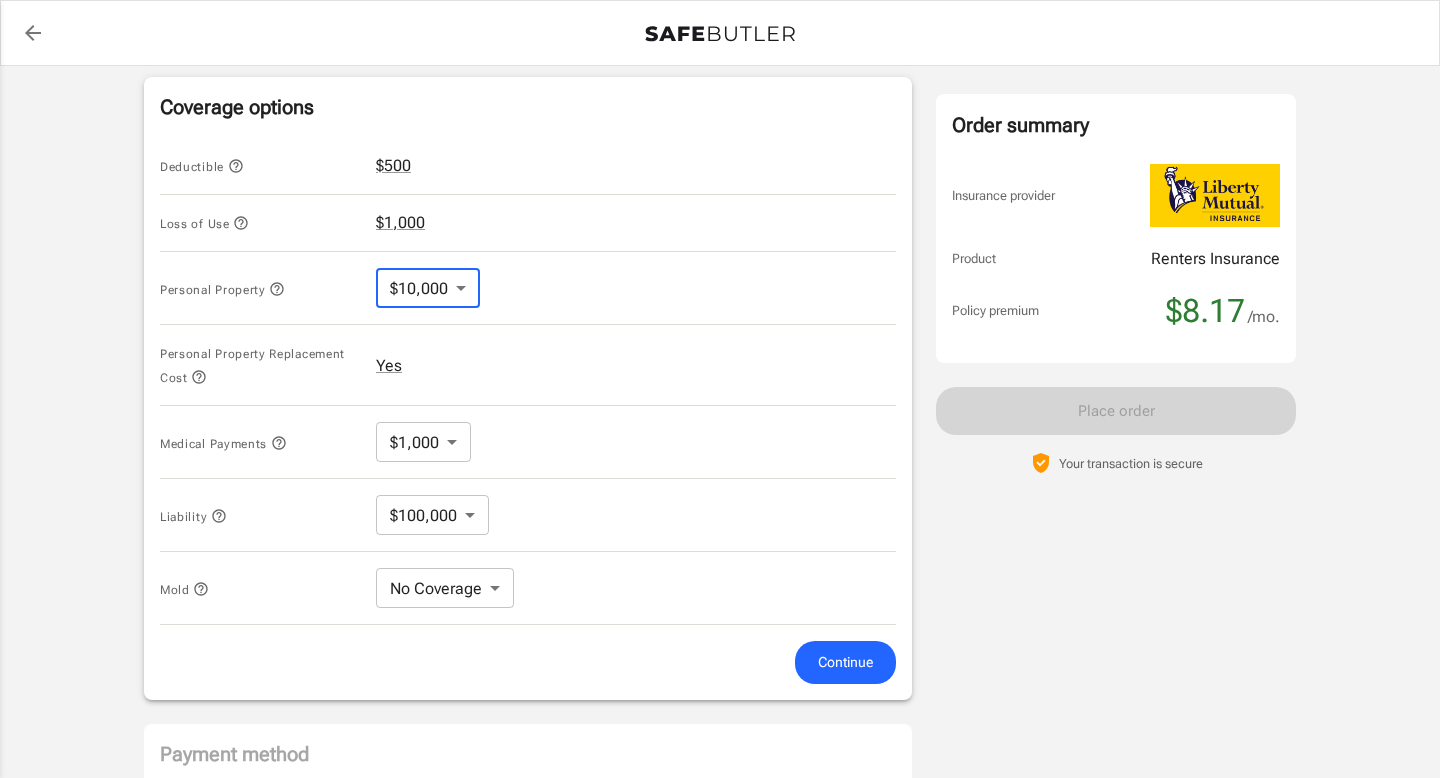 click on "Liberty Mutual Renters Insurance [NUMBER] [STREET] [APT]   [CITY],  [STATE]   [ZIP] Your address is standardized. [FIRST]   [LAST] Your spouse and live-in family are automatically covered.  Learn More Your details Policy start date Jul 05, 2025 Email [EMAIL] Phone [PHONE] Building type Low rise (8 stories or less) Lived for over 6 months No Previous Address [NUMBER] [STREET] [CITY] AR [ZIP] Change Coverage options Deductible   $500 Loss of Use   $1,000 Personal Property   $10,000 10000 ​ Personal Property Replacement Cost   Yes Medical Payments   $1,000 1000 ​ Liability   $100,000 100000 ​ Mold   No Coverage No Coverage ​ Continue Payment method Choose a payment method ​ Choose a payment method Add payment method Optional settings Add landlord as interested party Order summary Insurance provider Product Renters Insurance Policy premium $8.17 /mo. Online purchase discount applied. Payment frequency $8.17" at bounding box center (720, 195) 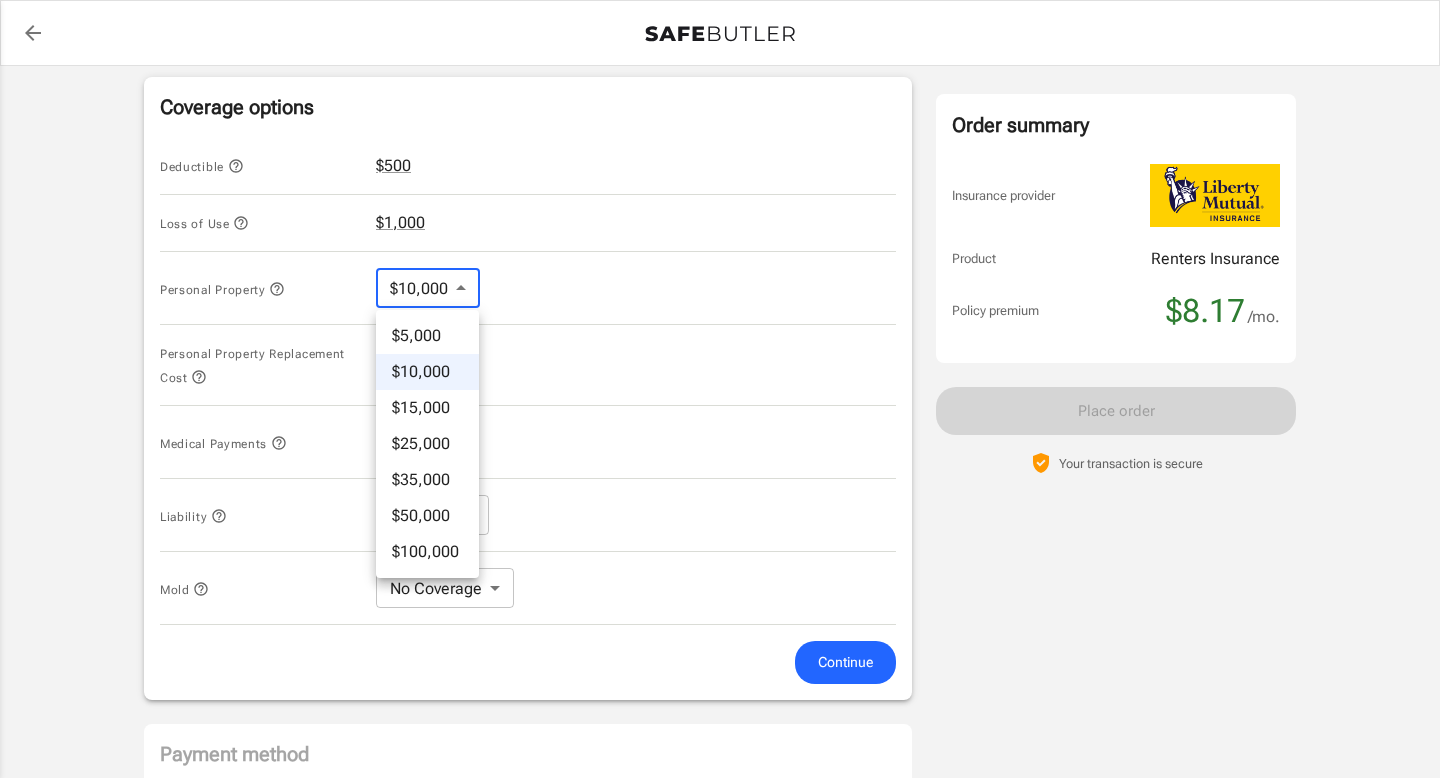 click on "$50,000" at bounding box center [427, 516] 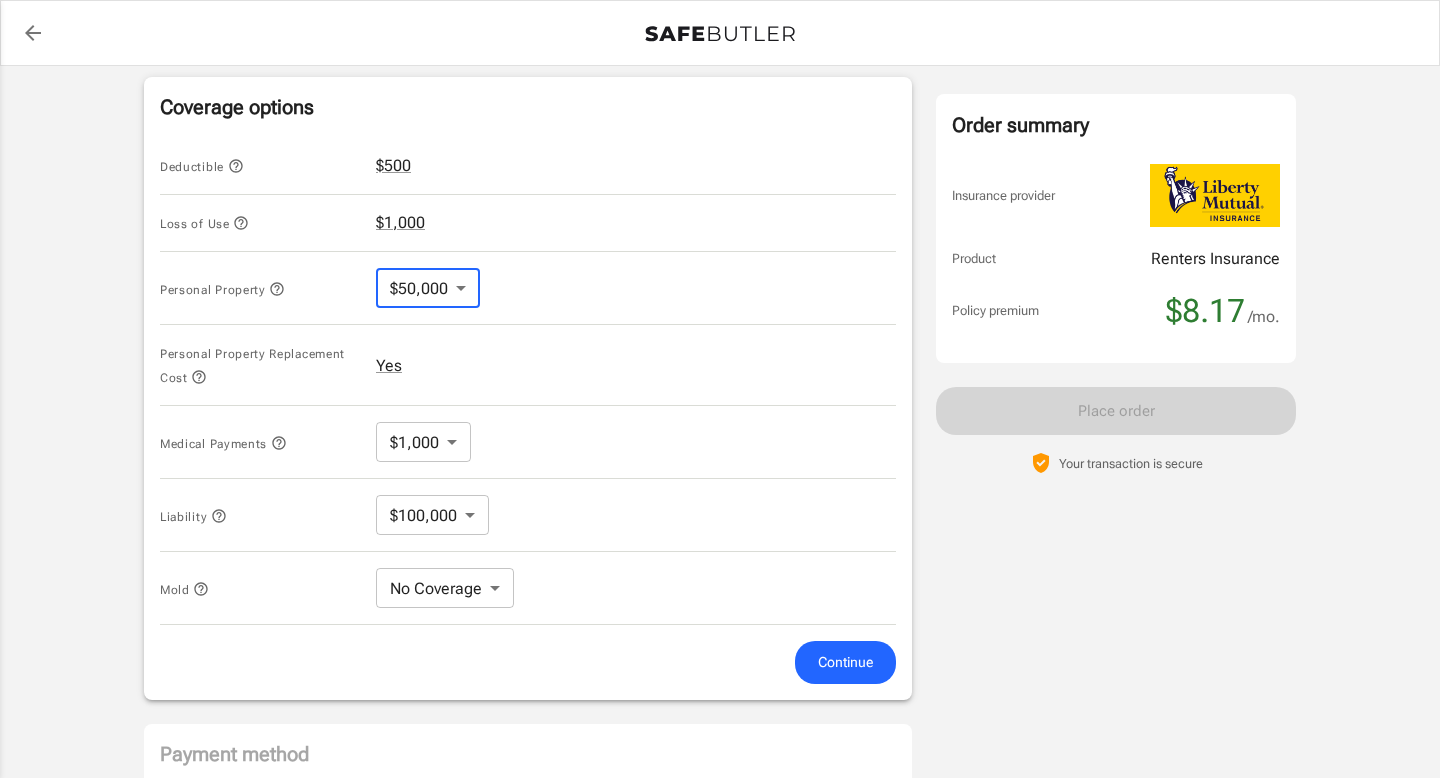 click on "Policy premium $ 8.17 /mo [BRAND] Renters Insurance 2006 BOLL ST APT 3084   DALLAS ,  TX   75204 Your address is standardized. [FIRST]   [LAST] Your spouse and live-in family are automatically covered.  Learn More Your details Policy start date [DATE] Email [EMAIL] Phone [PHONE] Building type Low rise (8 stories or less) Lived for over 6 months No Previous Address [NUMBER] [STREET] [CITY] [STATE] [ZIP] Change Coverage options Deductible   $500 Loss of Use   $1,000 Personal Property   $50,000 50000 ​ Personal Property Replacement Cost   Yes Medical Payments   $1,000 1000 ​ Liability   $100,000 100000 ​ Mold   No Coverage No Coverage ​ Continue Payment method Choose a payment method ​ Choose a payment method Add payment method Optional settings Add landlord as interested party Order summary Insurance provider Product Renters Insurance Policy premium $8.17 /mo. Online purchase discount applied. Payment frequency $8.17" at bounding box center (720, 195) 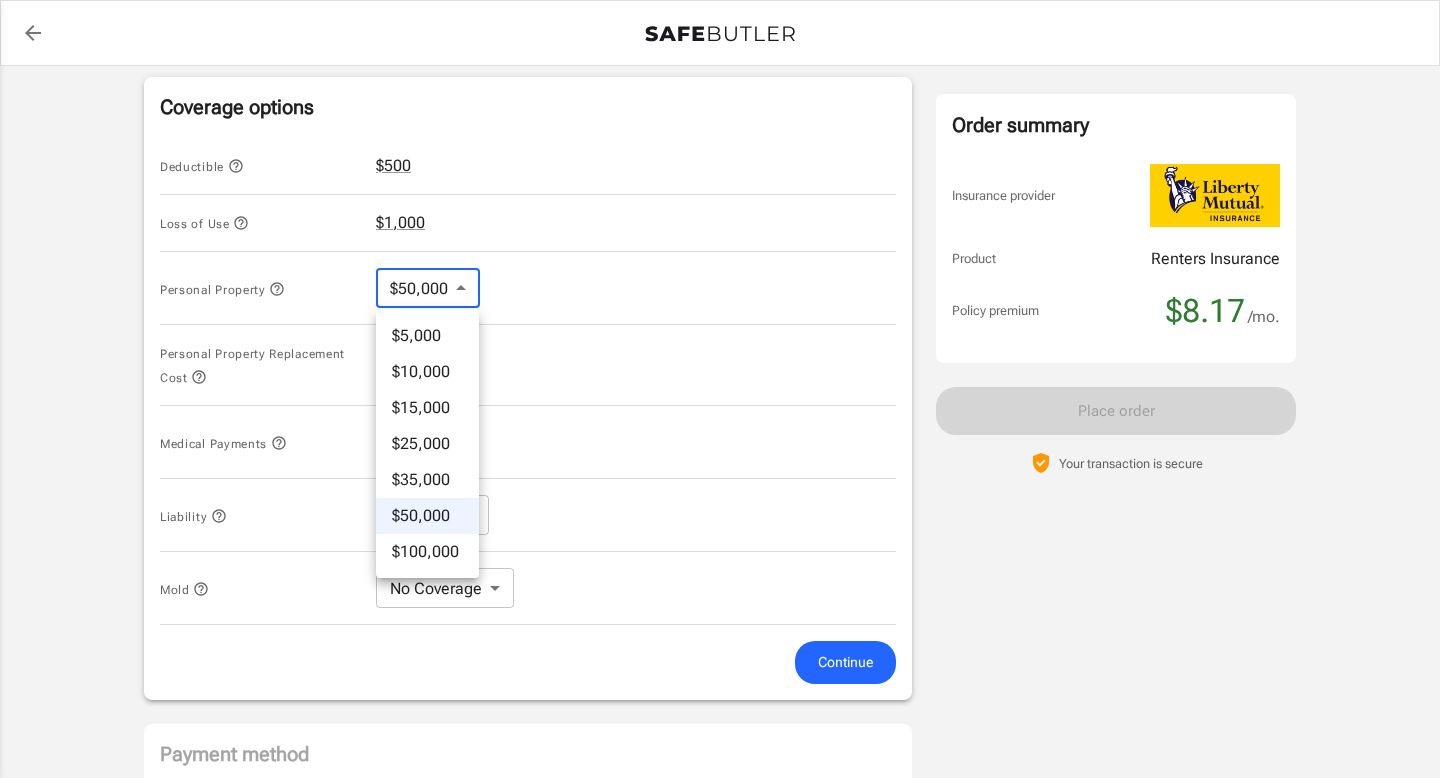 click on "$5,000" at bounding box center (427, 336) 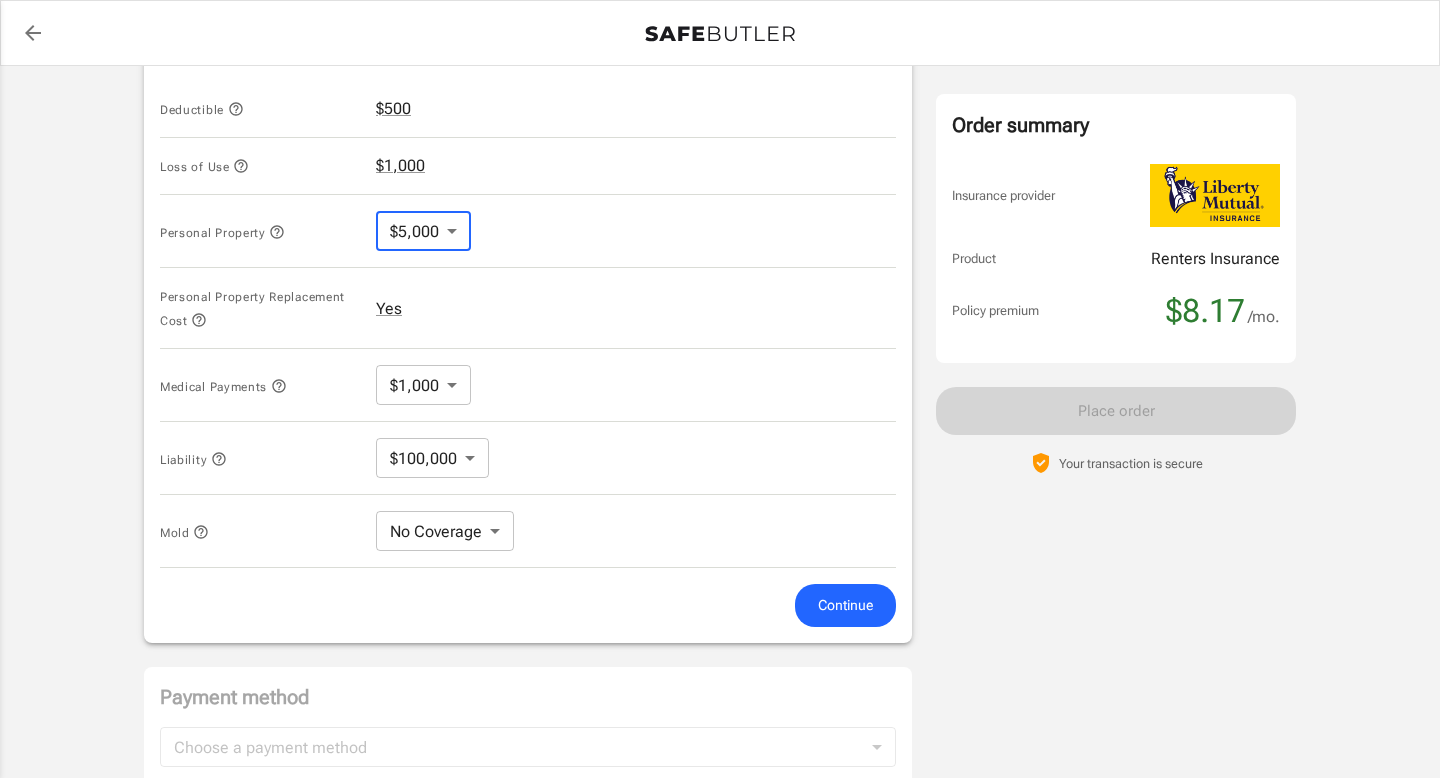 scroll, scrollTop: 886, scrollLeft: 0, axis: vertical 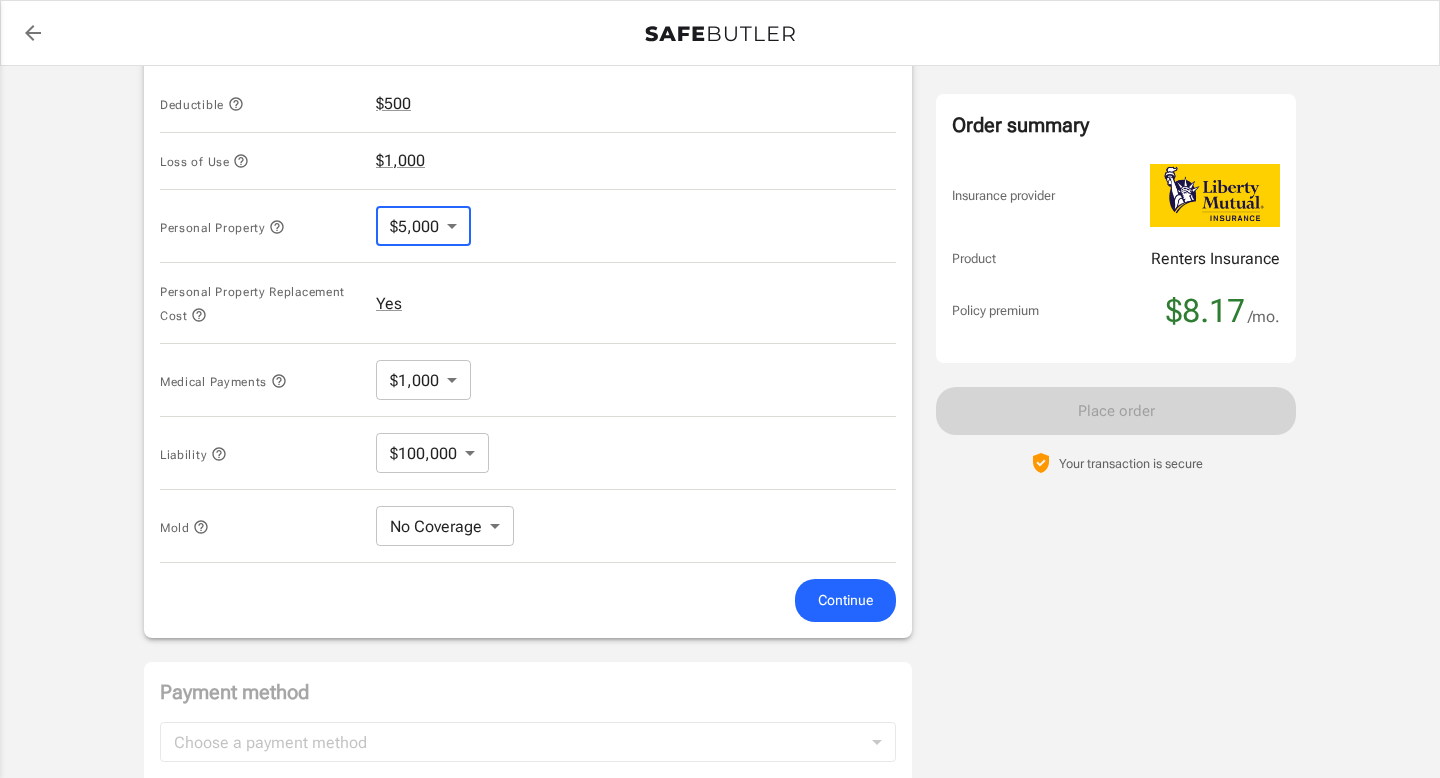 click at bounding box center [236, 104] 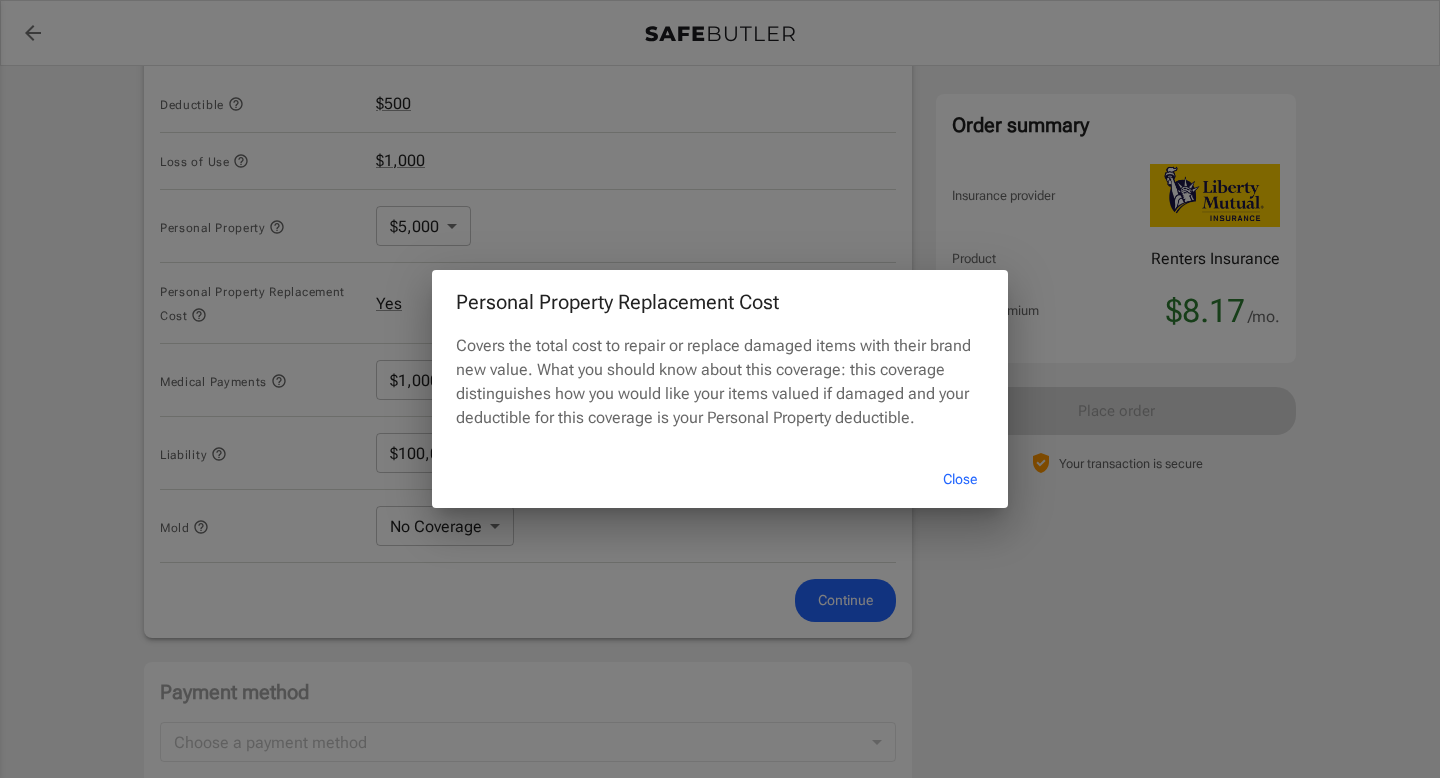 click on "Covers the total cost to repair or replace damaged items with their brand new value. What you should know about this coverage: this coverage distinguishes how you would like your items valued if damaged and your deductible for this coverage is your Personal Property deductible." at bounding box center (720, 382) 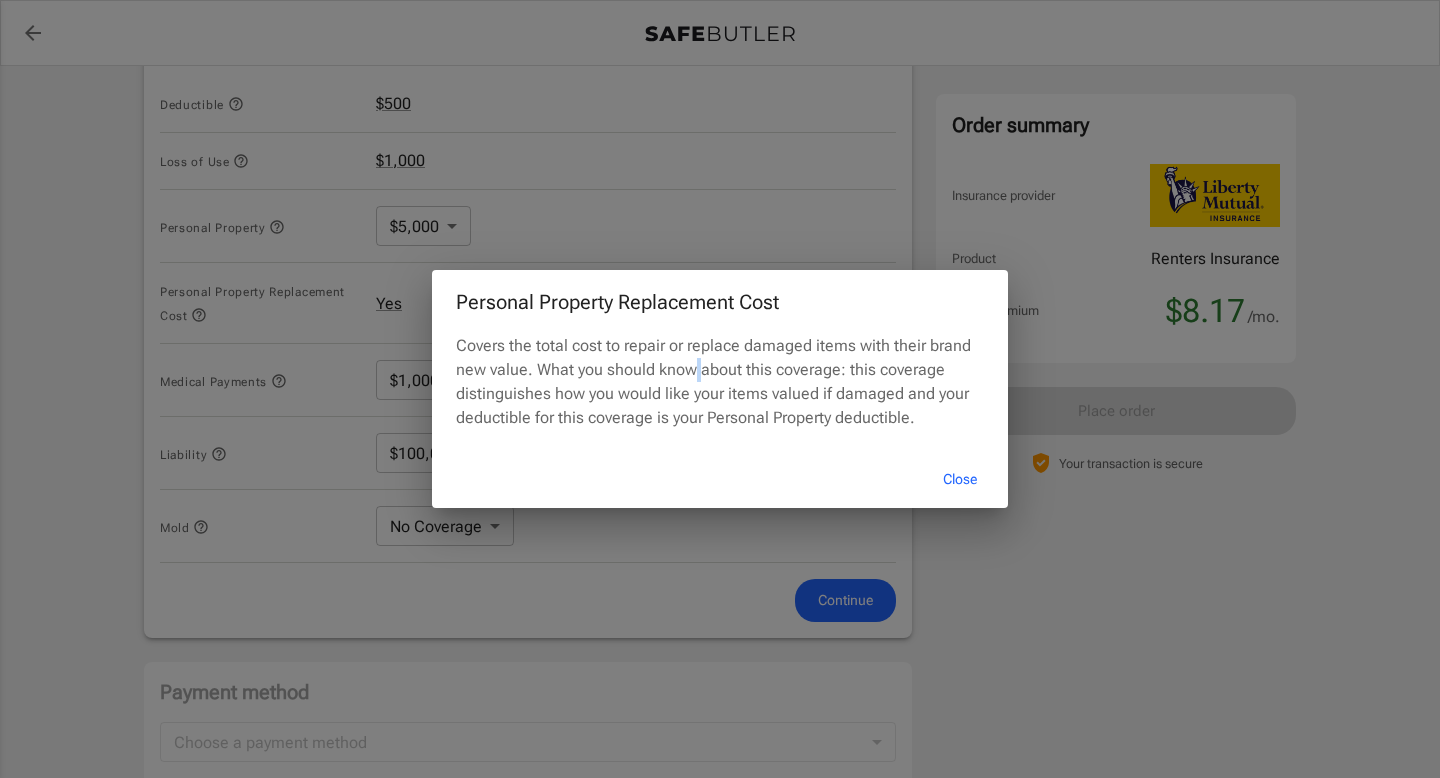 click on "Covers the total cost to repair or replace damaged items with their brand new value. What you should know about this coverage: this coverage distinguishes how you would like your items valued if damaged and your deductible for this coverage is your Personal Property deductible." at bounding box center (720, 382) 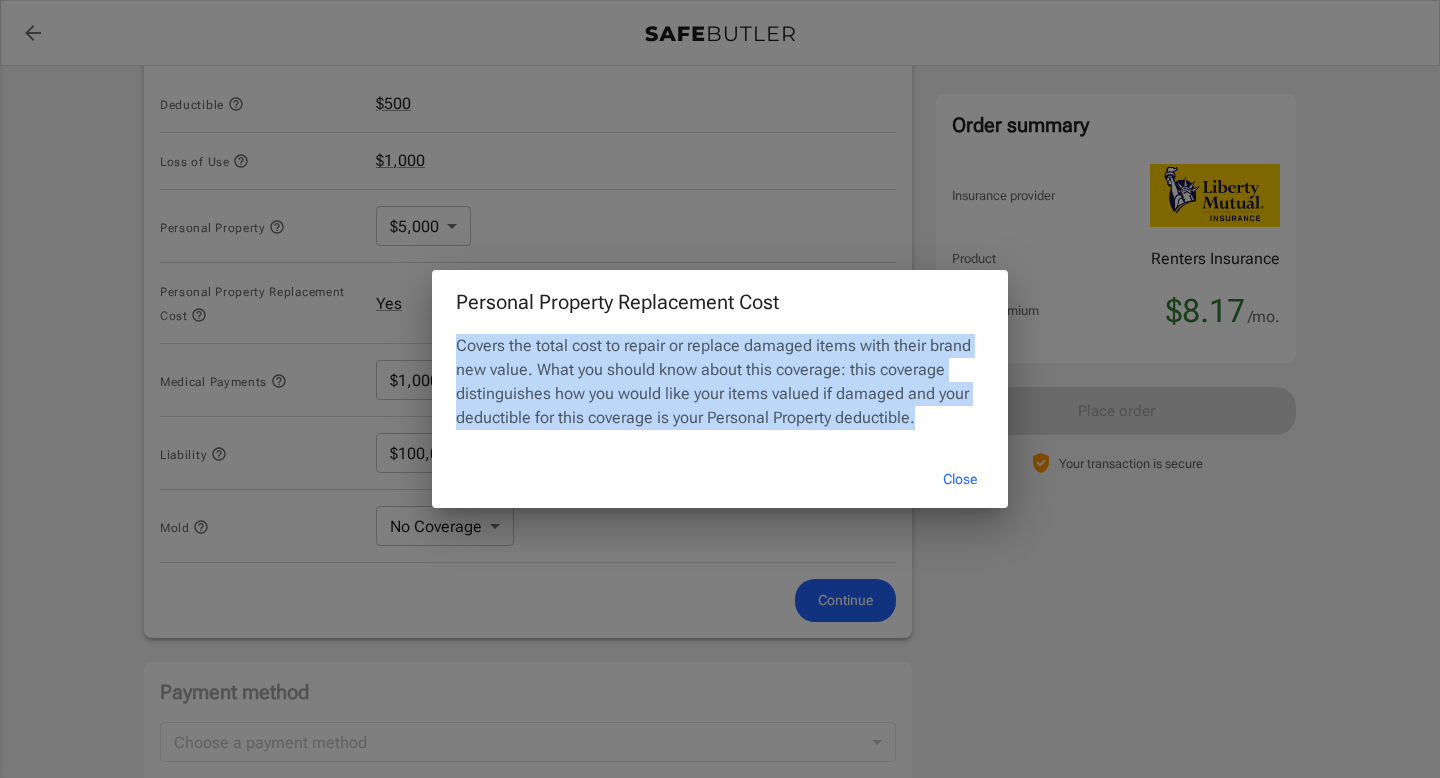 click on "Covers the total cost to repair or replace damaged items with their brand new value. What you should know about this coverage: this coverage distinguishes how you would like your items valued if damaged and your deductible for this coverage is your Personal Property deductible." at bounding box center [720, 382] 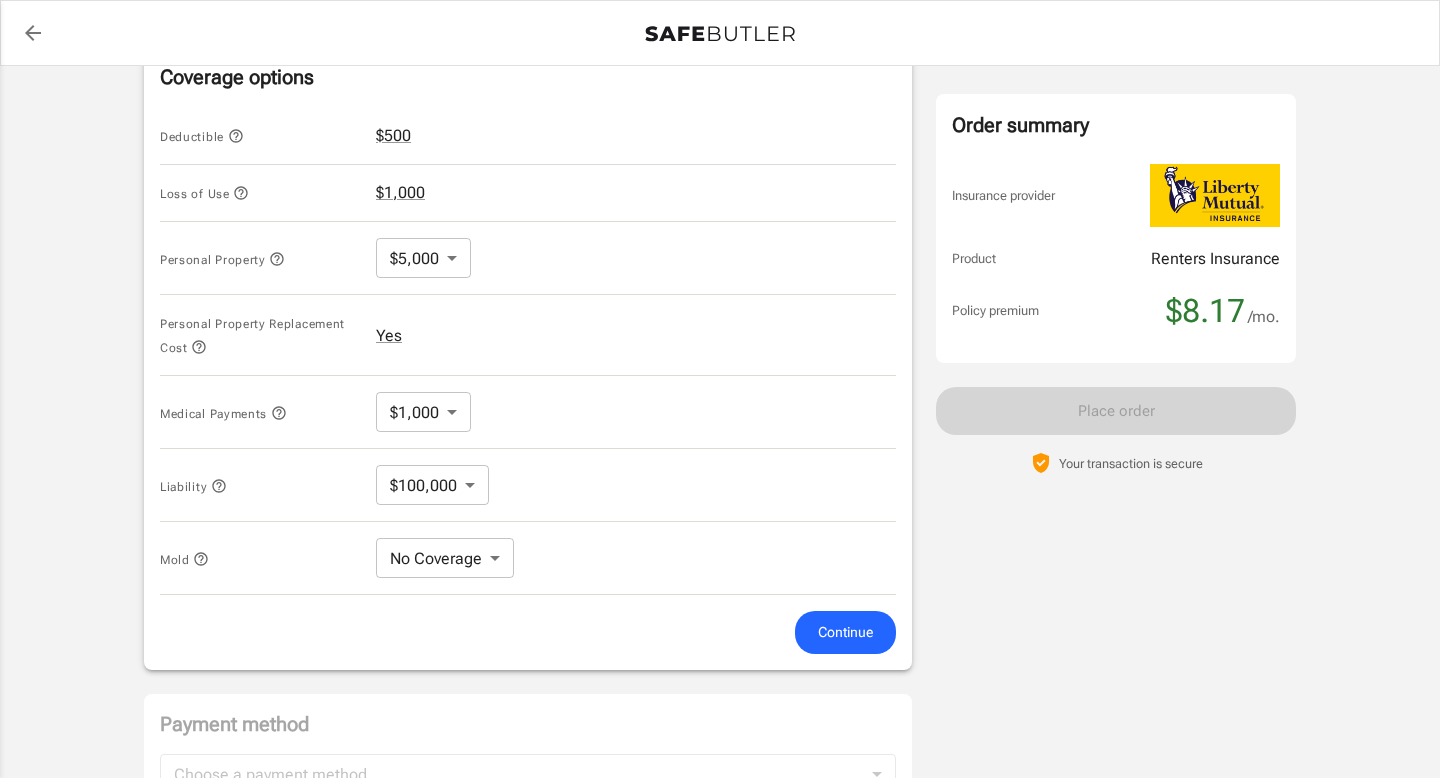 scroll, scrollTop: 851, scrollLeft: 0, axis: vertical 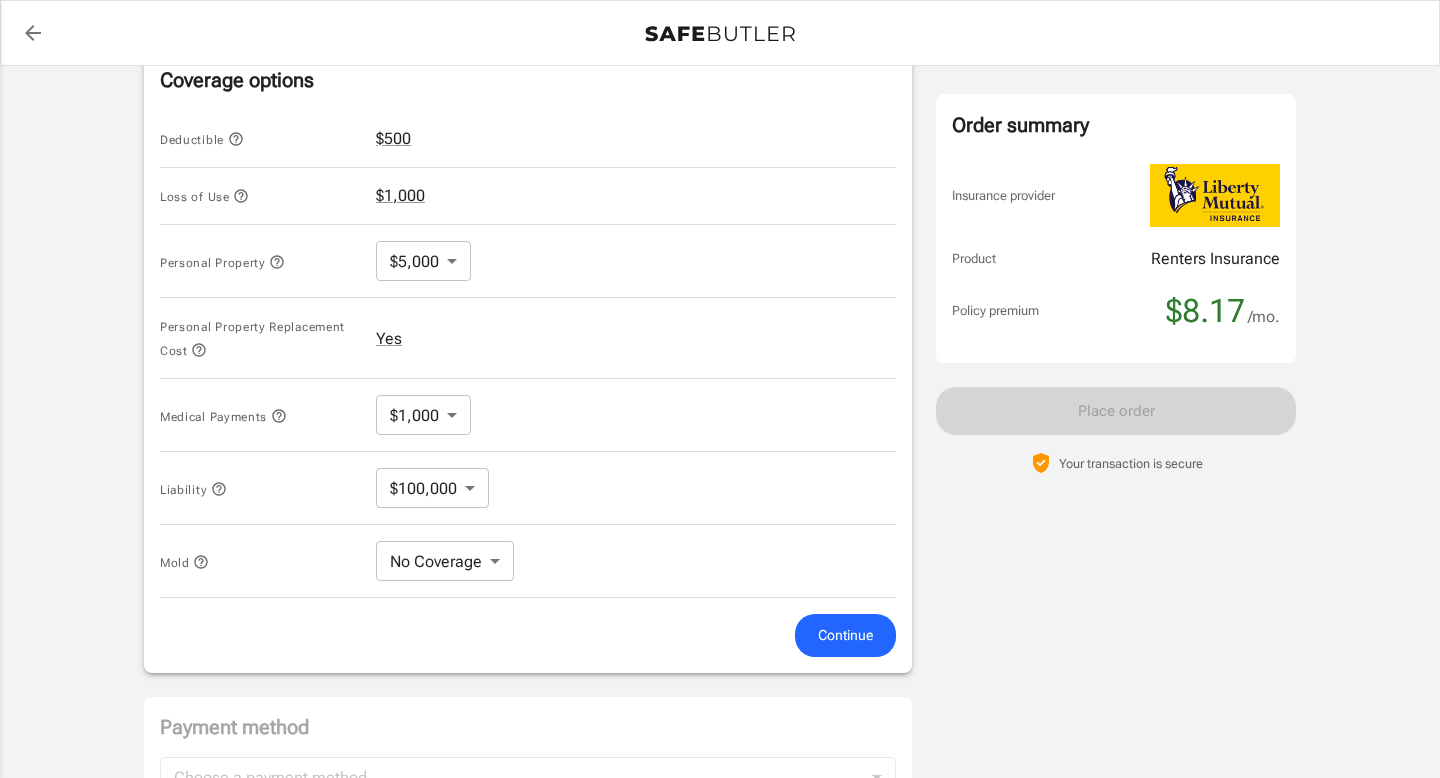 click on "Policy premium $ 8.17 /mo [BRAND] Renters Insurance 2006 BOLL ST APT 3084   DALLAS ,  TX   75204 Your address is standardized. [FIRST]   [LAST] Your spouse and live-in family are automatically covered.  Learn More Your details Policy start date [DATE] Email [EMAIL] Phone [PHONE] Building type Low rise (8 stories or less) Lived for over 6 months No Previous Address [NUMBER] [STREET] [CITY] [STATE] [ZIP] Change Coverage options Deductible   $500 Loss of Use   $1,000 Personal Property   $5,000 5000 ​ Personal Property Replacement Cost   Yes Medical Payments   $1,000 1000 ​ Liability   $100,000 100000 ​ Mold   No Coverage No Coverage ​ Continue Payment method Choose a payment method ​ Choose a payment method Add payment method Optional settings Add landlord as interested party Order summary Insurance provider Product Renters Insurance Policy premium $8.17 /mo. Online purchase discount applied. Payment frequency $8.17" at bounding box center (720, 168) 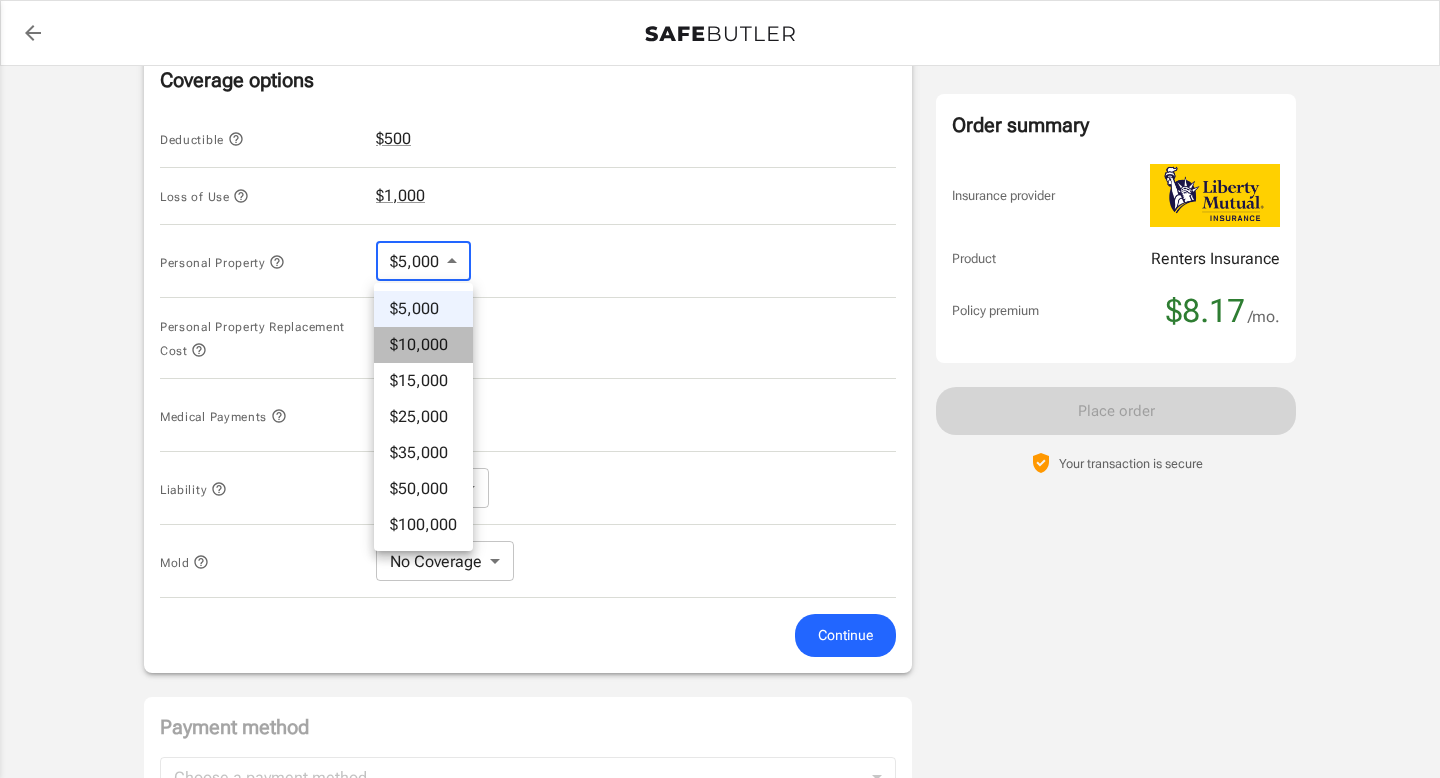 click on "$10,000" at bounding box center (423, 345) 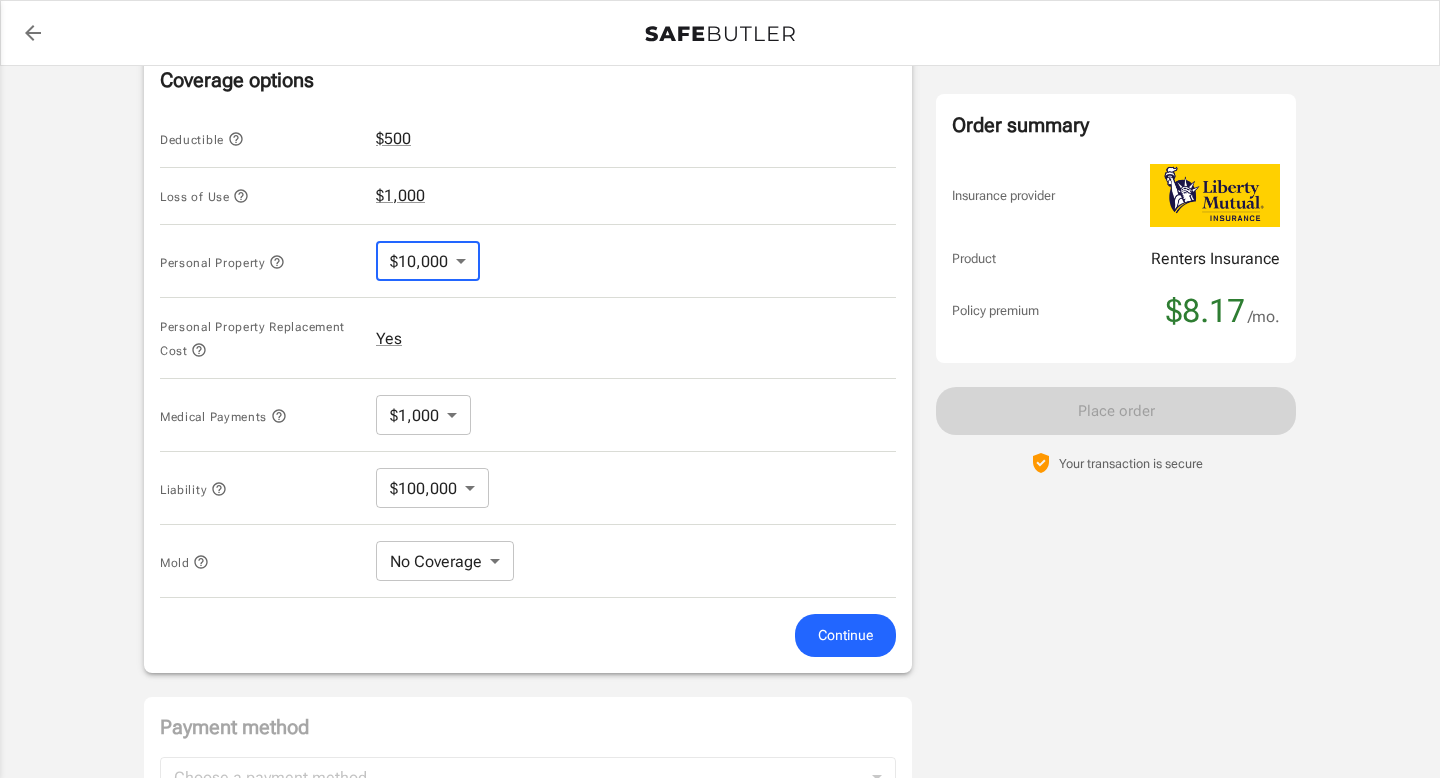 click on "Continue" at bounding box center (845, 635) 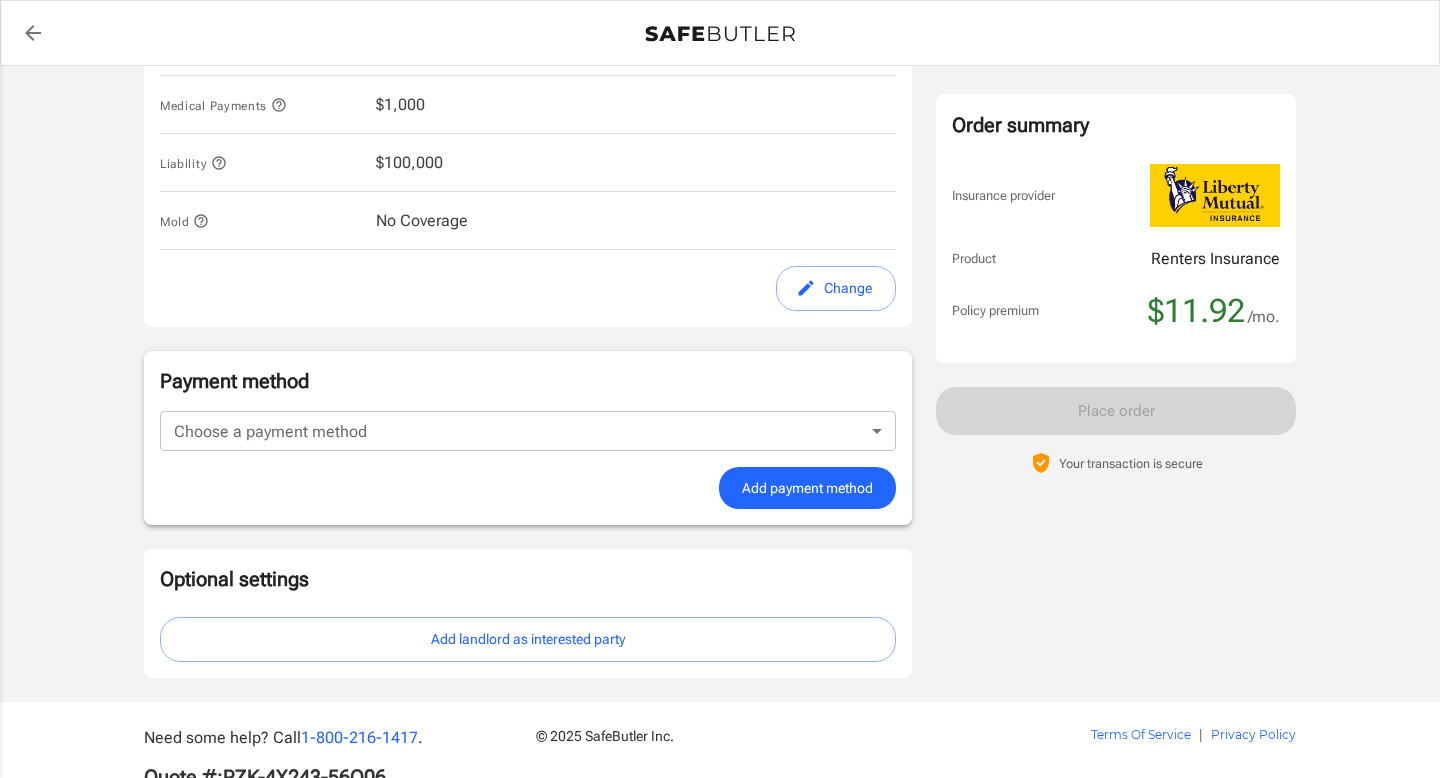 scroll, scrollTop: 1191, scrollLeft: 0, axis: vertical 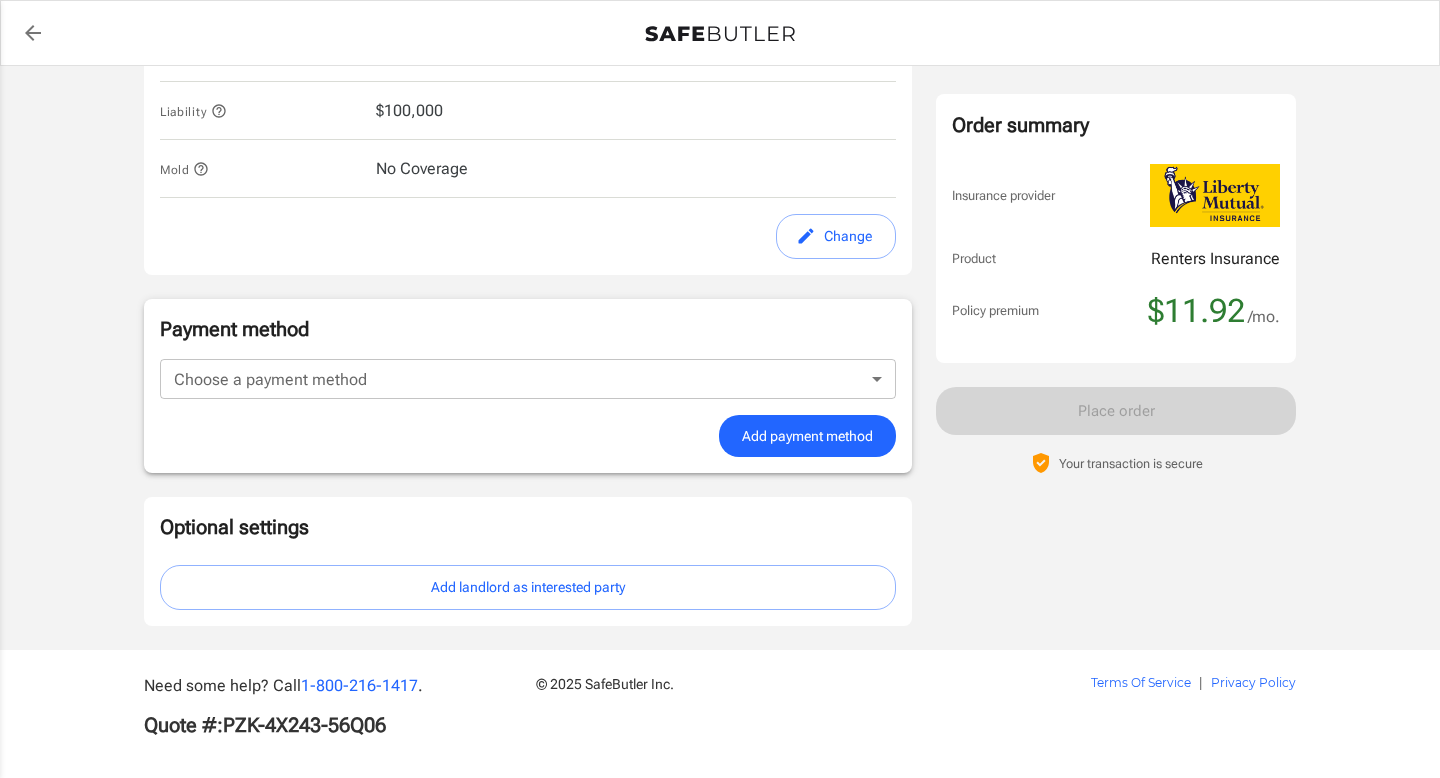 click on "$11.92" at bounding box center (1196, 311) 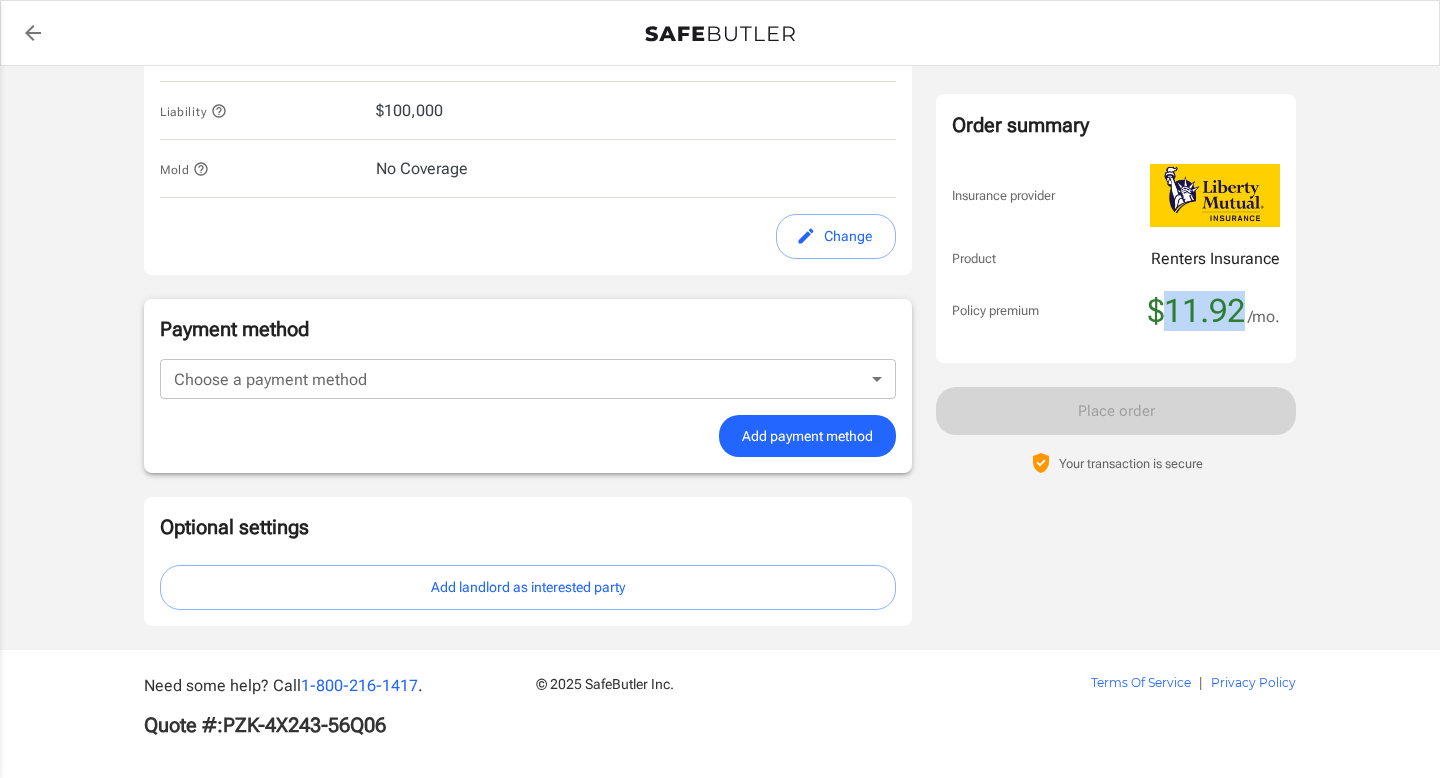 click on "$11.92" at bounding box center [1196, 311] 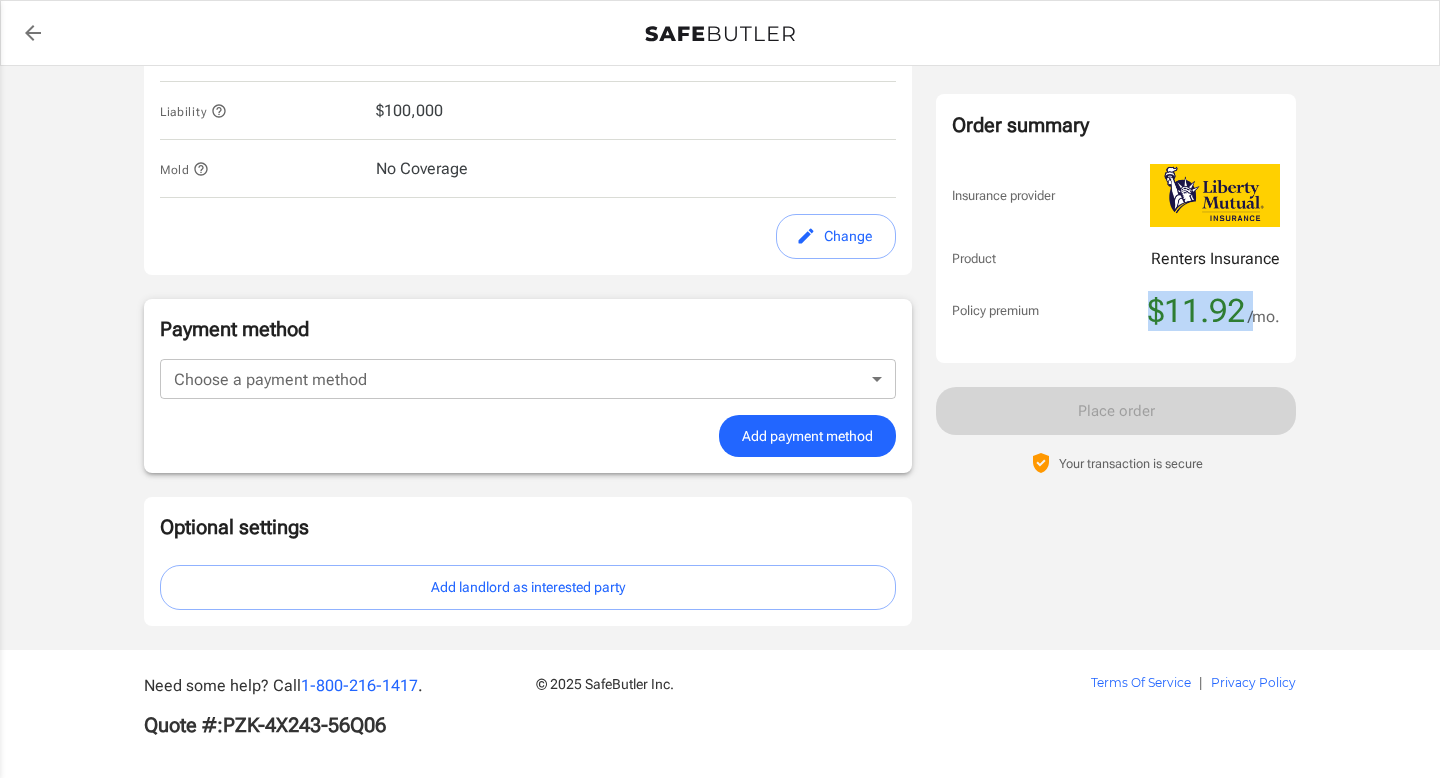 click on "$11.92" at bounding box center [1196, 311] 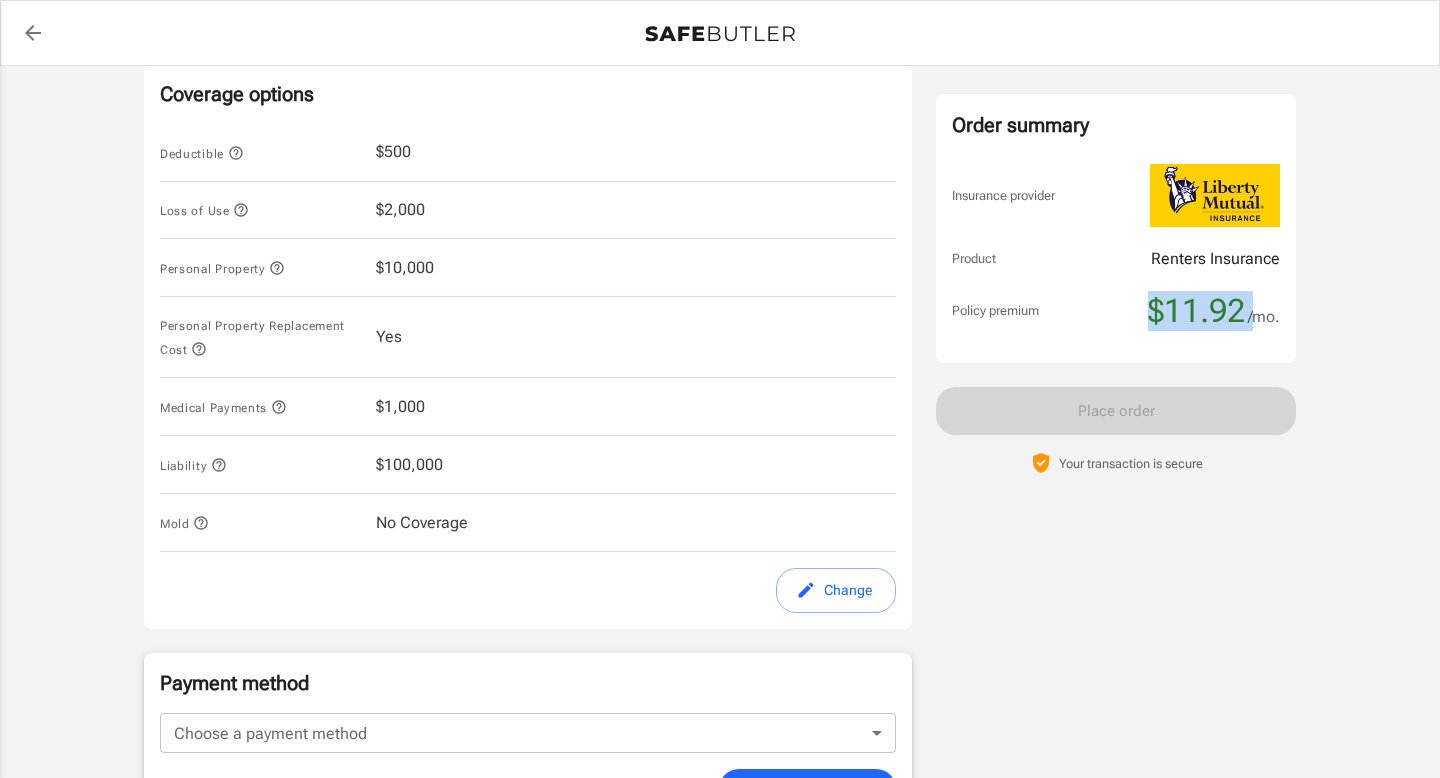 scroll, scrollTop: 836, scrollLeft: 0, axis: vertical 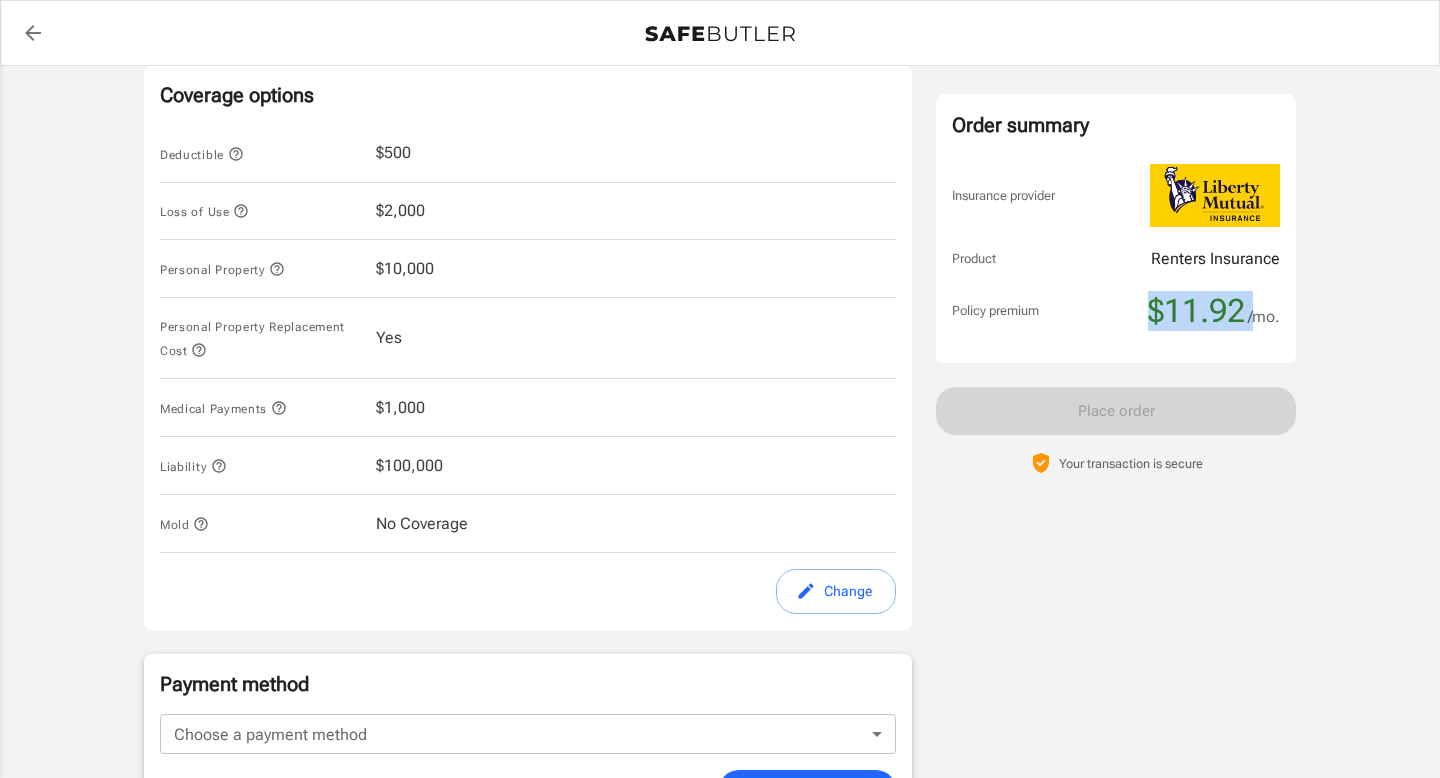 click on "$11.92" at bounding box center (1196, 311) 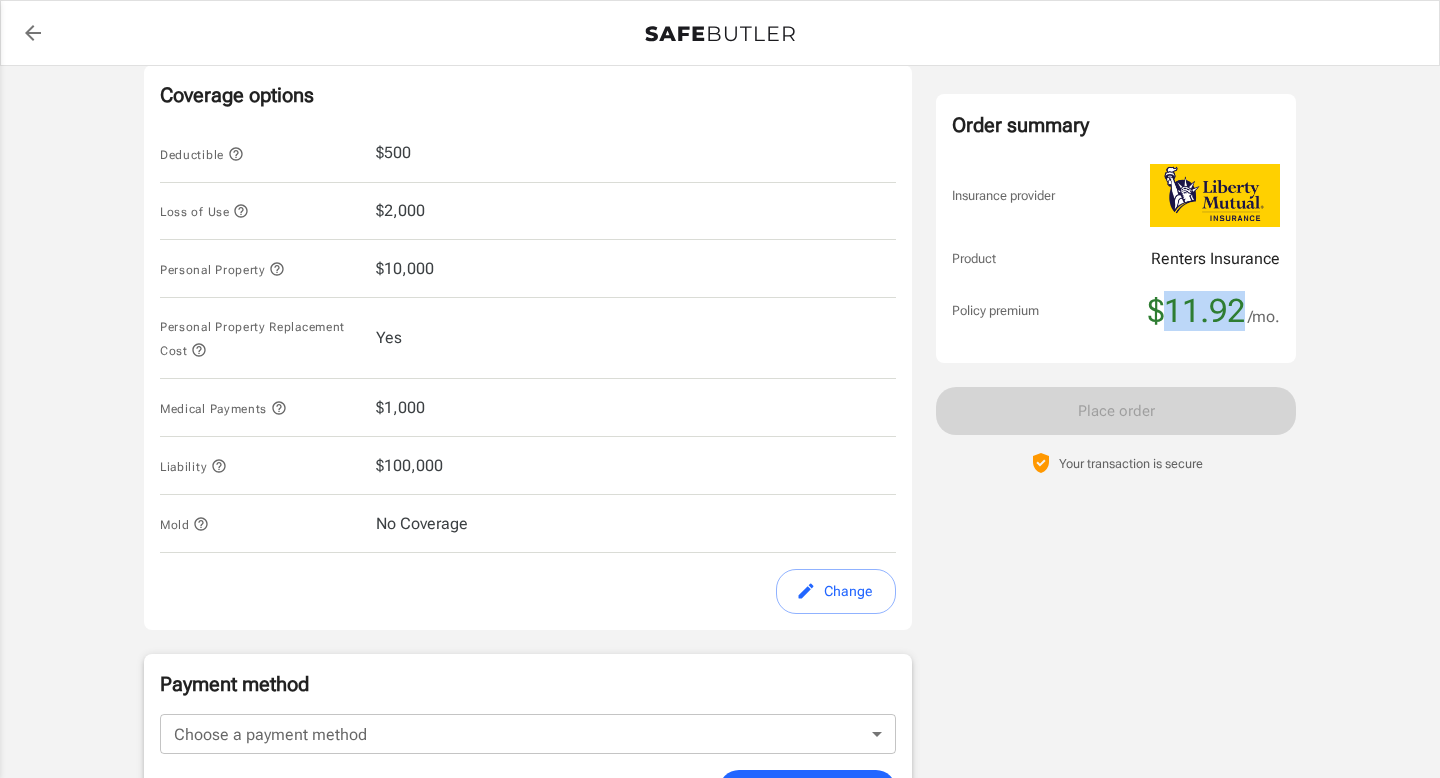 click on "$11.92" at bounding box center [1196, 311] 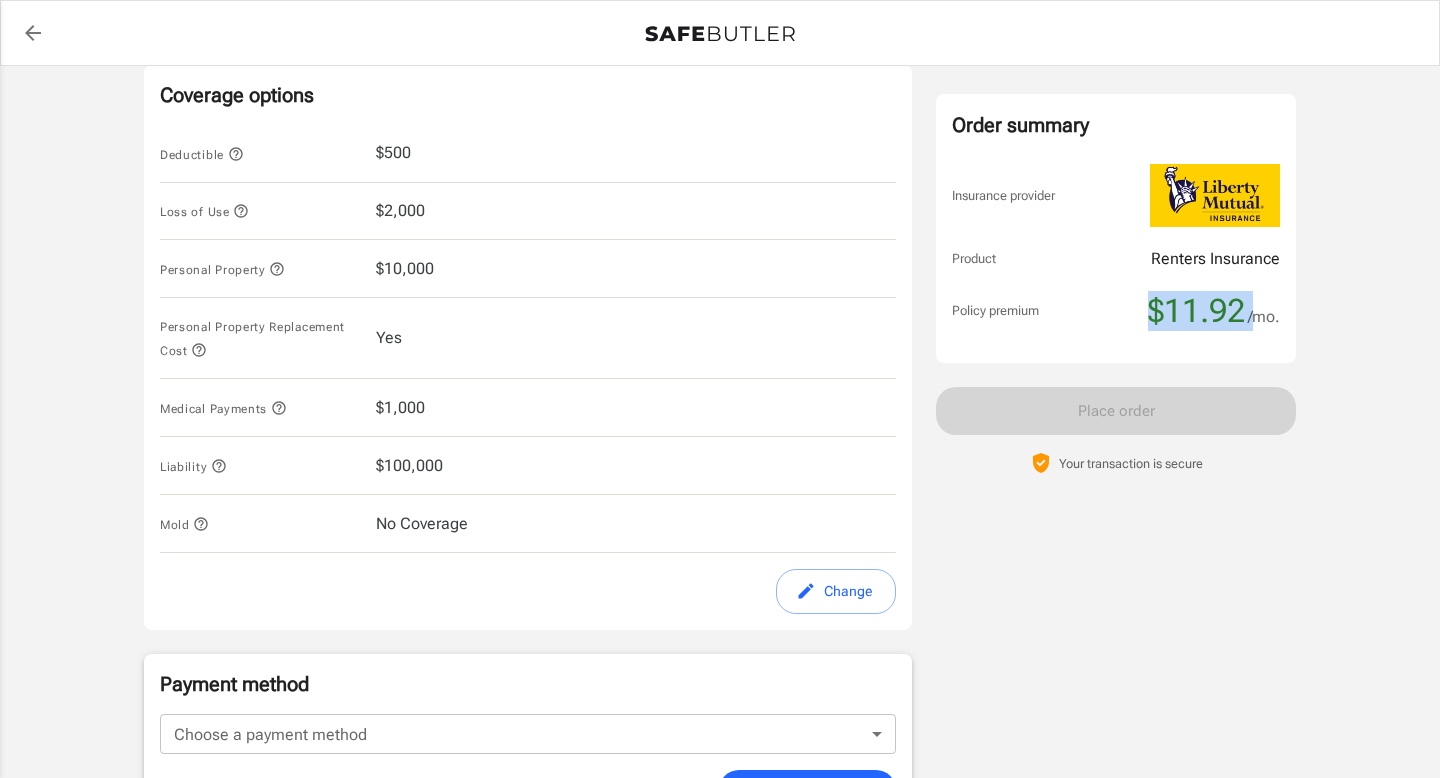 click on "$11.92" at bounding box center (1196, 311) 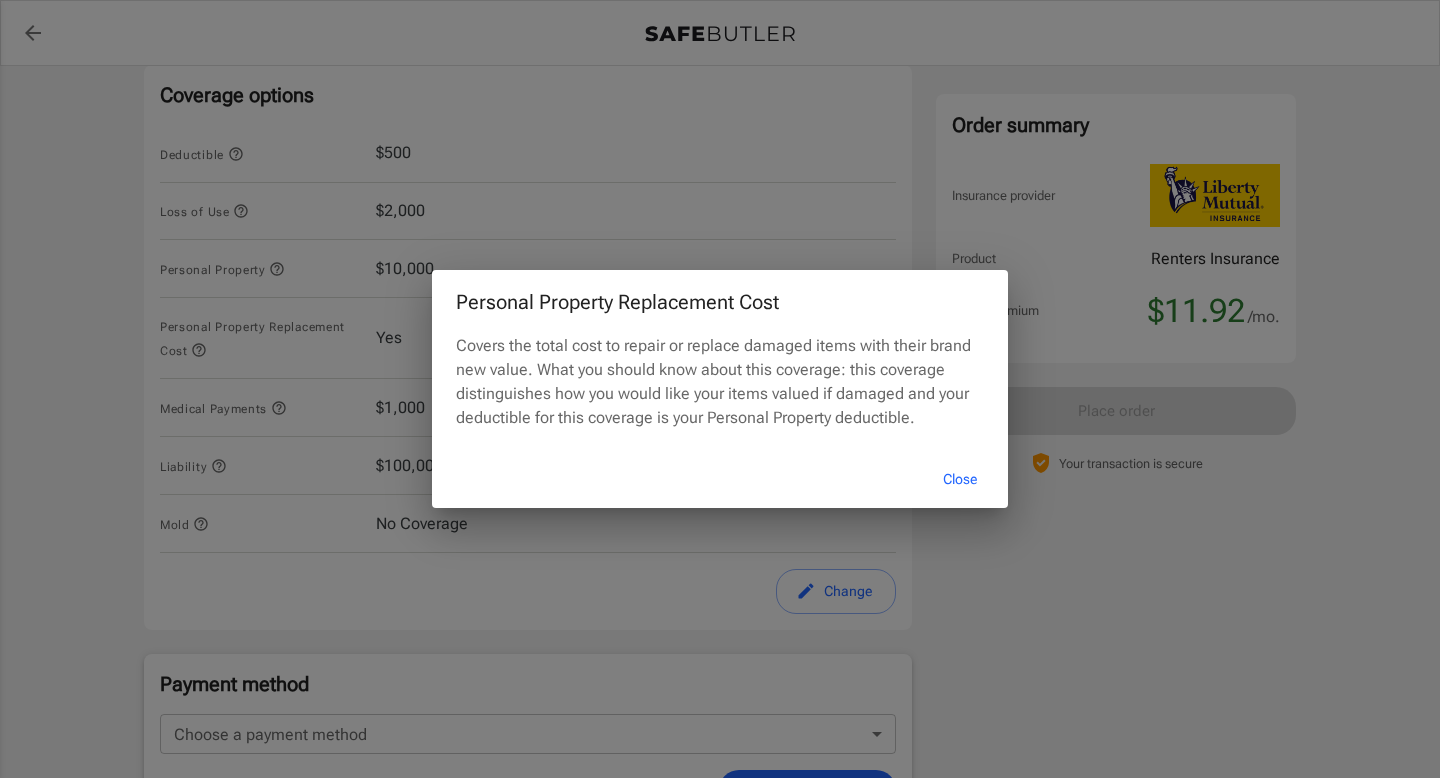 click on "Covers the total cost to repair or replace damaged items with their brand new value. What you should know about this coverage: this coverage distinguishes how you would like your items valued if damaged and your deductible for this coverage is your Personal Property deductible." at bounding box center [720, 382] 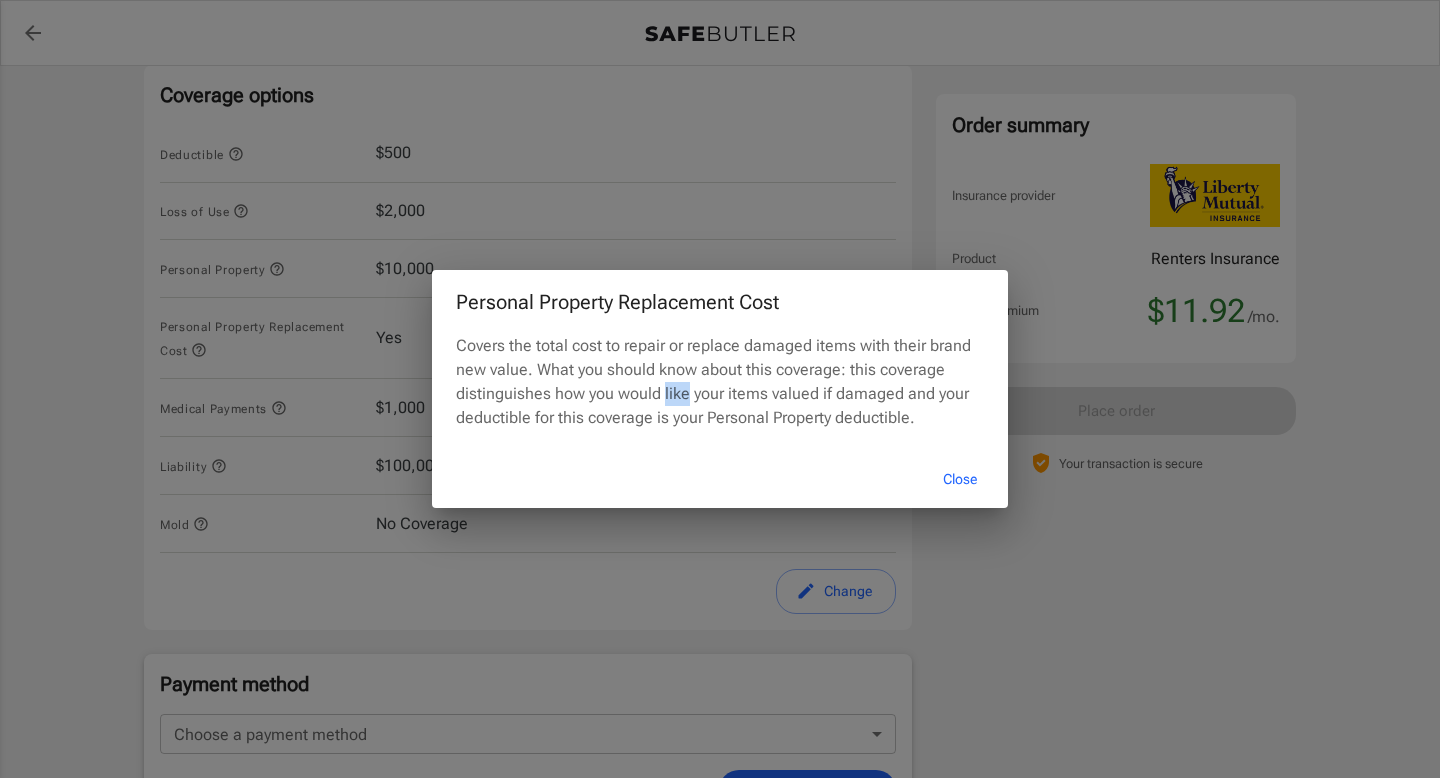 click on "Covers the total cost to repair or replace damaged items with their brand new value. What you should know about this coverage: this coverage distinguishes how you would like your items valued if damaged and your deductible for this coverage is your Personal Property deductible." at bounding box center (720, 382) 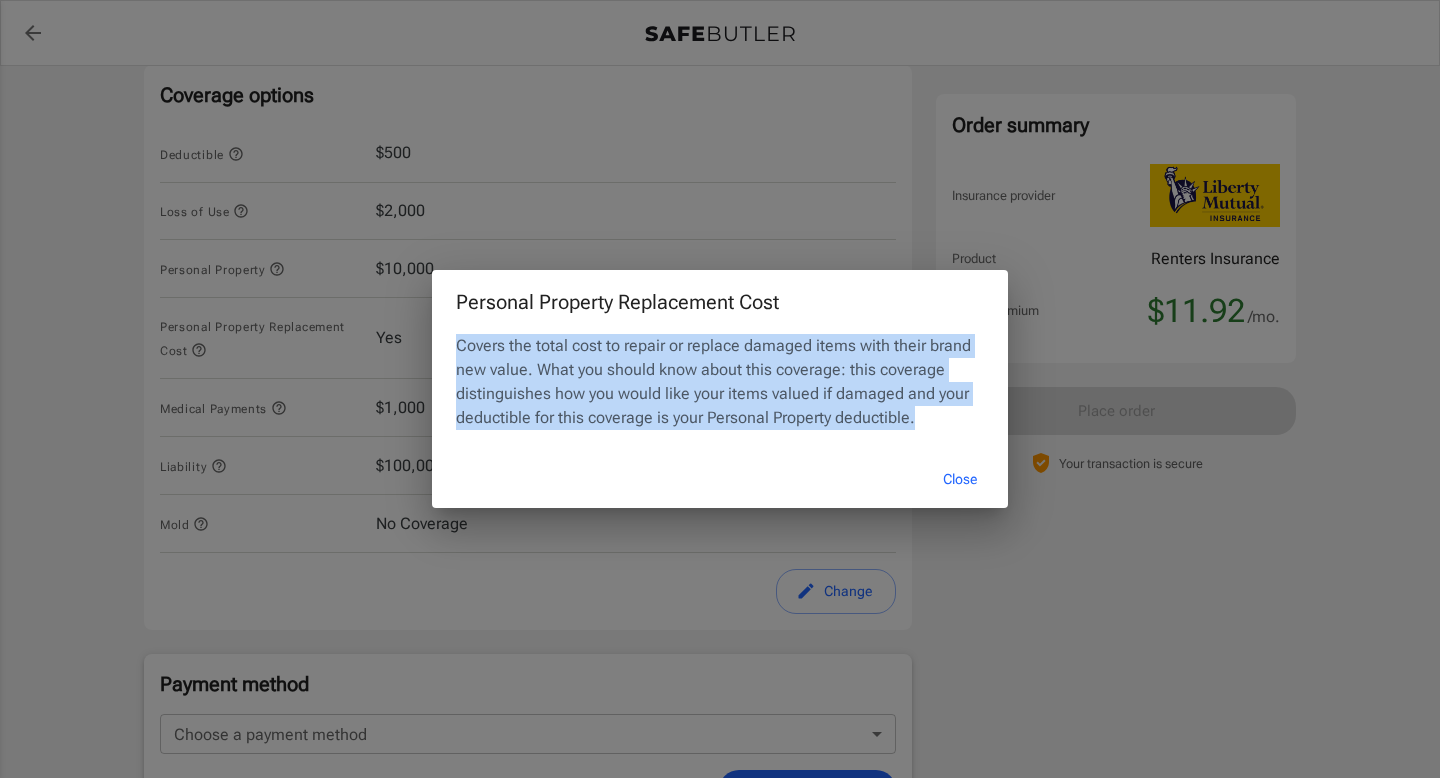click on "Covers the total cost to repair or replace damaged items with their brand new value. What you should know about this coverage: this coverage distinguishes how you would like your items valued if damaged and your deductible for this coverage is your Personal Property deductible." at bounding box center [720, 382] 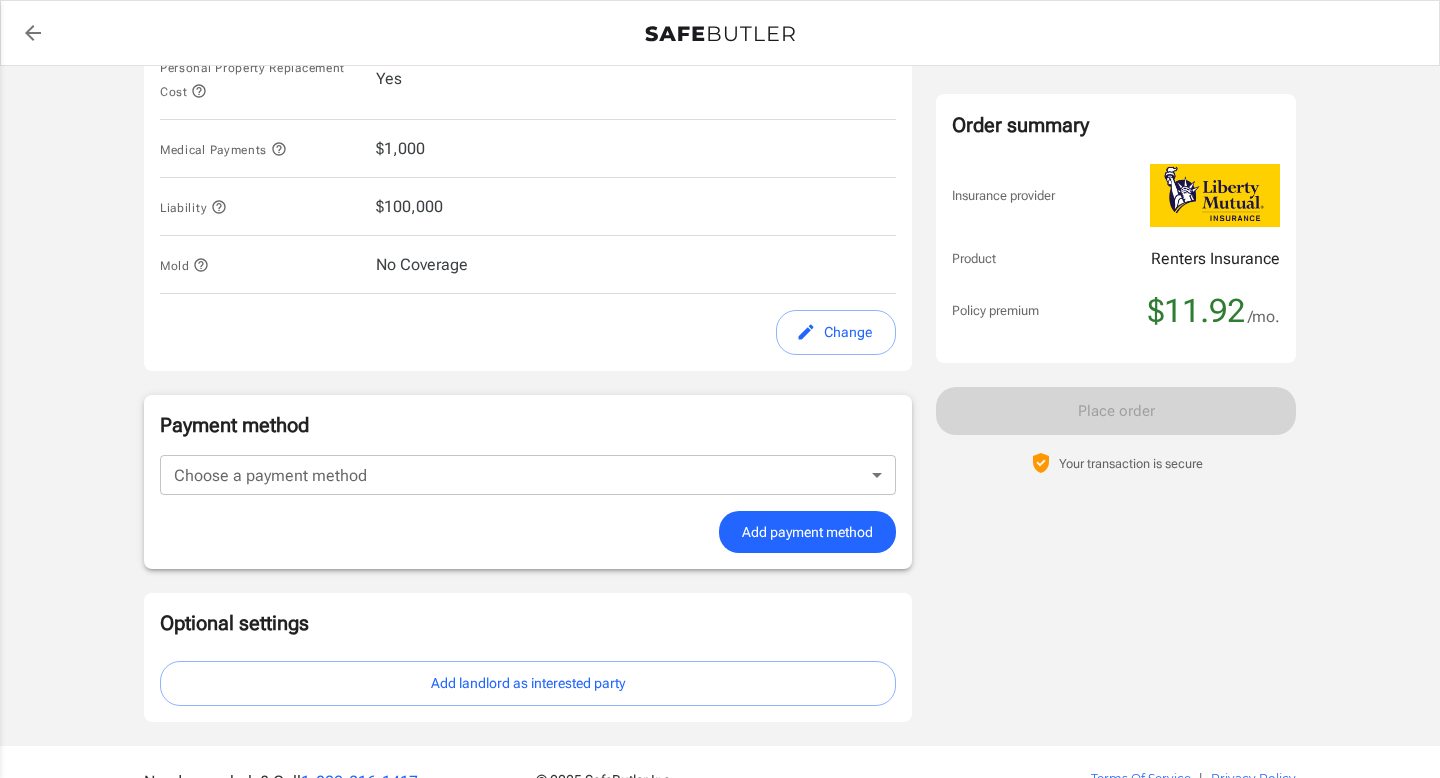 scroll, scrollTop: 1140, scrollLeft: 0, axis: vertical 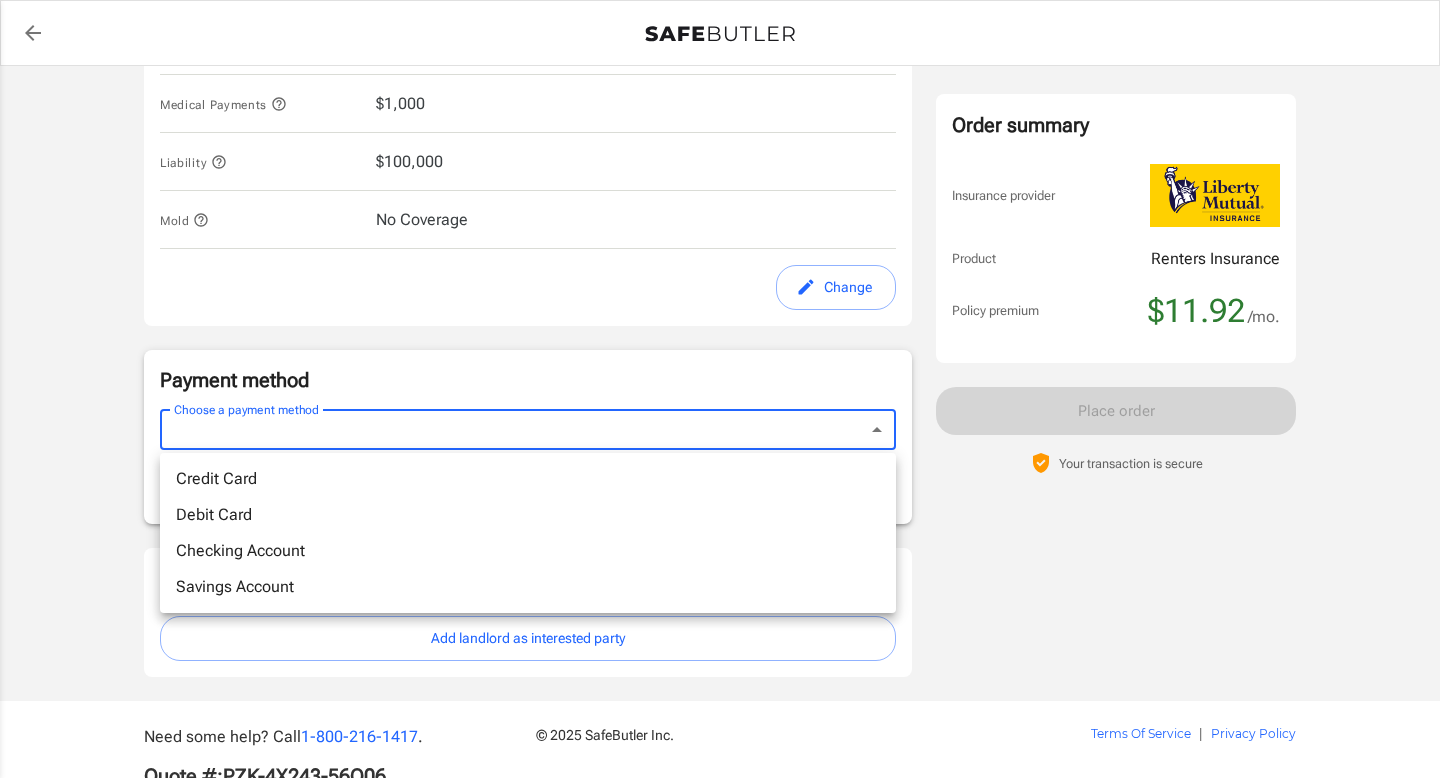 click on "Liberty Mutual Renters Insurance [NUMBER] [STREET] [APT]   [CITY],  [STATE]   [ZIP] Your address is standardized. [FIRST]   [LAST] Your spouse and live-in family are automatically covered.  Learn More Your details Policy start date Jul 05, 2025 Email [EMAIL] Phone [PHONE] Building type Low rise (8 stories or less) Lived for over 6 months No Previous Address [NUMBER] [STREET] [CITY] AR [ZIP] Change Coverage options Deductible   $500 Loss of Use   $2,000 Personal Property   $10,000 Personal Property Replacement Cost   Yes Medical Payments   $1,000 Liability   $100,000 Mold   No Coverage Change Payment method Choose a payment method ​ Choose a payment method Add payment method Optional settings Add landlord as interested party Order summary Insurance provider Product Renters Insurance Policy premium $11.92 /mo. Online purchase discount applied. Payment frequency No additional fees. Today's Due $11.92 Place order   ." at bounding box center (720, -150) 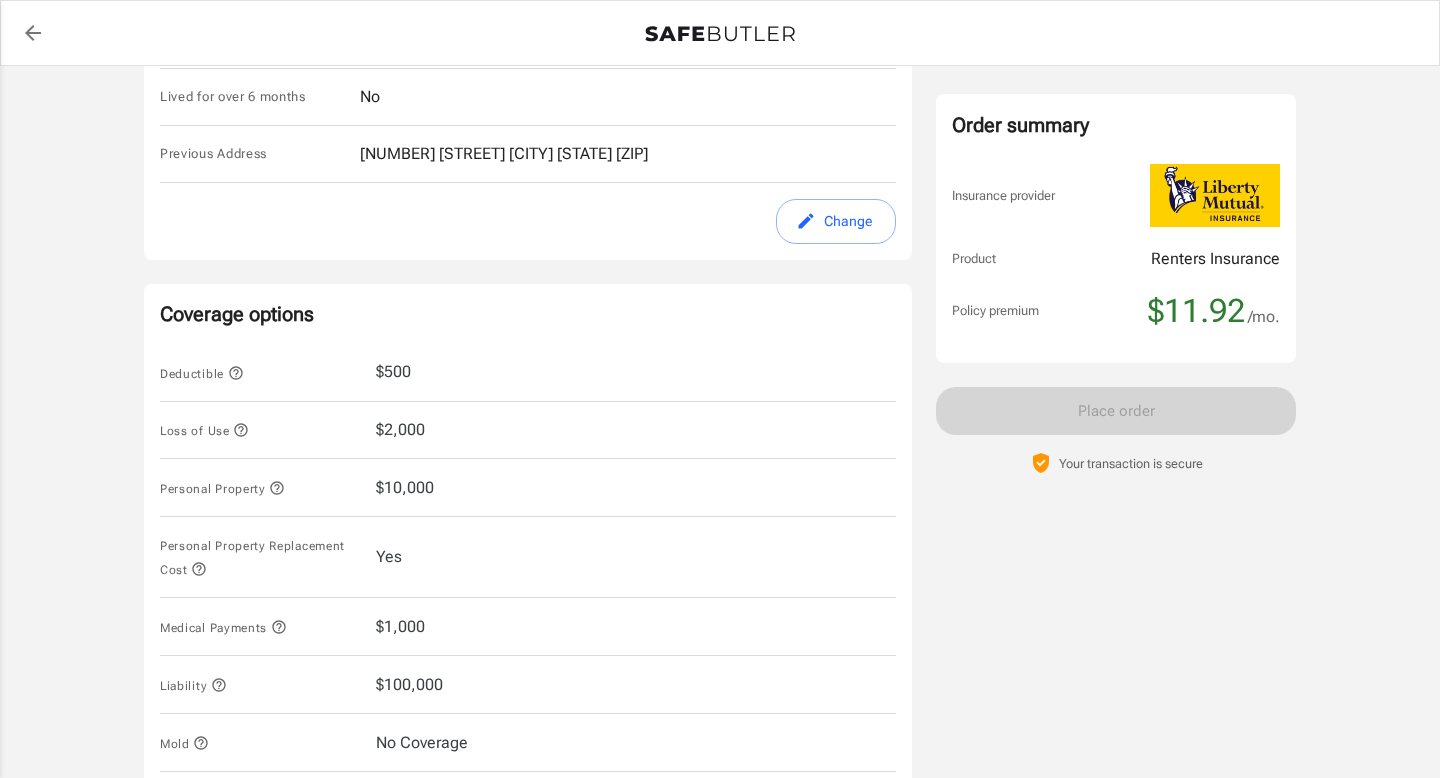 scroll, scrollTop: 618, scrollLeft: 0, axis: vertical 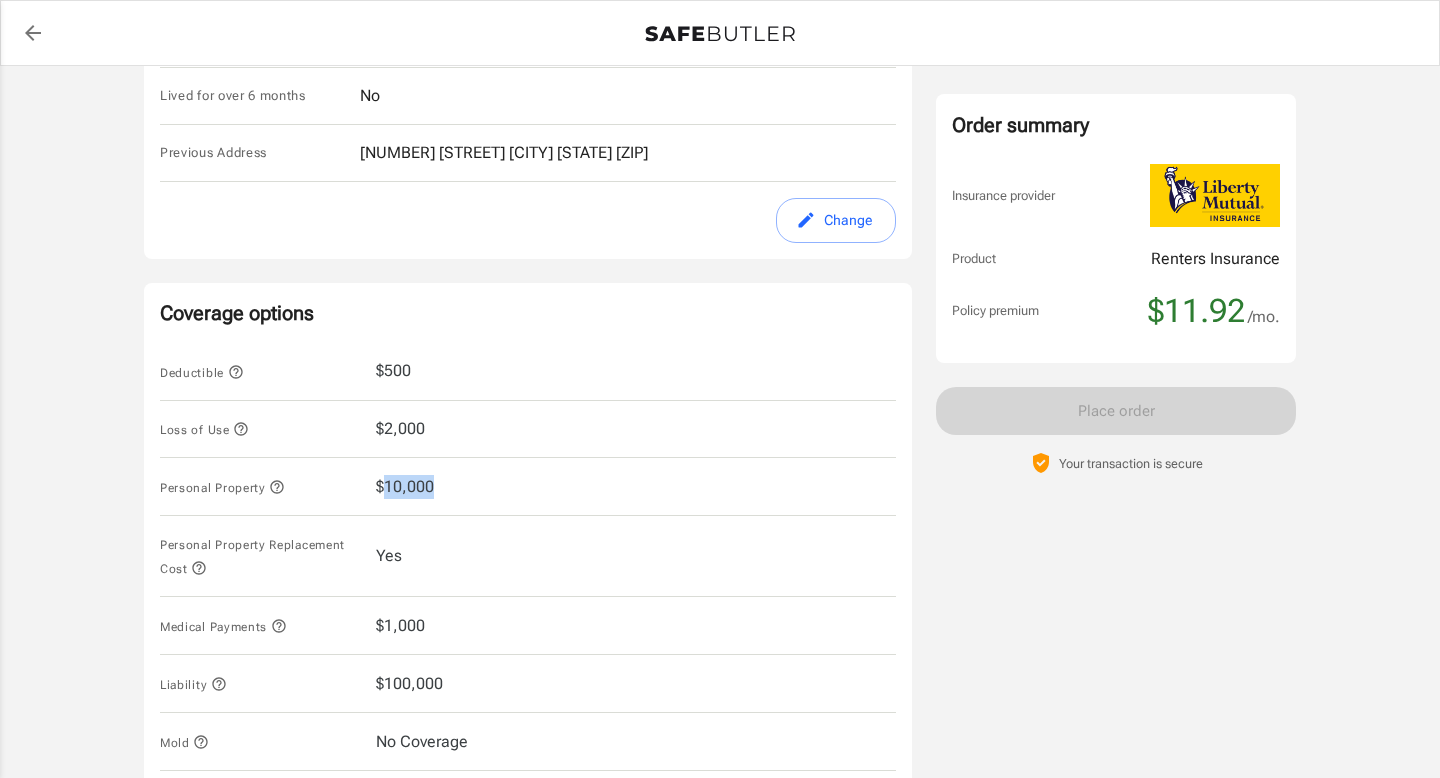 drag, startPoint x: 381, startPoint y: 482, endPoint x: 553, endPoint y: 482, distance: 172 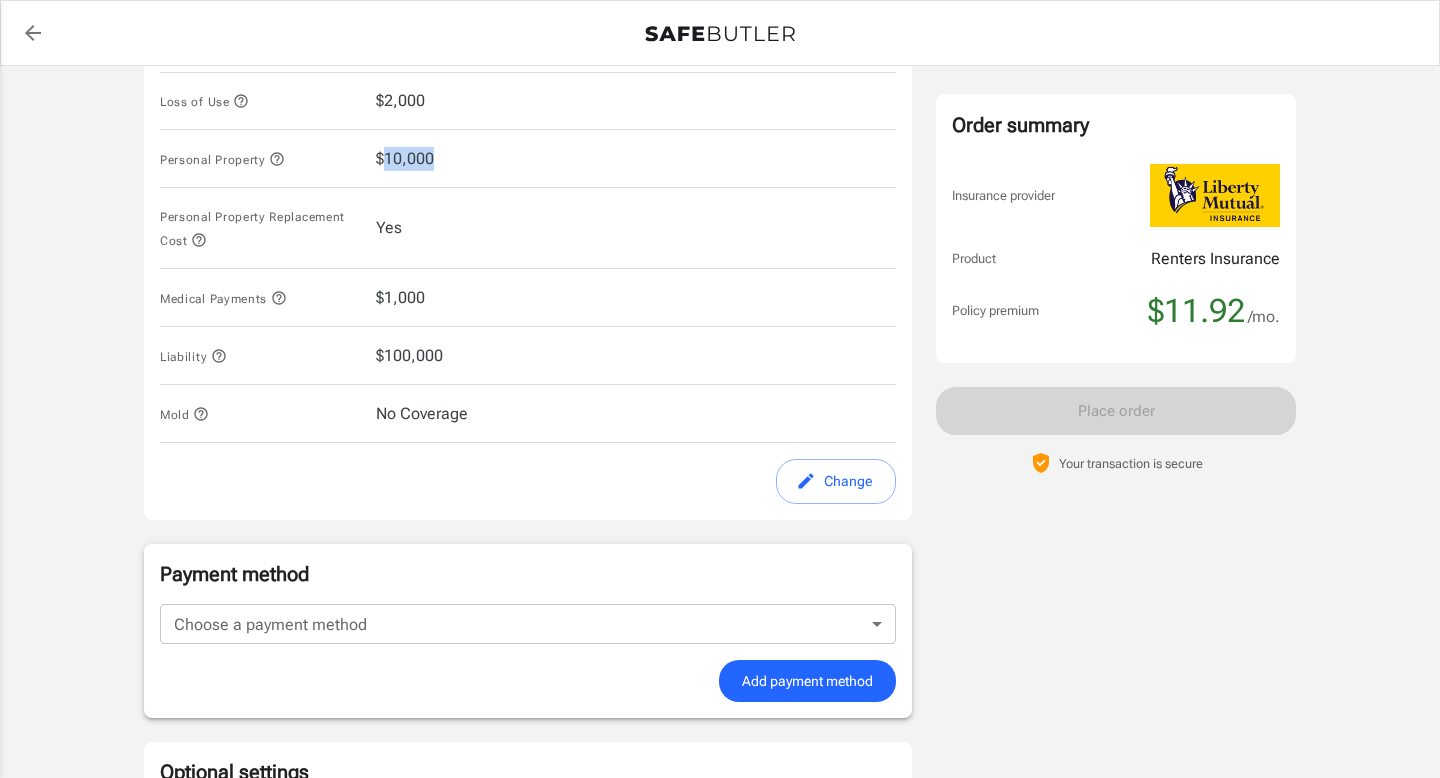 scroll, scrollTop: 955, scrollLeft: 0, axis: vertical 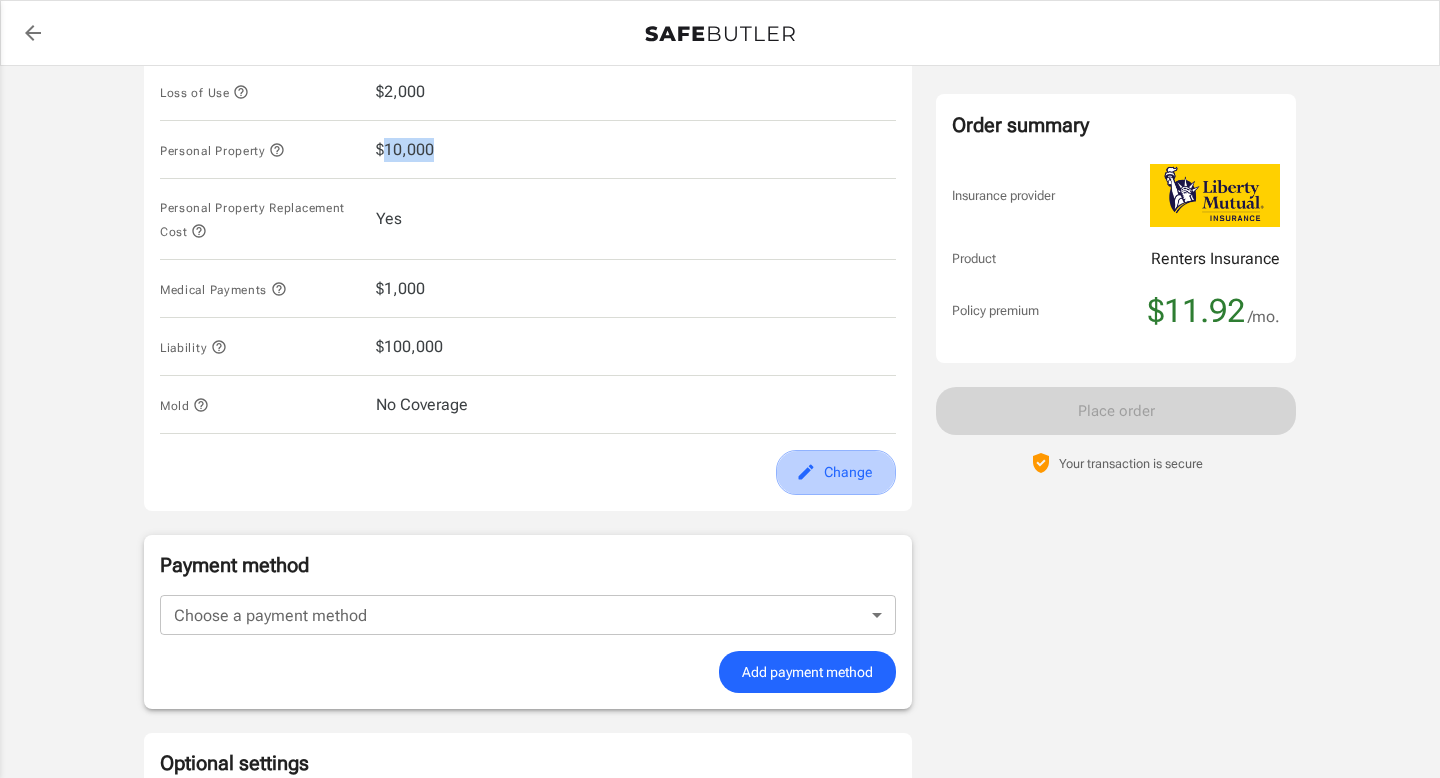 click on "Change" at bounding box center (836, 472) 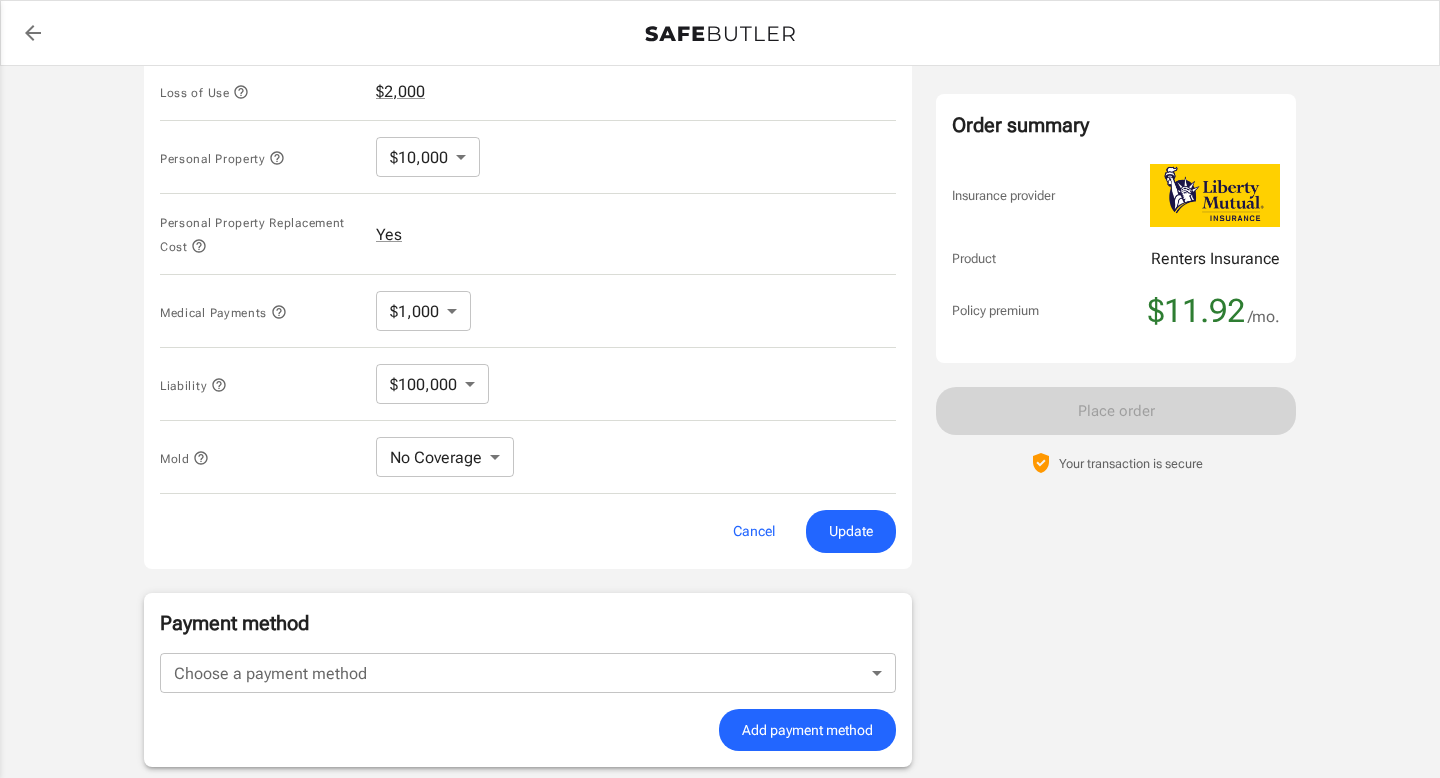 click on "Liberty Mutual Renters Insurance [NUMBER] [STREET] [APT]   [CITY],  [STATE]   [ZIP] Your address is standardized. [FIRST]   [LAST] Your spouse and live-in family are automatically covered.  Learn More Your details Policy start date Jul 05, 2025 Email [EMAIL] Phone [PHONE] Building type Low rise (8 stories or less) Lived for over 6 months No Previous Address [NUMBER] [STREET] [CITY] AR [ZIP] Change Coverage options Deductible   $500 Loss of Use   $2,000 Personal Property   $10,000 10000 ​ Personal Property Replacement Cost   Yes Medical Payments   $1,000 1000 ​ Liability   $100,000 100000 ​ Mold   No Coverage No Coverage ​ Cancel Update Payment method Choose a payment method ​ Choose a payment method Add payment method Optional settings Add landlord as interested party Order summary Insurance provider Product Renters Insurance Policy premium $11.92 /mo. Online purchase discount applied. Payment frequency" at bounding box center (720, 64) 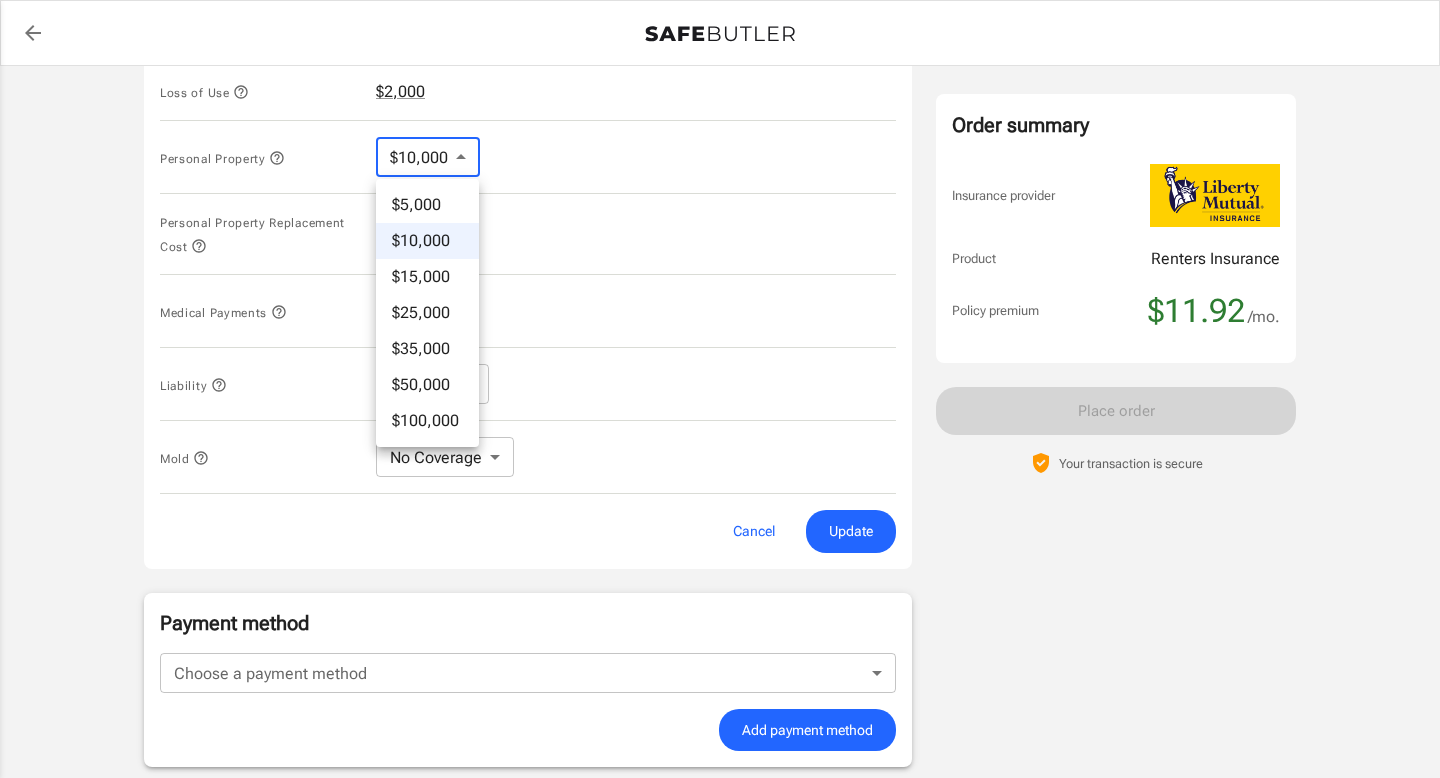 click on "$5,000" at bounding box center [427, 205] 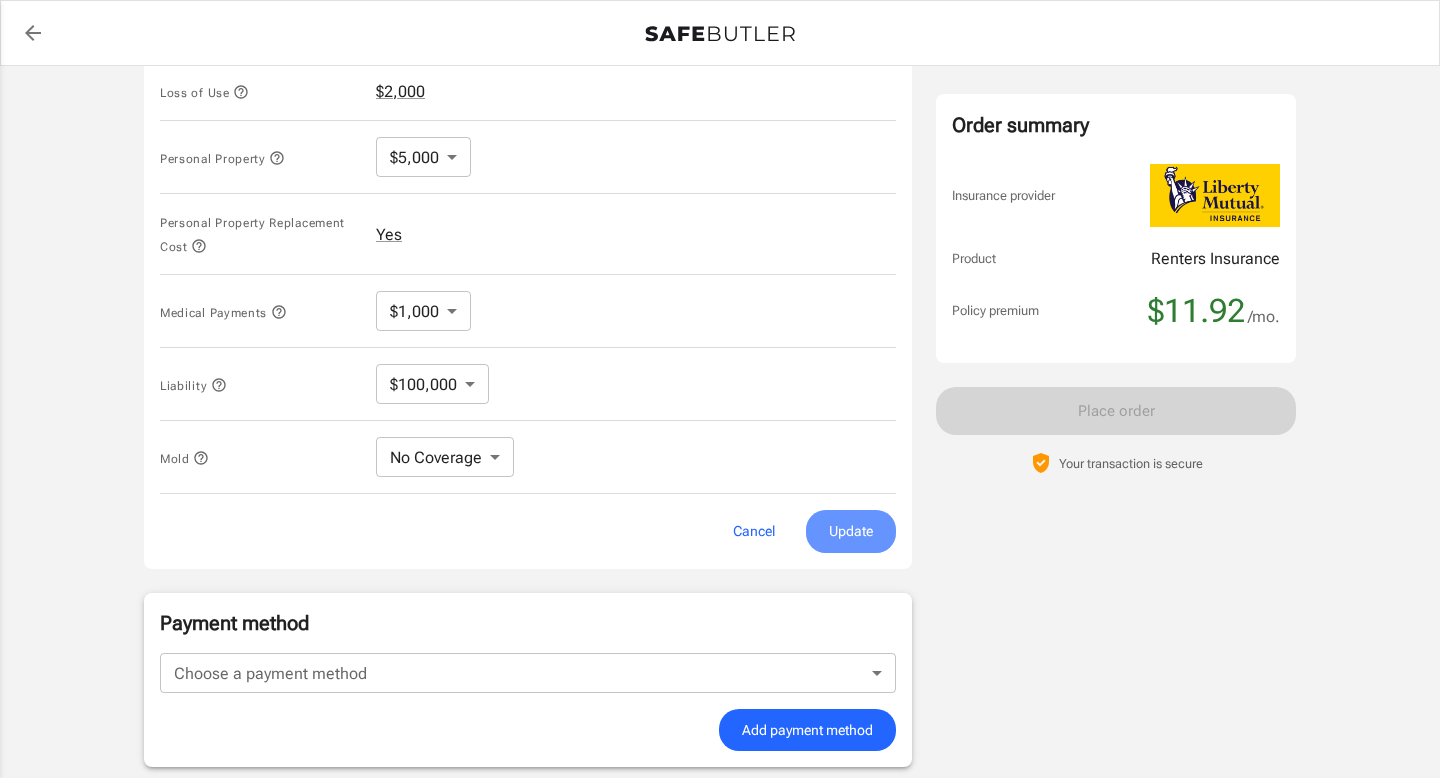 click on "Update" at bounding box center [851, 531] 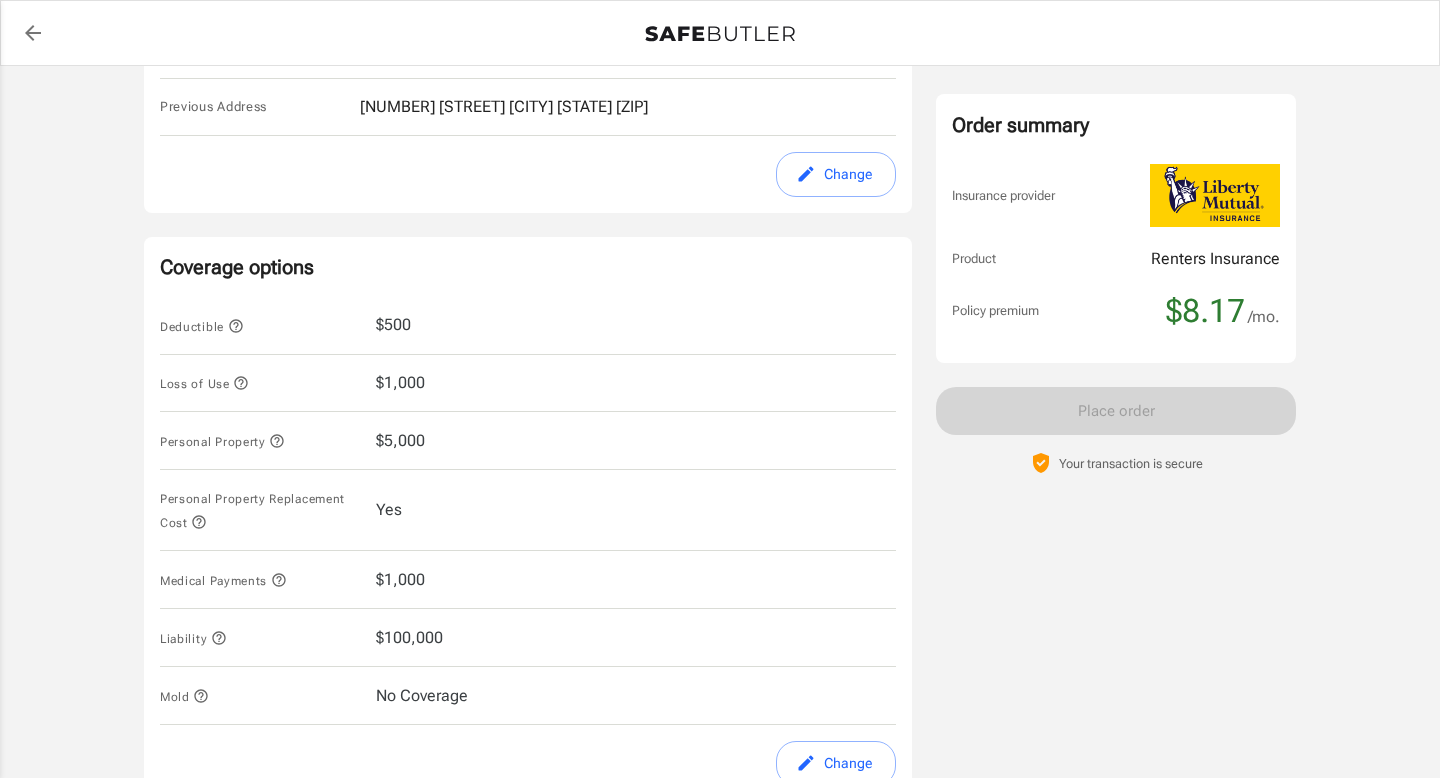 scroll, scrollTop: 650, scrollLeft: 0, axis: vertical 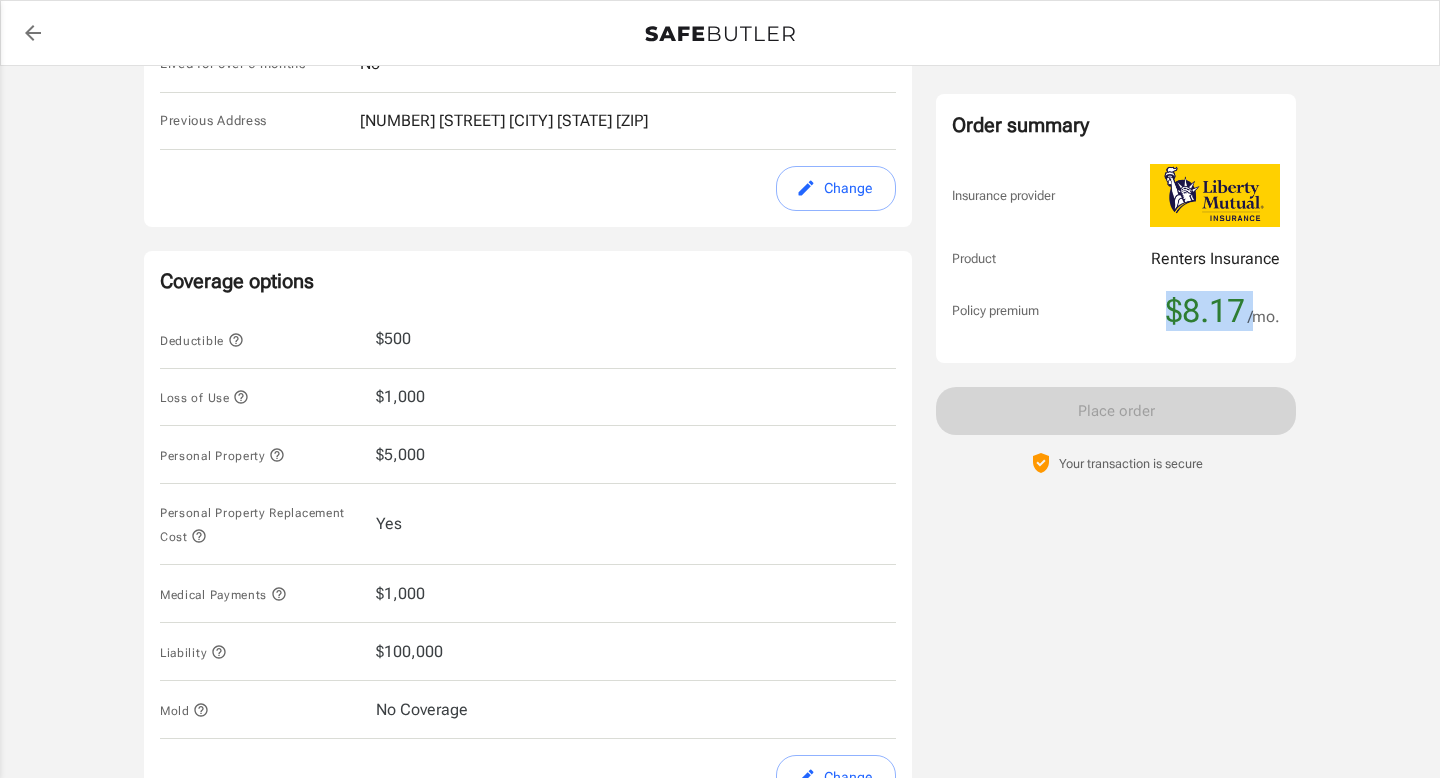 drag, startPoint x: 1169, startPoint y: 301, endPoint x: 1261, endPoint y: 301, distance: 92 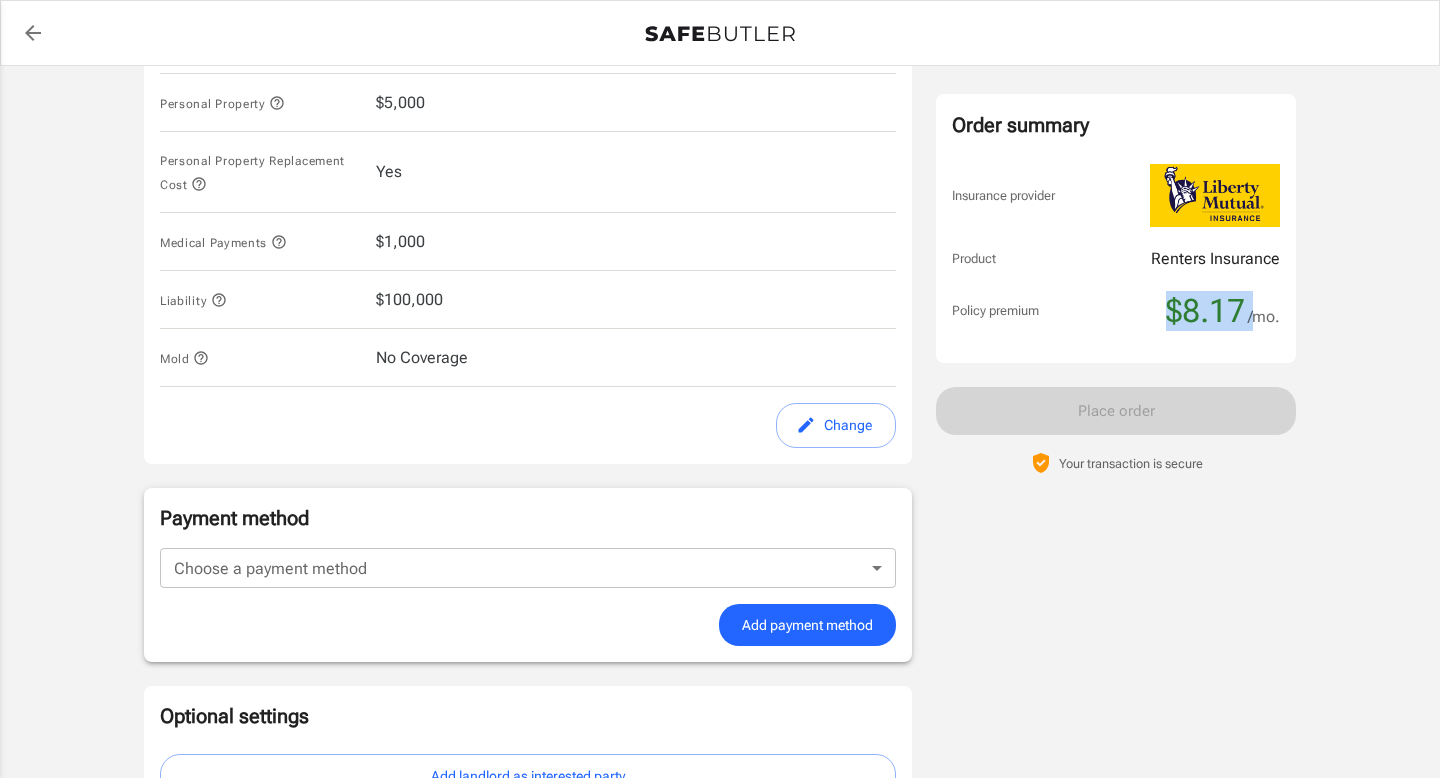 scroll, scrollTop: 1205, scrollLeft: 0, axis: vertical 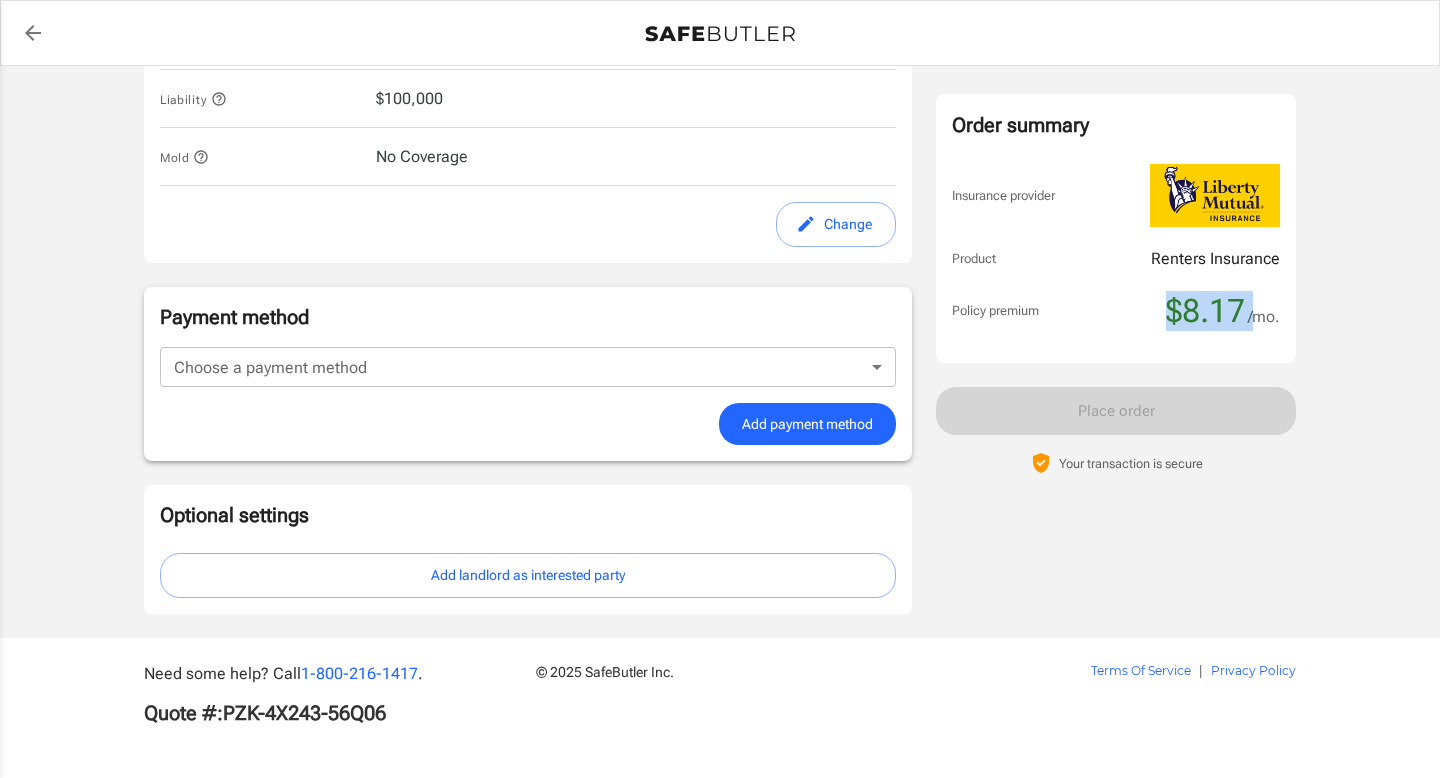 click on "$8.17" at bounding box center (1205, 311) 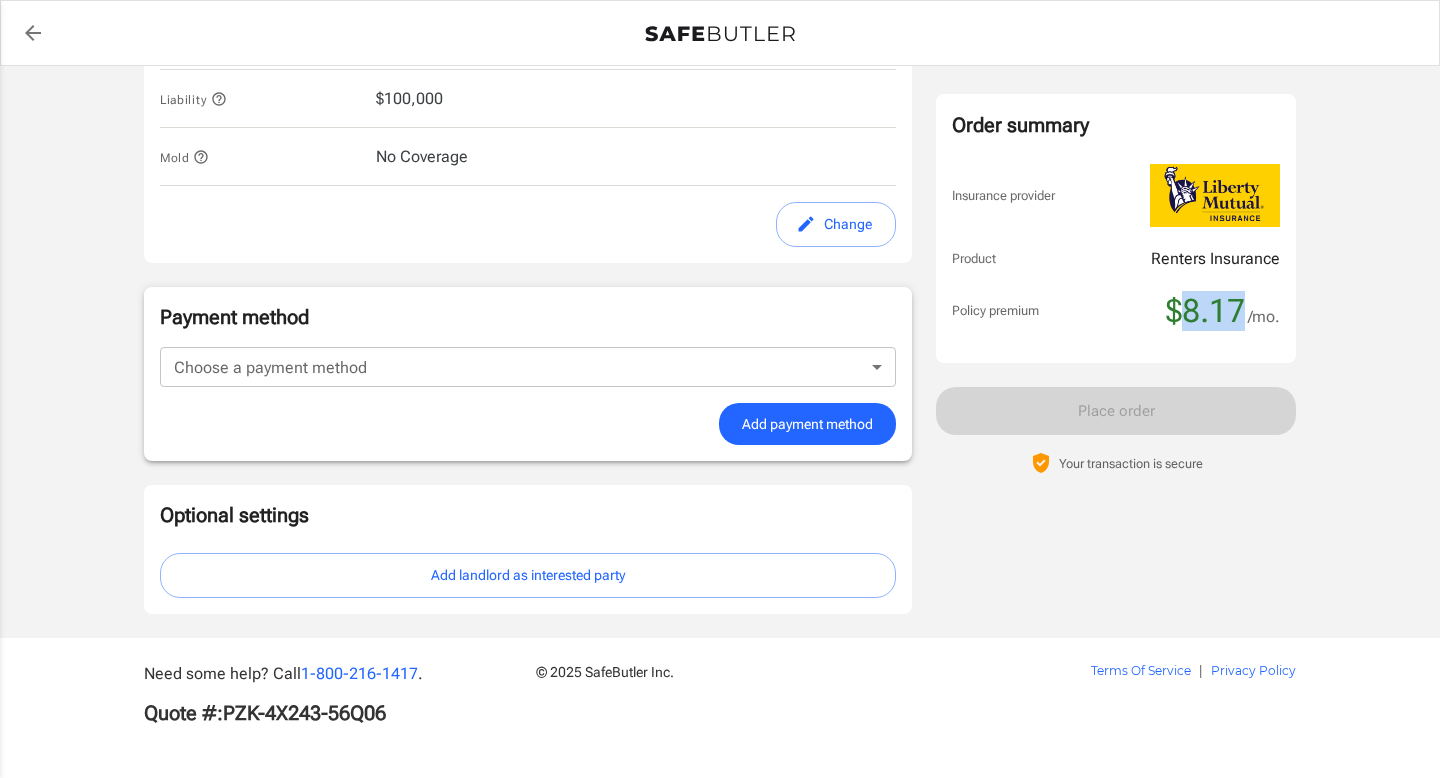 click on "$8.17" at bounding box center [1205, 311] 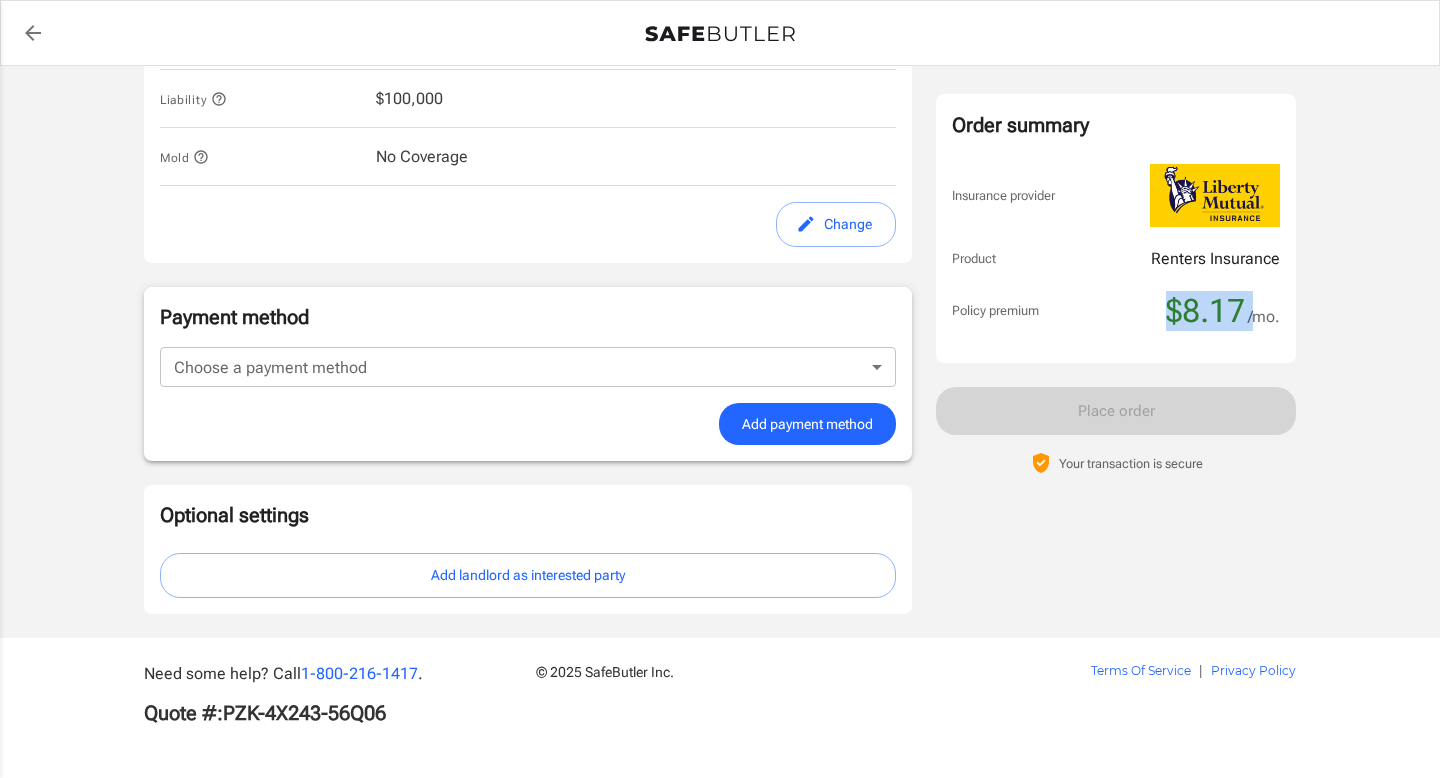 click on "$8.17" at bounding box center (1205, 311) 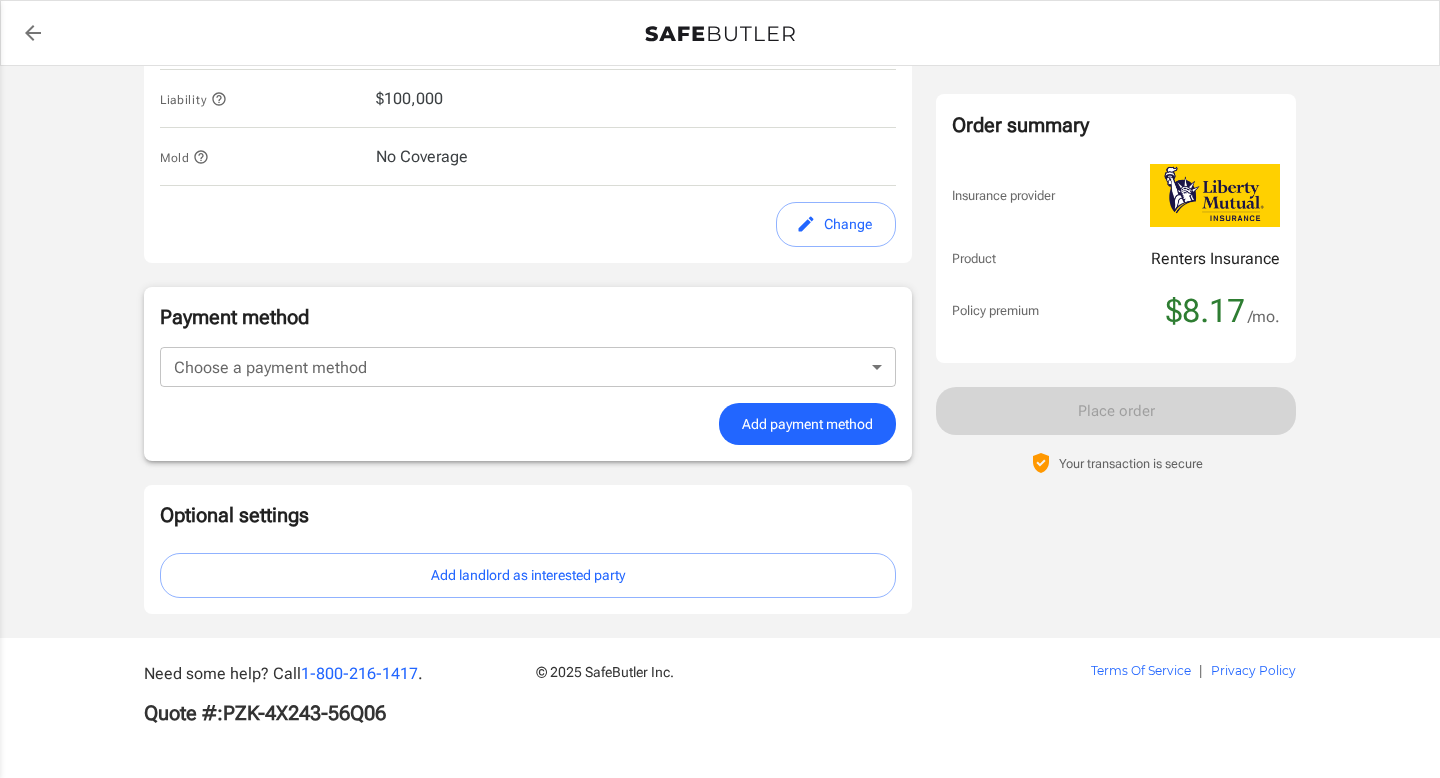 click on "Payment method Choose a payment method ​ Choose a payment method Add payment method" at bounding box center [528, 374] 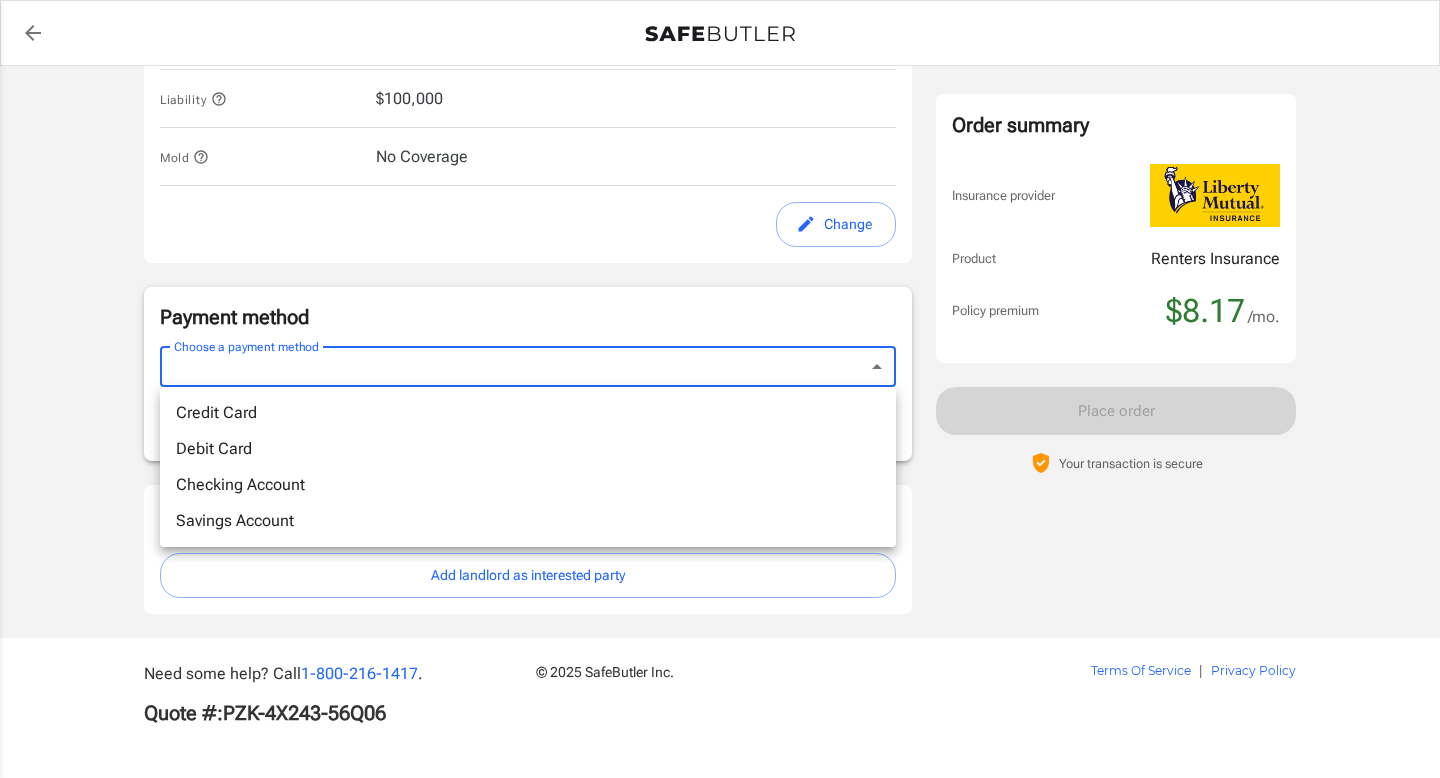 click on "Policy premium $ 8.17 /mo [BRAND] Renters Insurance 2006 BOLL ST APT 3084   DALLAS ,  TX   75204 Your address is standardized. [FIRST]   [LAST] Your spouse and live-in family are automatically covered.  Learn More Your details Policy start date [DATE] Email [EMAIL] Phone [PHONE] Building type Low rise (8 stories or less) Lived for over 6 months No Previous Address [NUMBER] [STREET] [CITY] [STATE] [ZIP] Change Coverage options Deductible   $500 Loss of Use   $1,000 Personal Property   $5,000 5000 ​ Personal Property Replacement Cost   Yes Medical Payments   $1,000 1000 ​ Liability   $100,000 100000 ​ Mold   No Coverage No Coverage ​ Continue Payment method Choose a payment method ​ Choose a payment method Add payment method Optional settings Add landlord as interested party Order summary Insurance provider Product Renters Insurance Policy premium $8.17 /mo. Online purchase discount applied. Payment frequency $8.17" at bounding box center (720, -213) 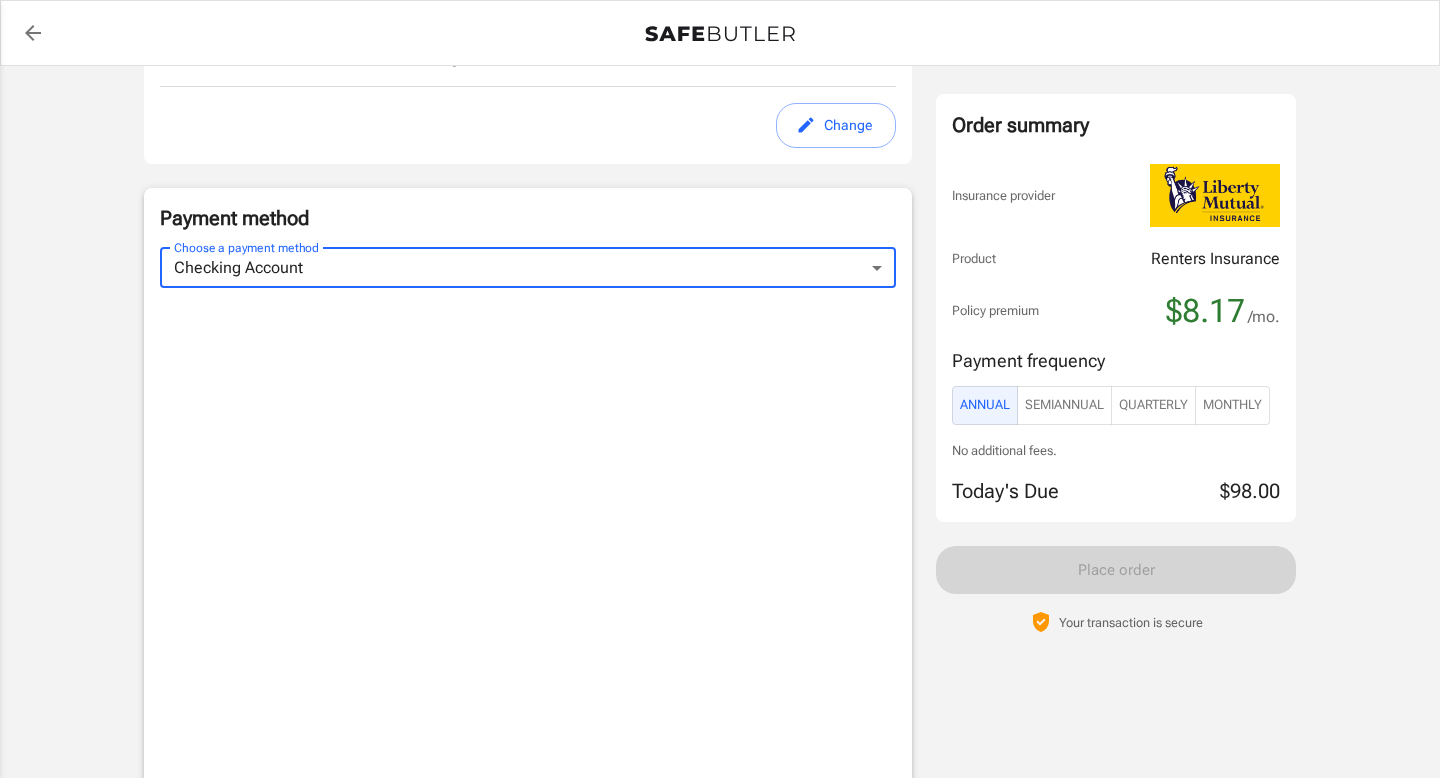scroll, scrollTop: 1313, scrollLeft: 0, axis: vertical 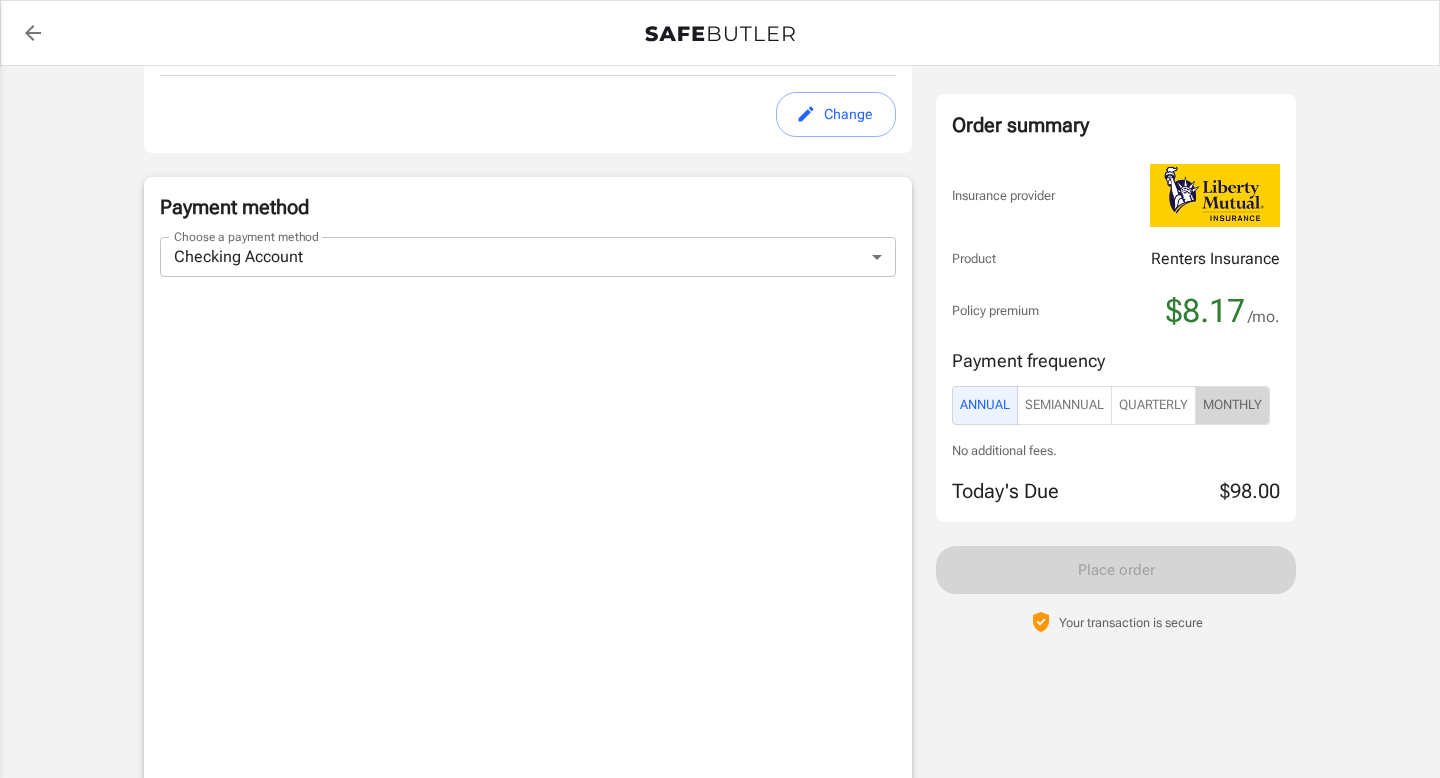 click on "Monthly" at bounding box center (1232, 405) 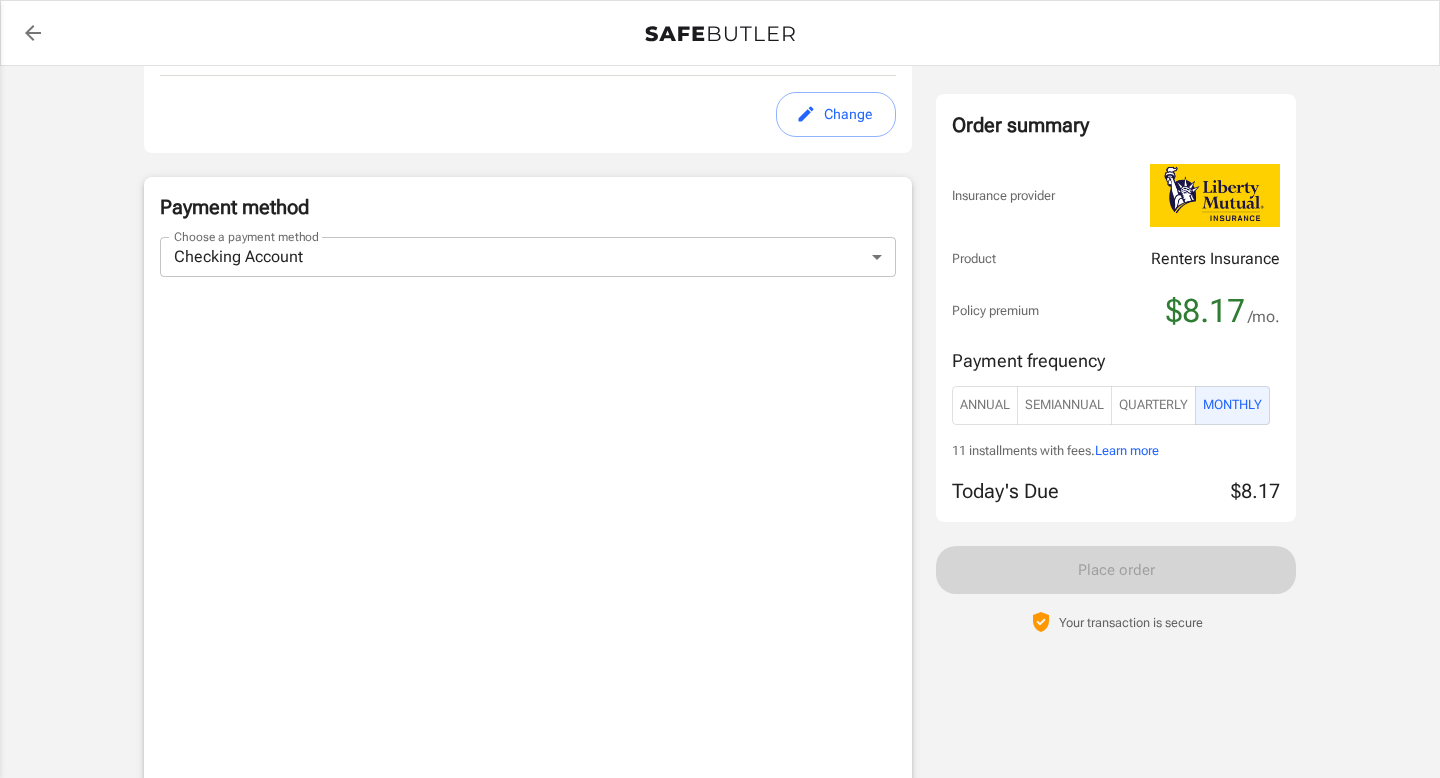 click on "Annual" at bounding box center [985, 405] 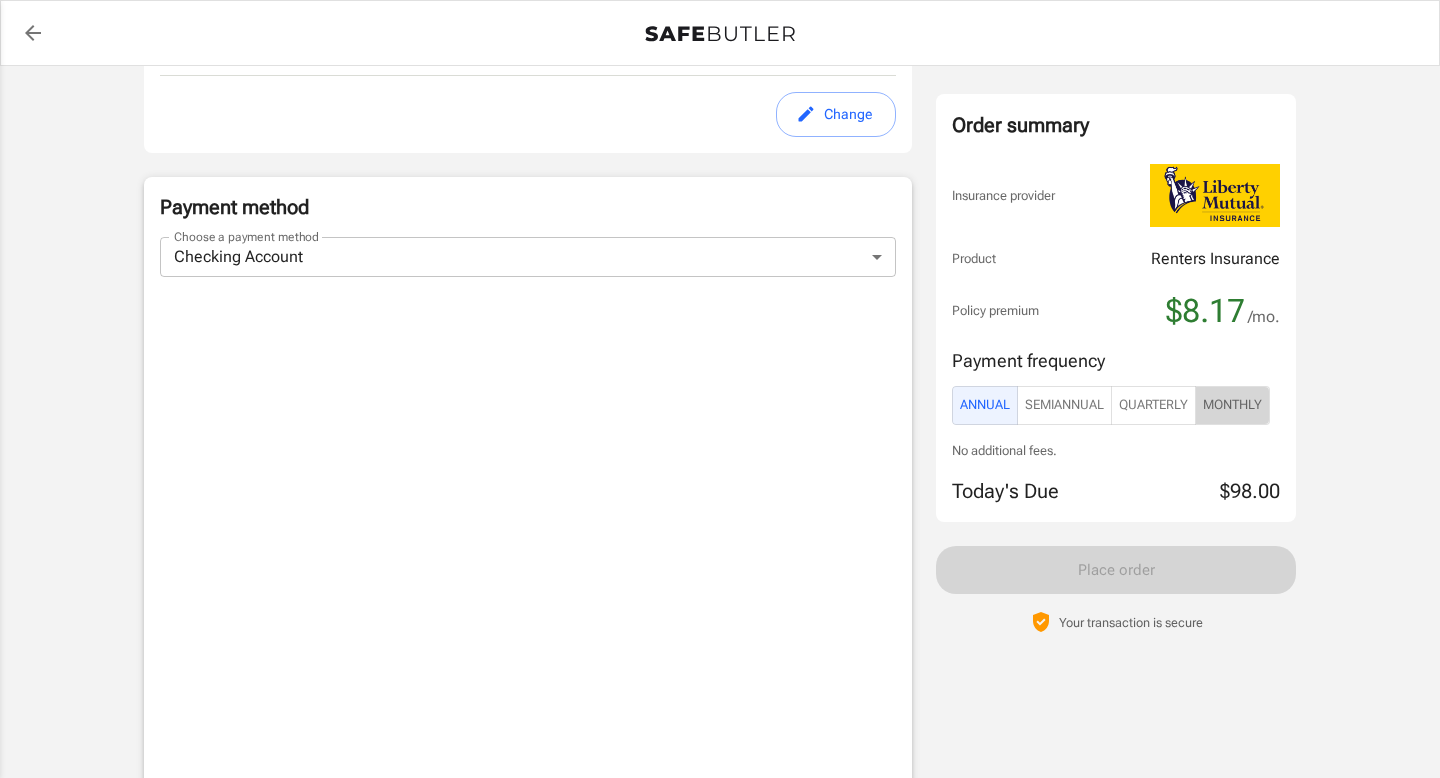 click on "Monthly" at bounding box center [1232, 405] 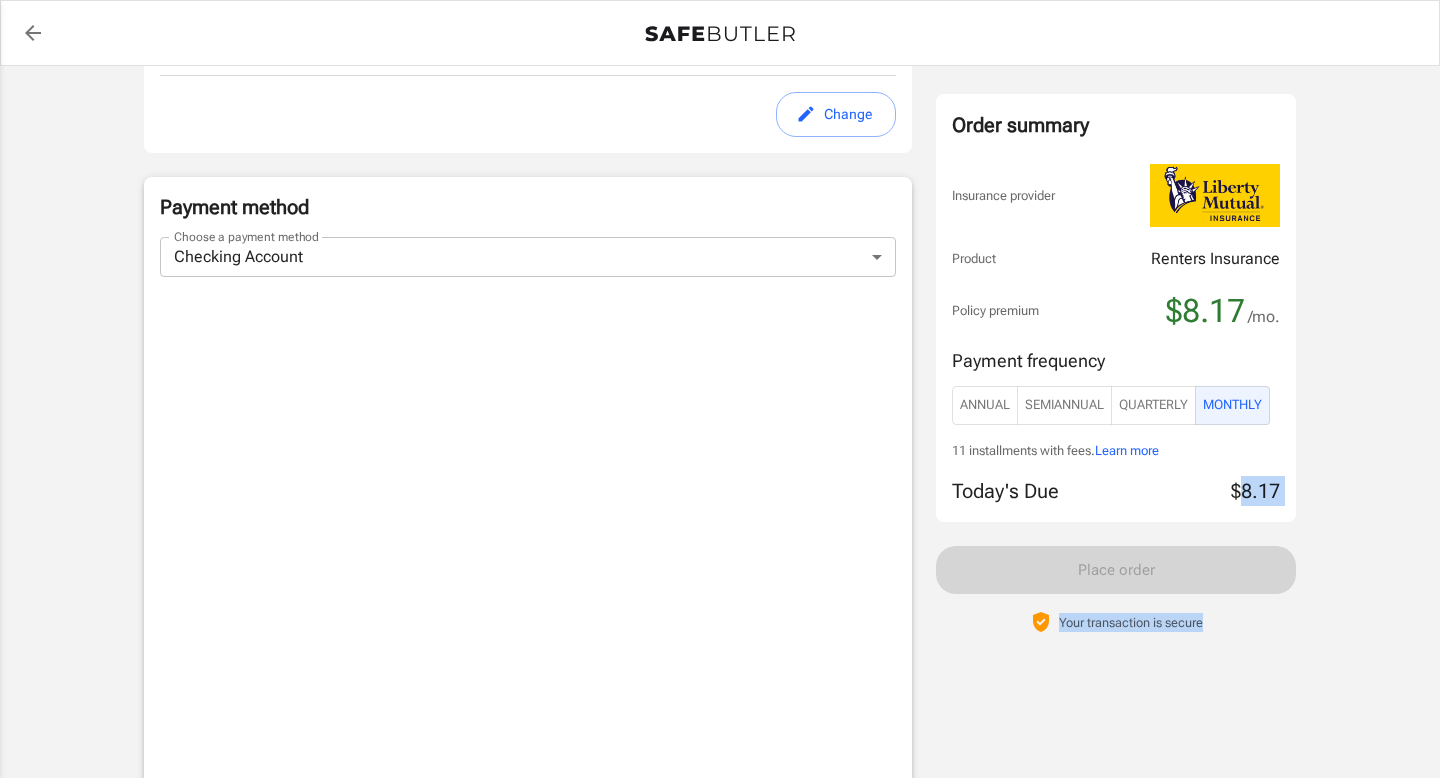 drag, startPoint x: 1243, startPoint y: 493, endPoint x: 1306, endPoint y: 493, distance: 63 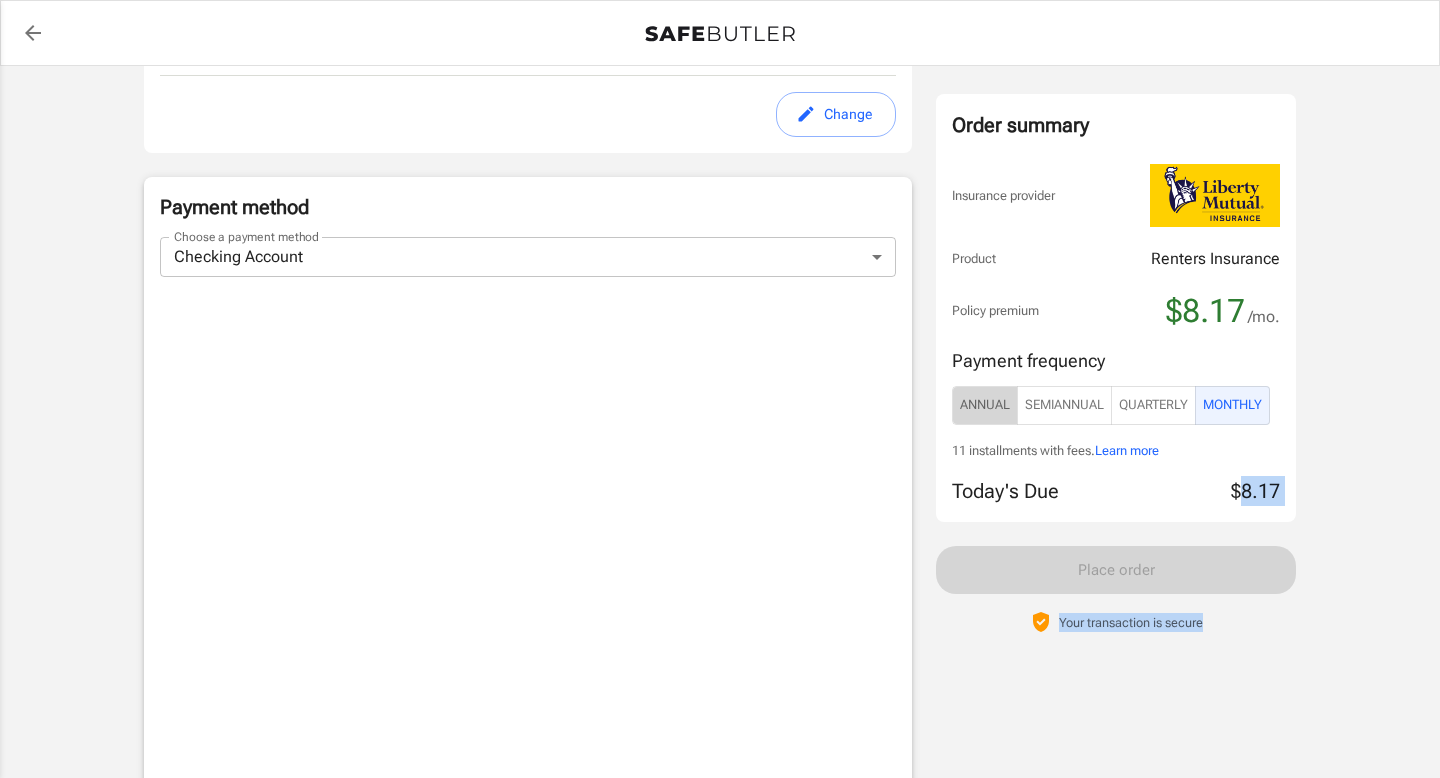 click on "Annual" at bounding box center [985, 405] 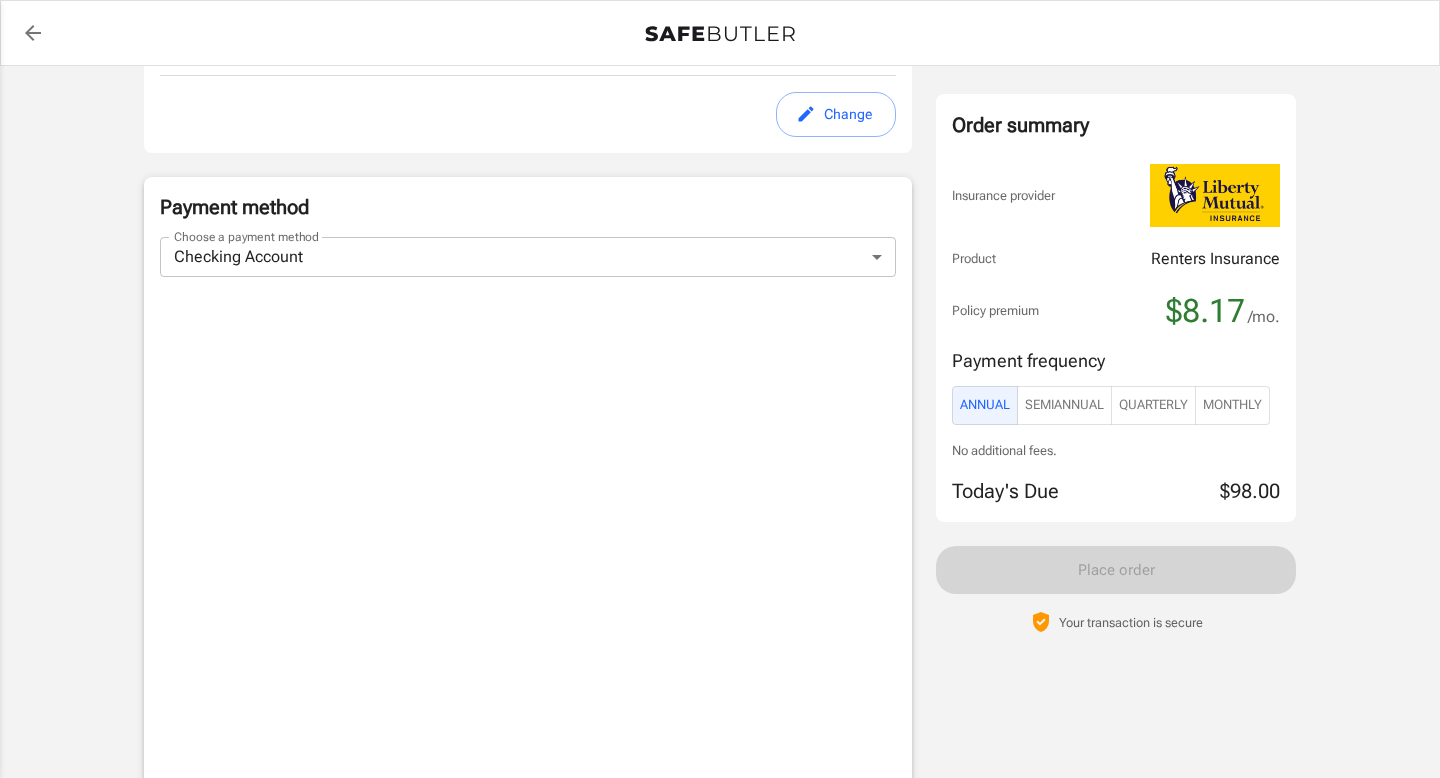 click on "$98.00" at bounding box center [1250, 491] 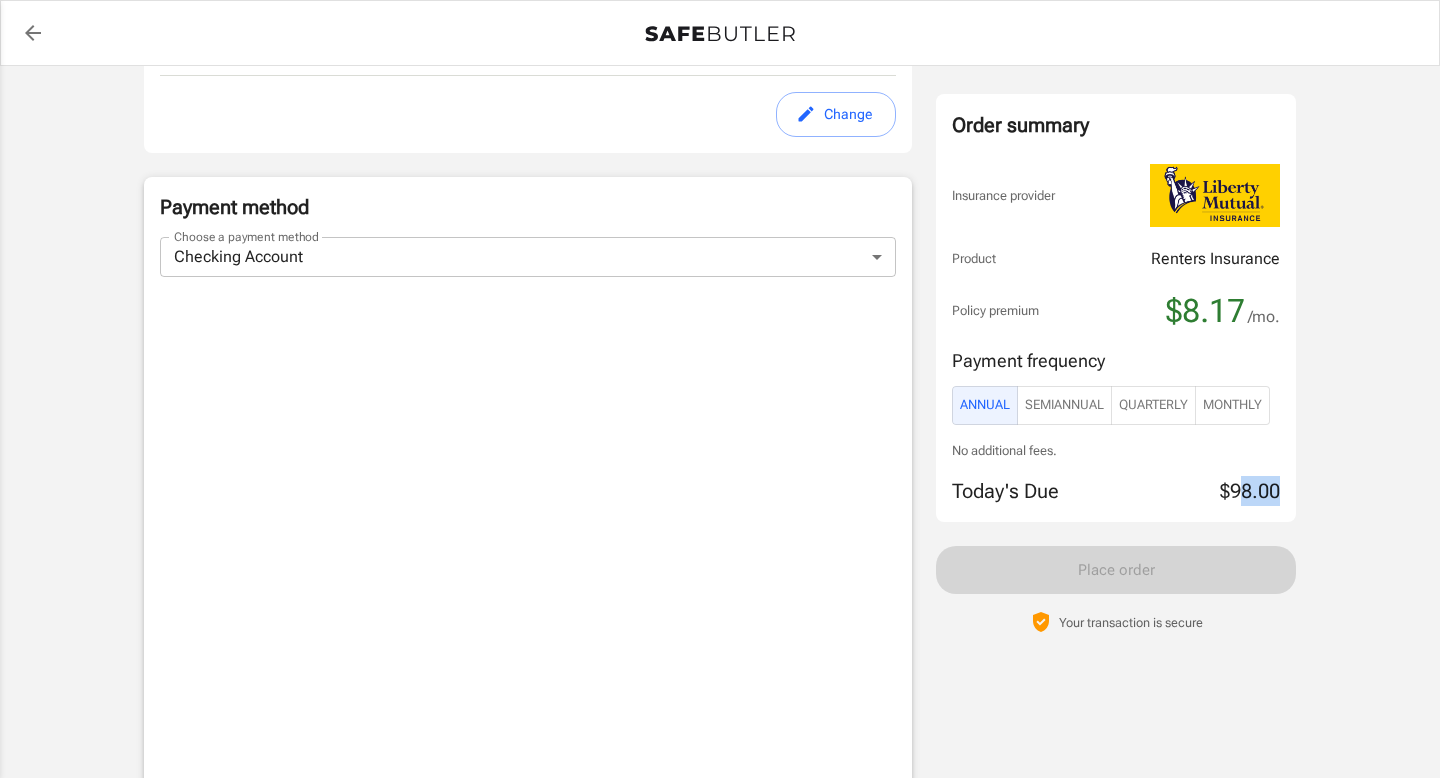drag, startPoint x: 1238, startPoint y: 487, endPoint x: 1286, endPoint y: 487, distance: 48 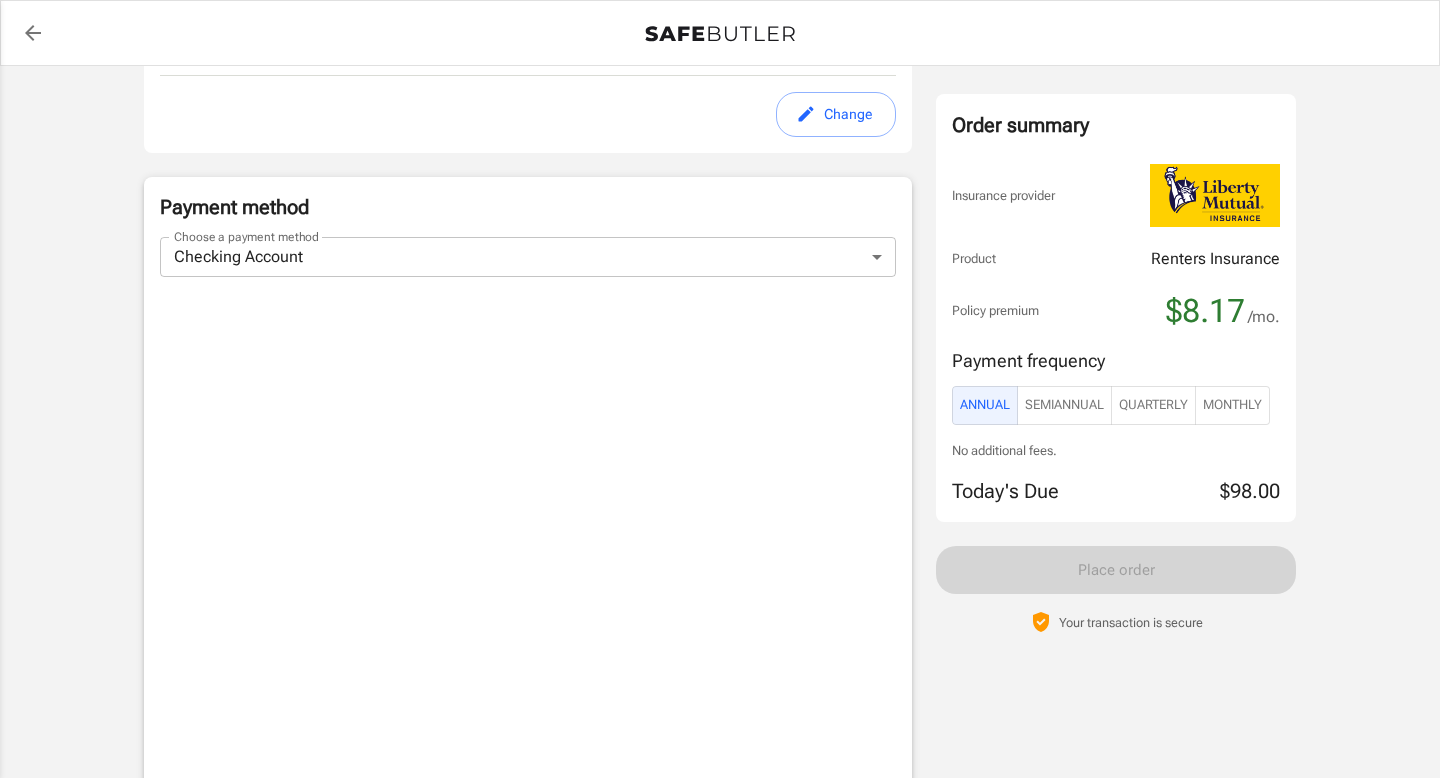 click on "Liberty Mutual Renters Insurance [NUMBER] [STREET] [APT]   [CITY],  [STATE]   [ZIP] Your address is standardized. [FIRST]   [LAST] Your spouse and live-in family are automatically covered.  Learn More Your details Policy start date Jul 05, 2025 Email [EMAIL] Phone [PHONE] Building type Low rise (8 stories or less) Lived for over 6 months No Previous Address [NUMBER] [STREET] [CITY] AR [ZIP] Change Coverage options Deductible   $500 Loss of Use   $1,000 Personal Property   $5,000 Personal Property Replacement Cost   Yes Medical Payments   $1,000 Liability   $100,000 Mold   No Coverage Change Payment method Choose a payment method Checking Account checking Choose a payment method Add payment method Optional settings Add landlord as interested party Order summary Insurance provider Product Renters Insurance Policy premium $8.17 /mo. Online purchase discount applied. Payment frequency Annual SemiAnnual Quarterly Monthly No additional fees. Today's Due $98.00 Place order" at bounding box center [720, -72] 